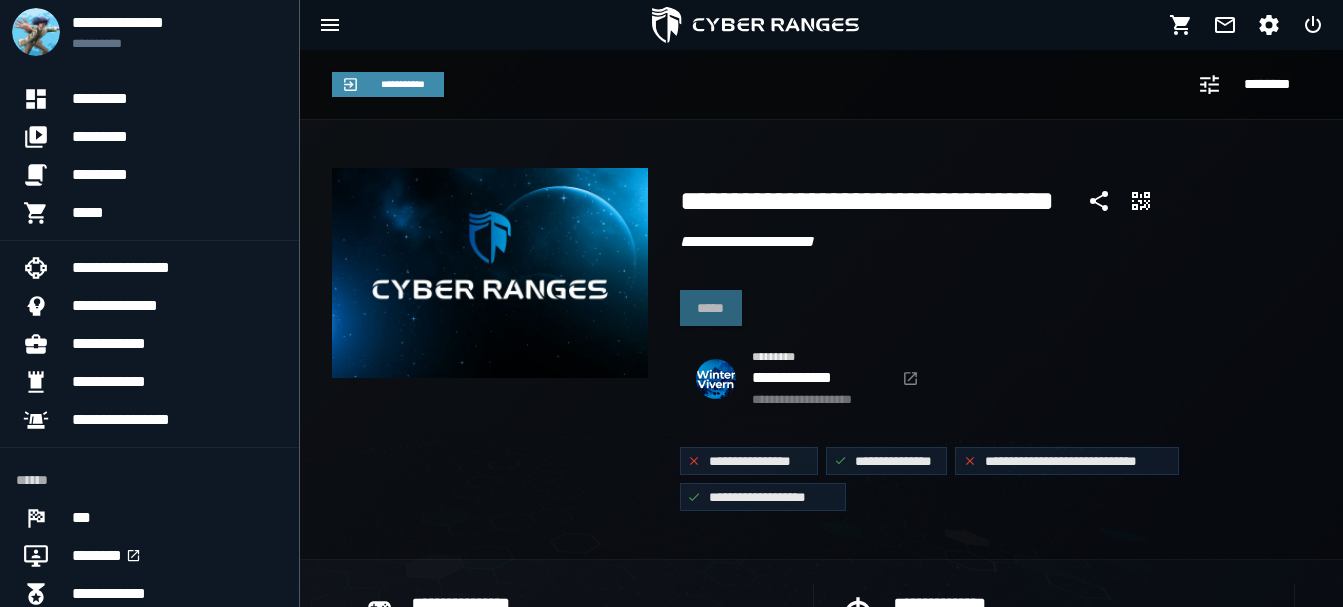 scroll, scrollTop: 717, scrollLeft: 0, axis: vertical 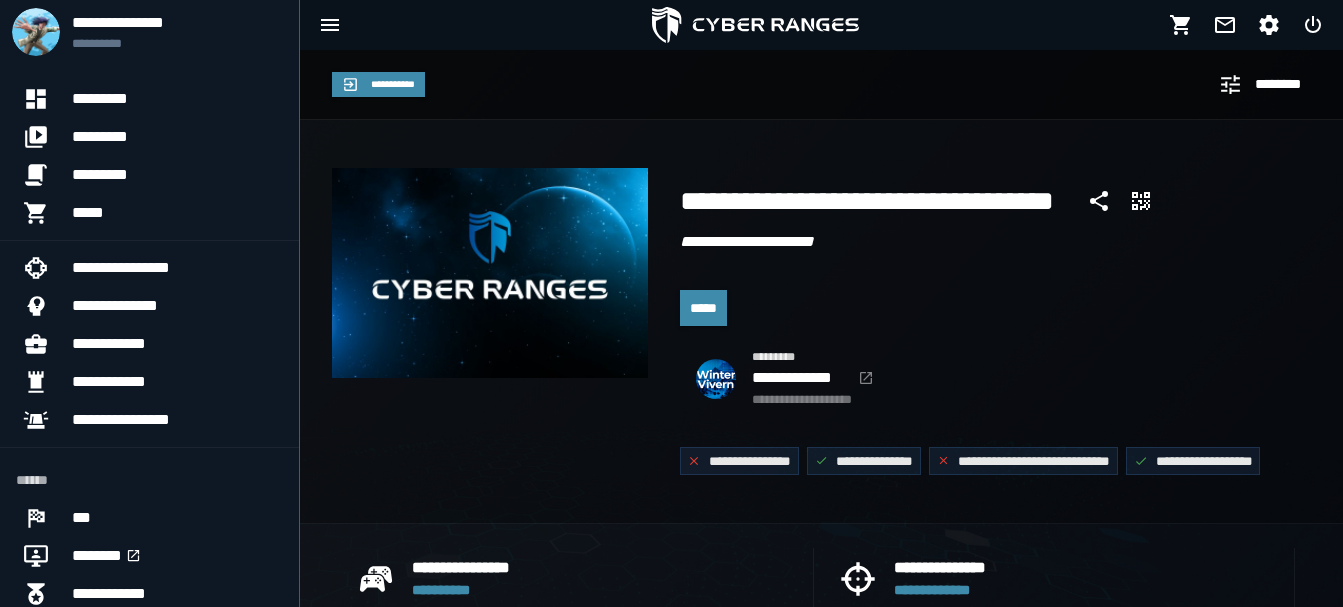 click on "*****" at bounding box center [703, 308] 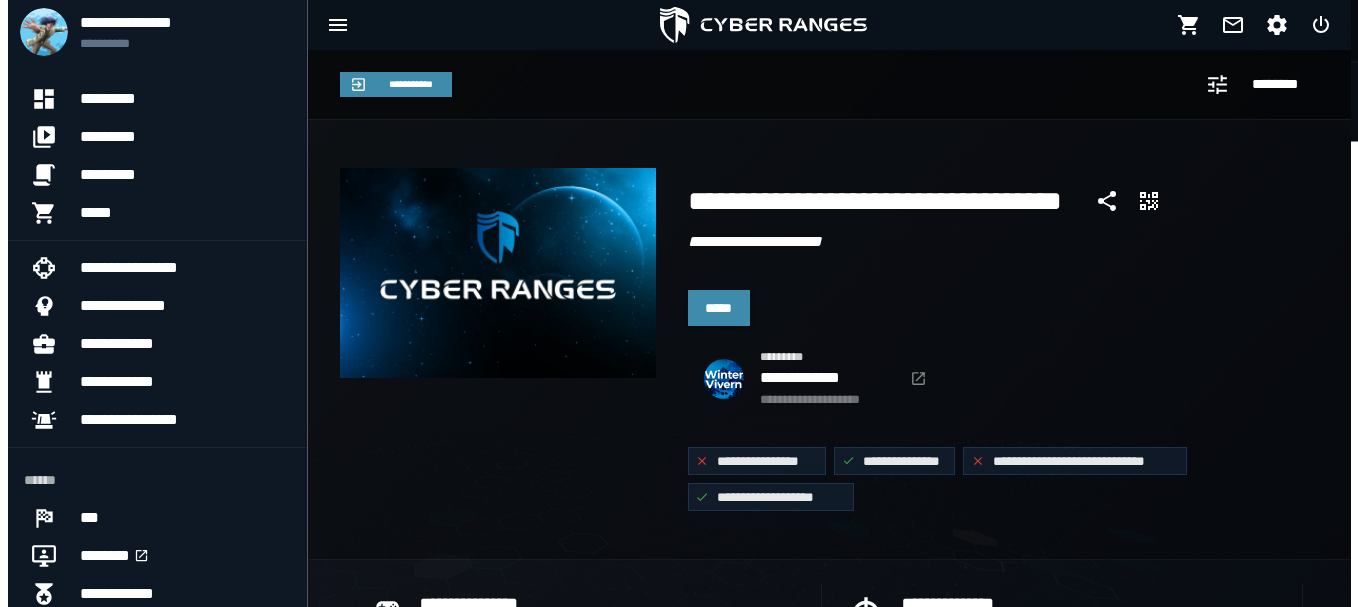 scroll, scrollTop: 0, scrollLeft: 0, axis: both 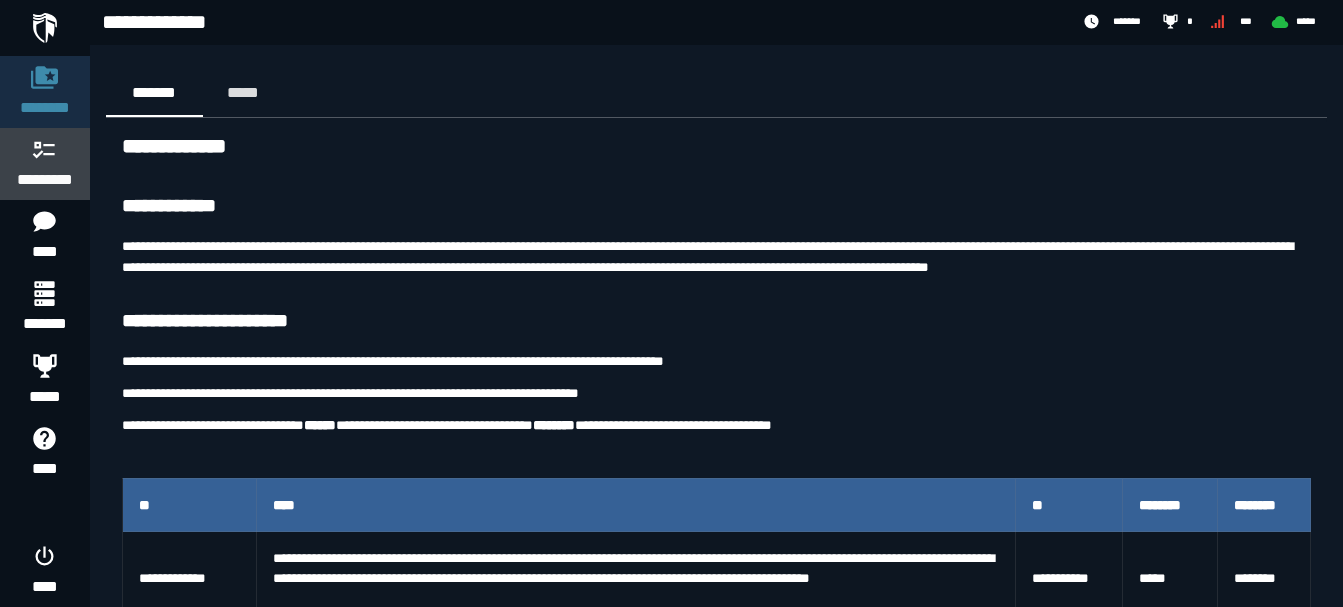 click 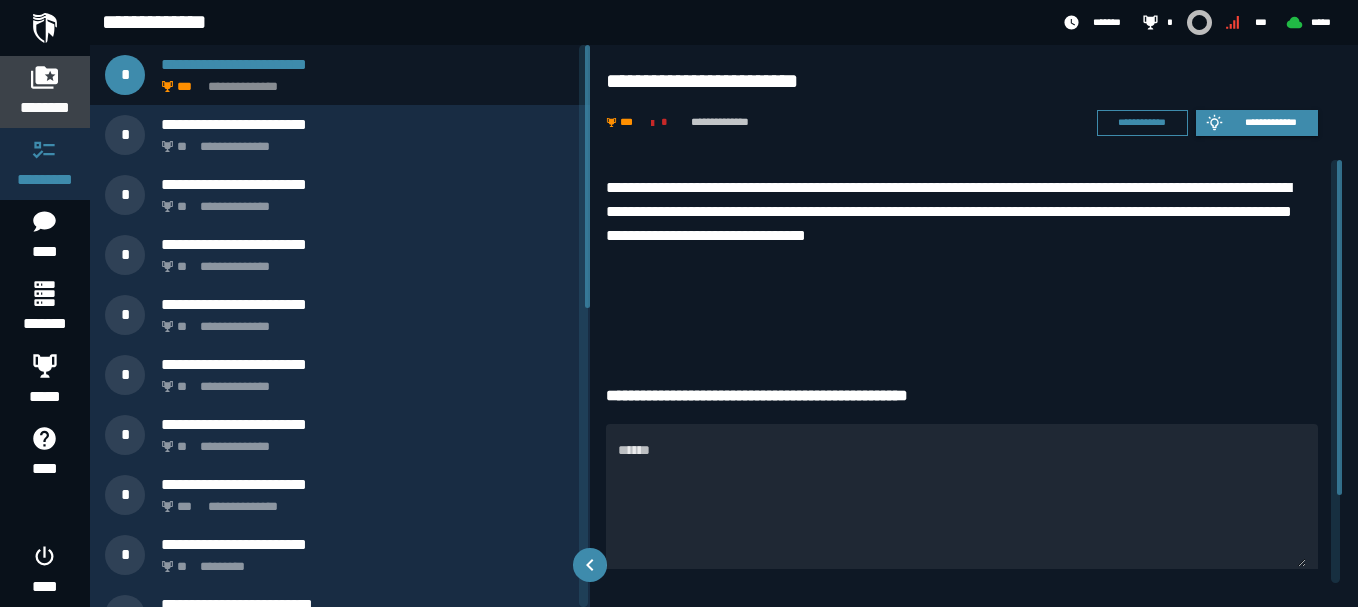 click on "********" at bounding box center (45, 92) 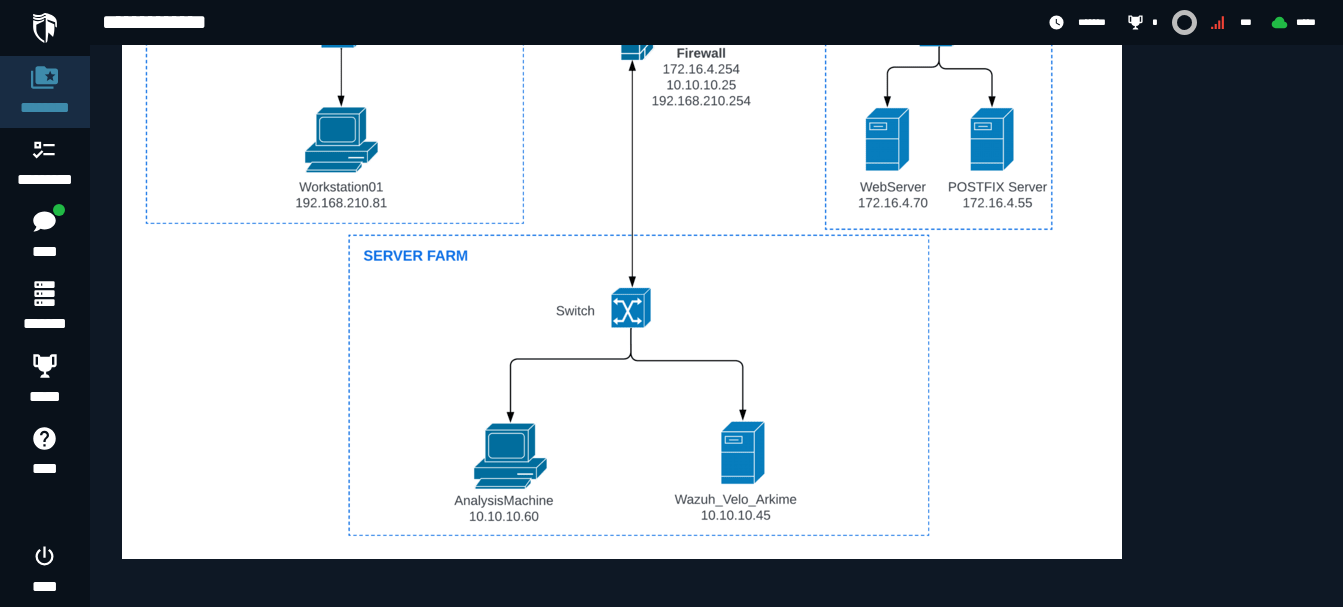 scroll, scrollTop: 1016, scrollLeft: 0, axis: vertical 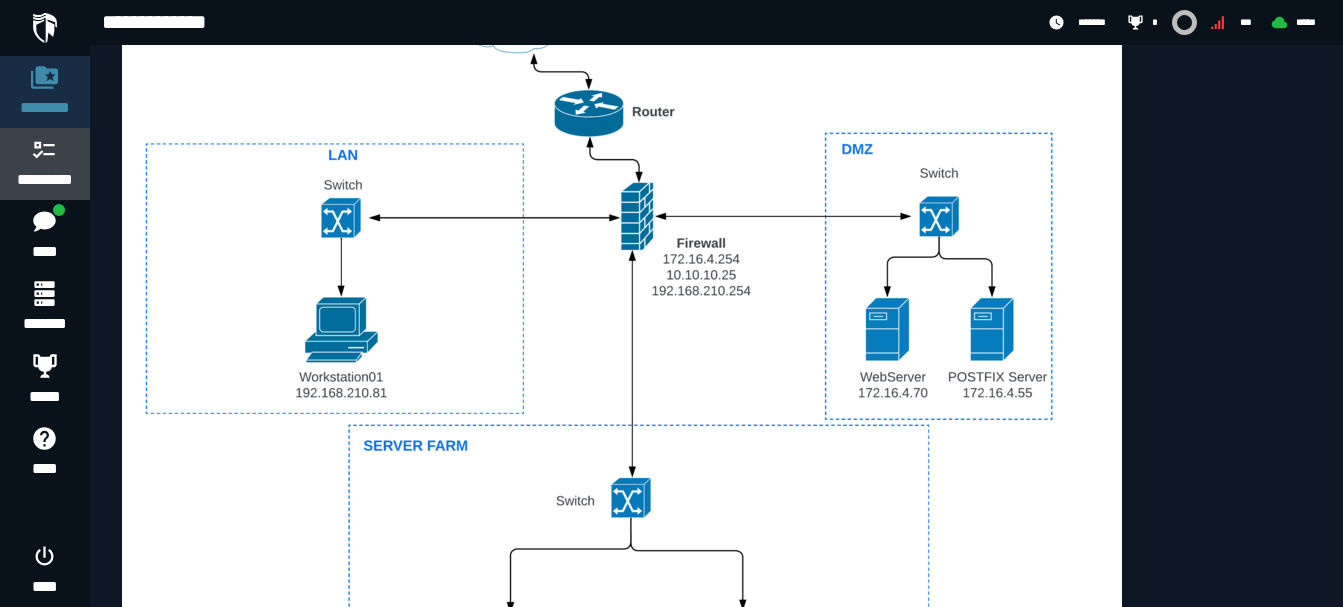 click on "*********" at bounding box center (45, 180) 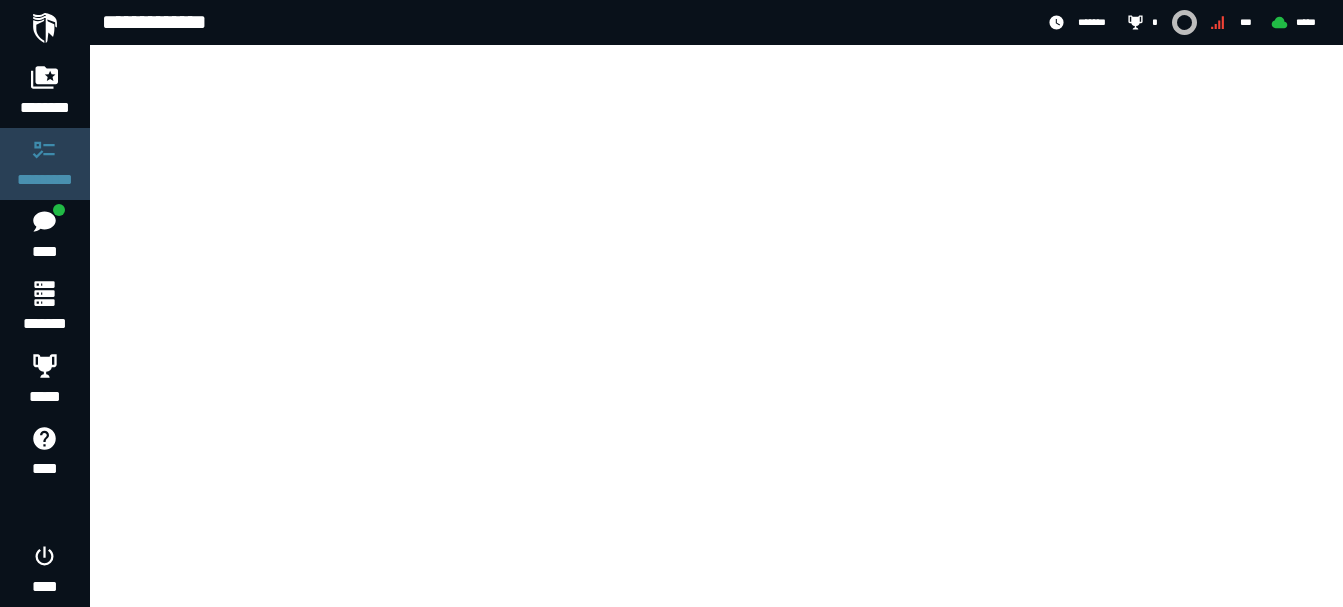 scroll, scrollTop: 0, scrollLeft: 0, axis: both 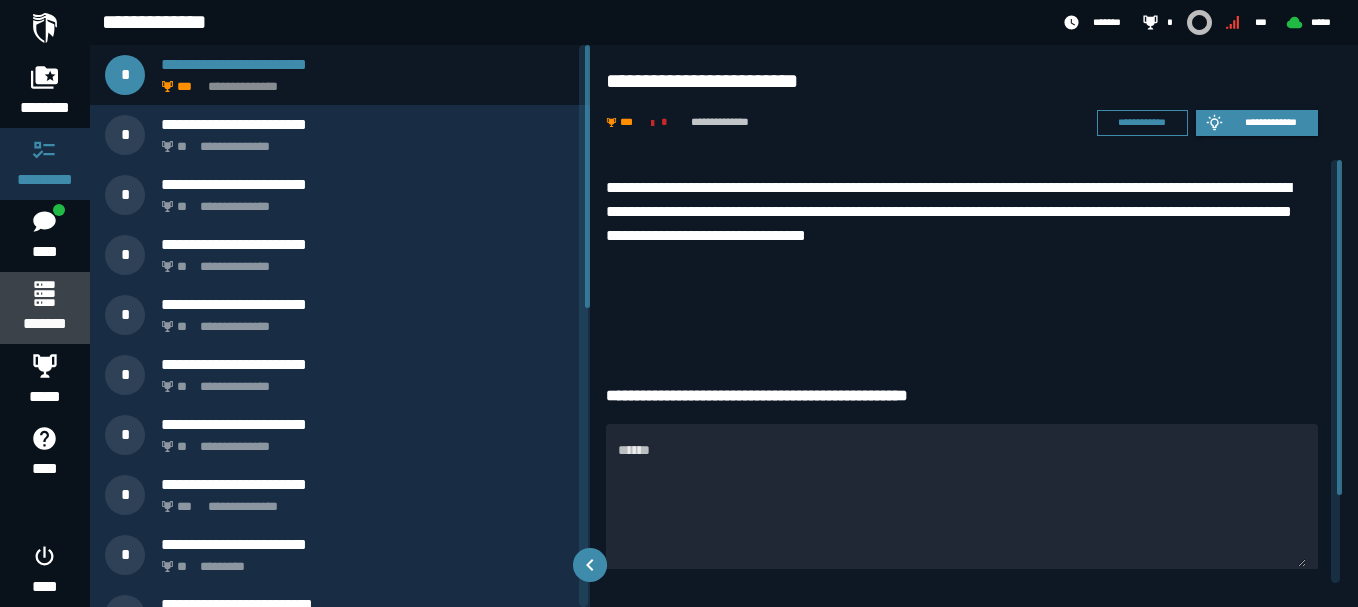 click 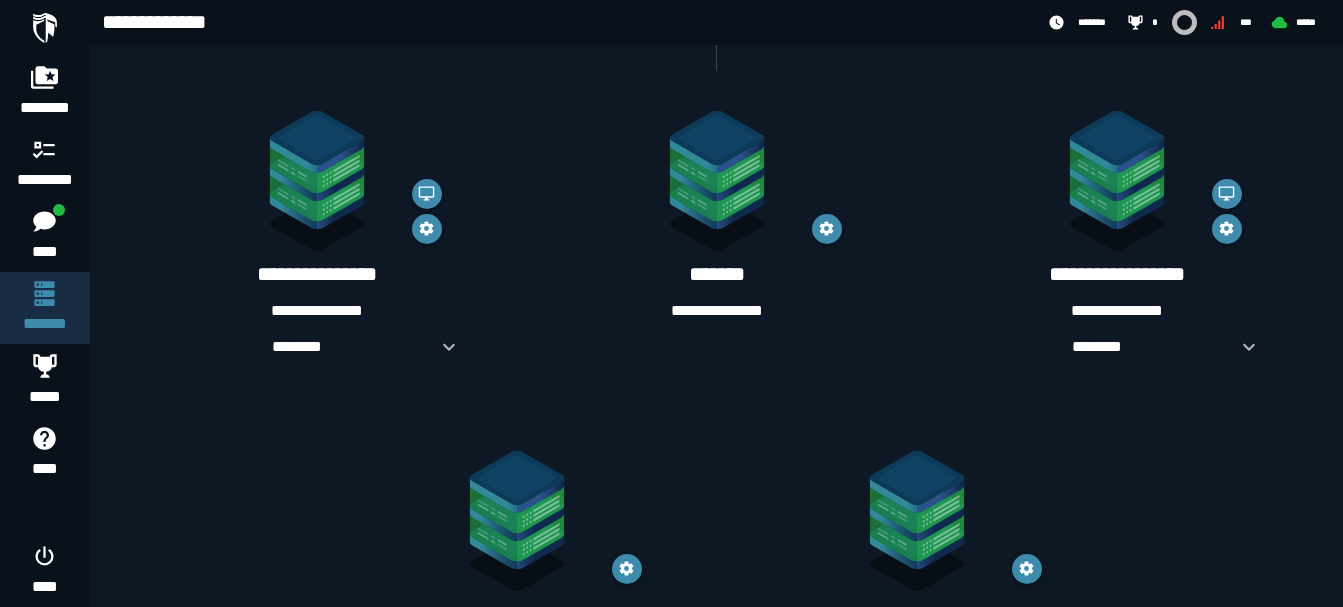 scroll, scrollTop: 300, scrollLeft: 0, axis: vertical 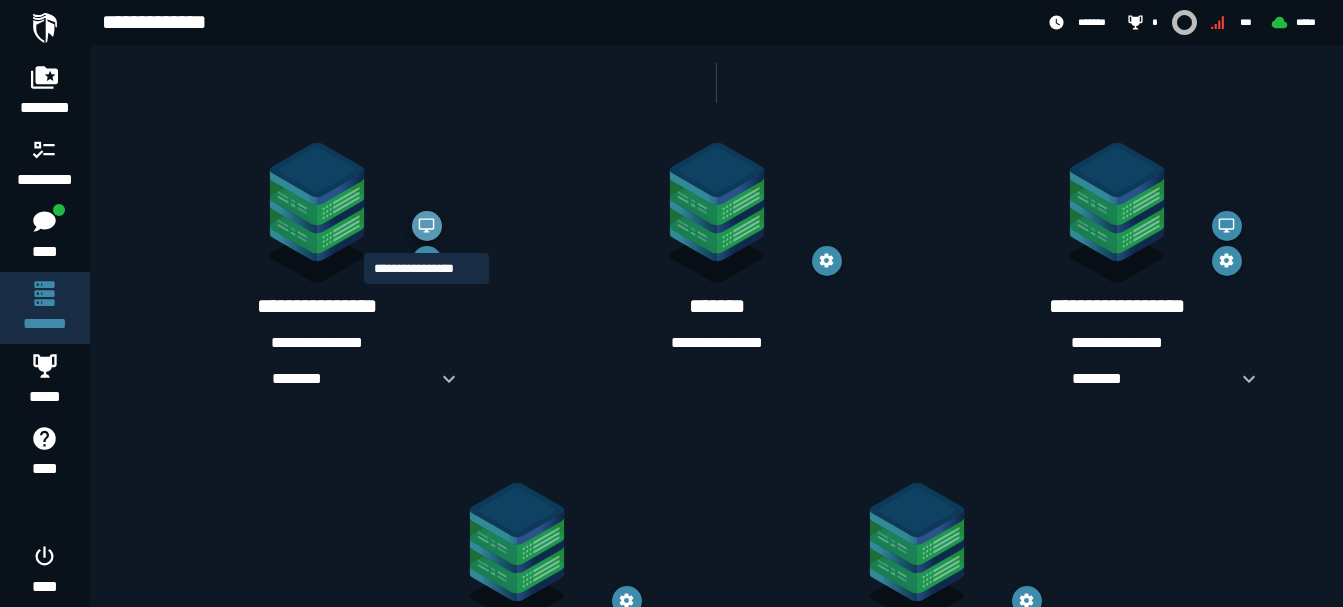 click 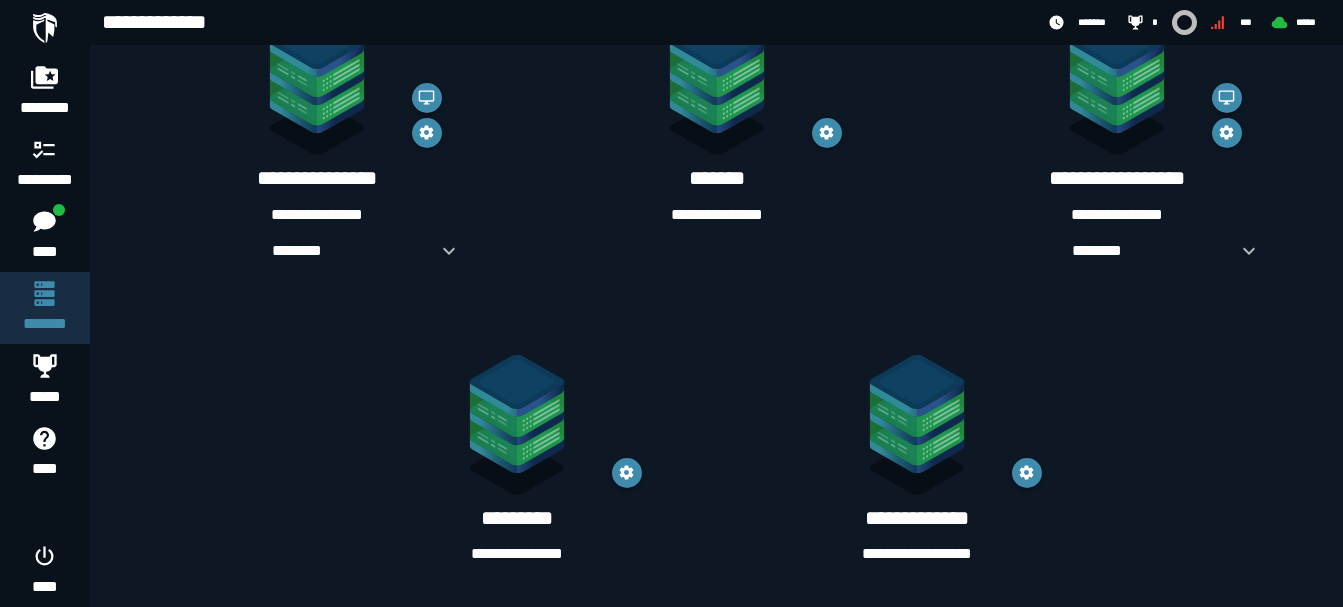 scroll, scrollTop: 426, scrollLeft: 0, axis: vertical 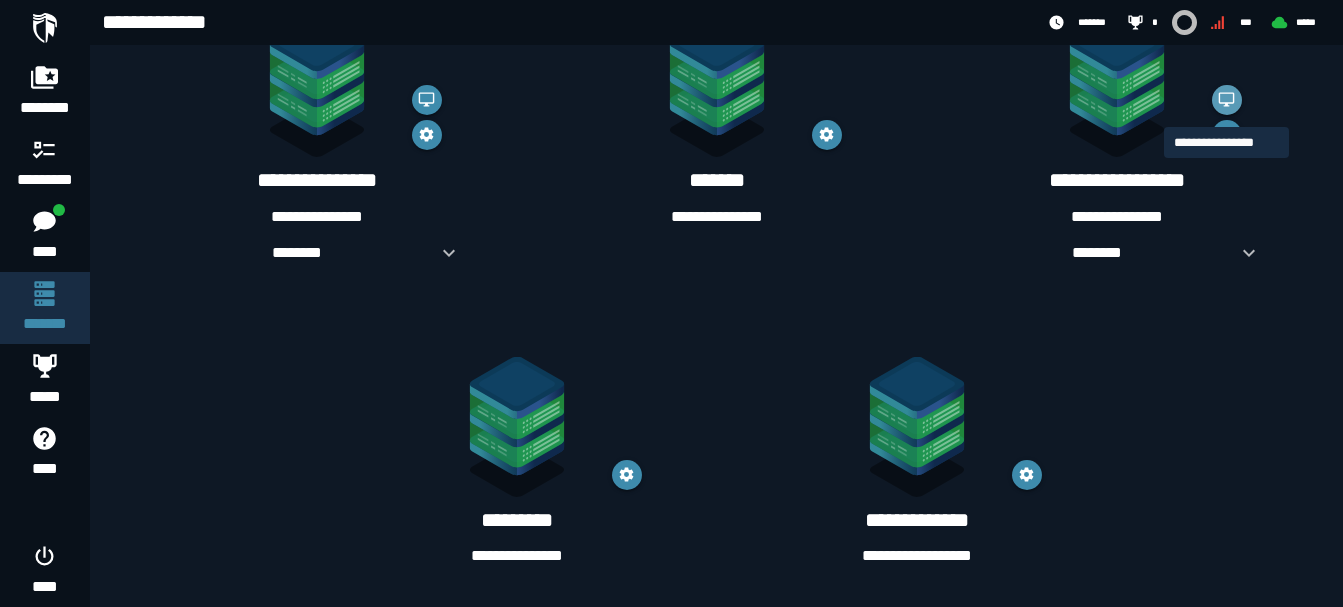 click 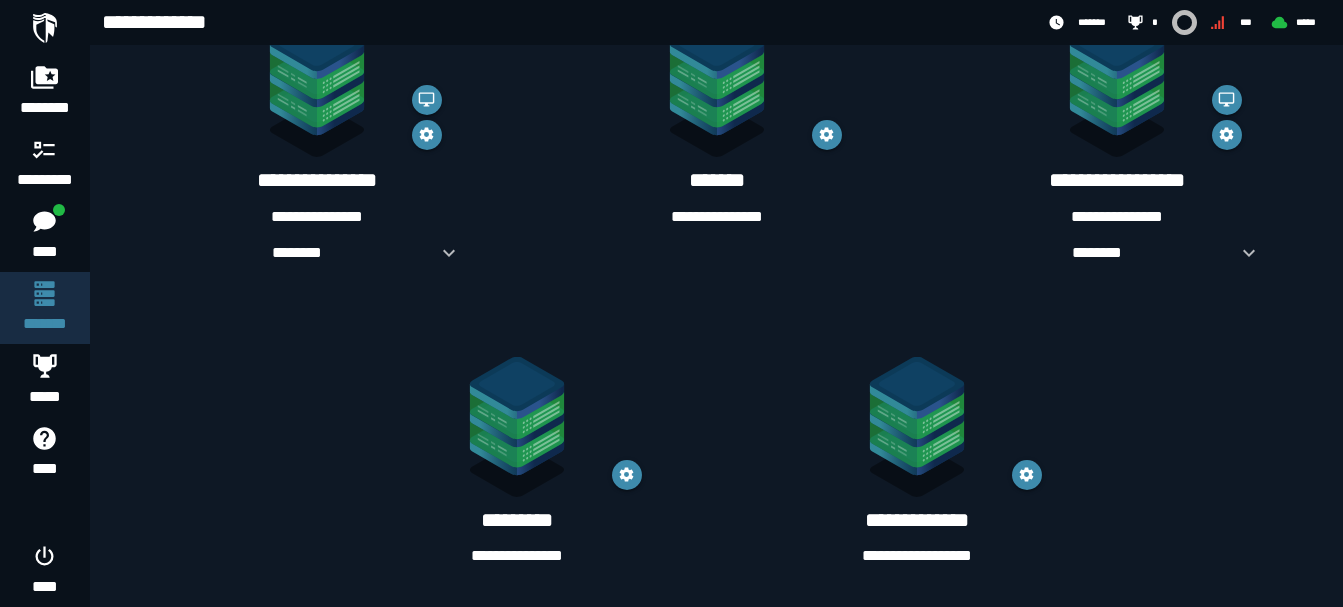 scroll, scrollTop: 426, scrollLeft: 0, axis: vertical 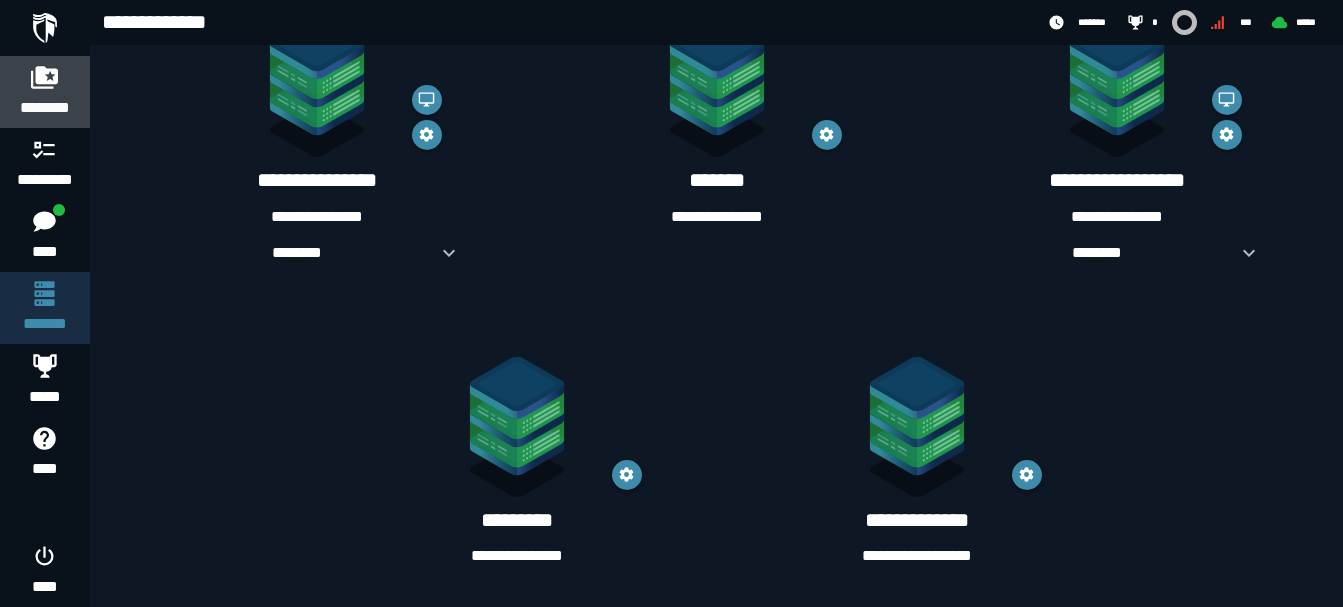 click 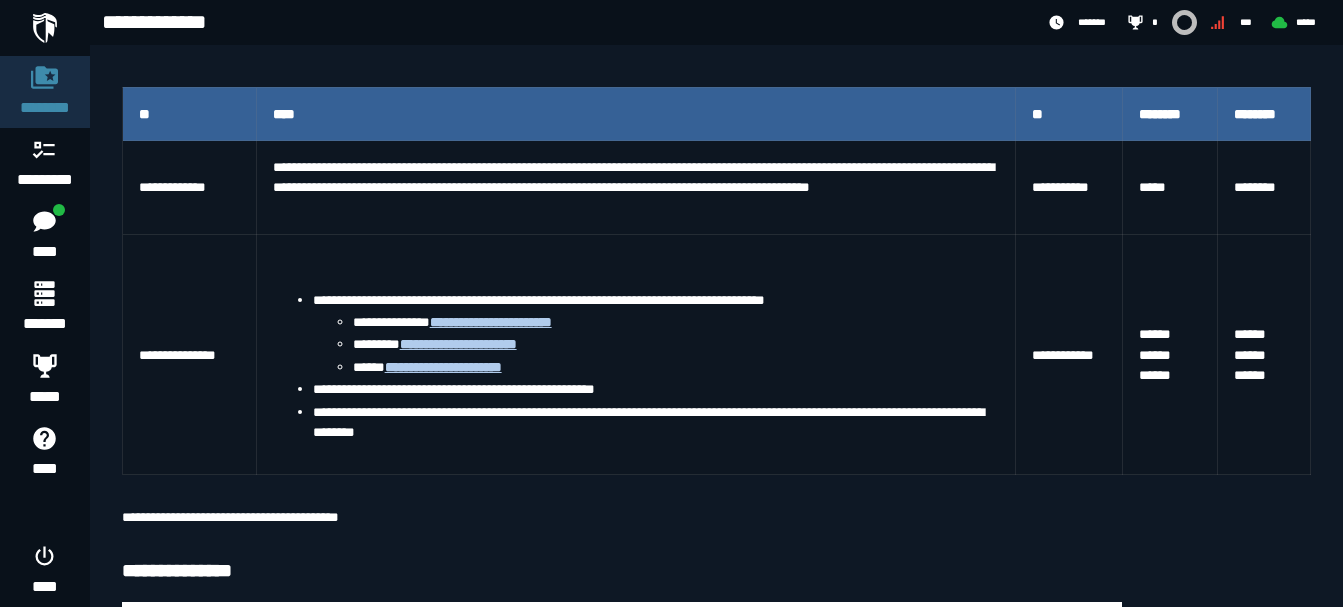 scroll, scrollTop: 401, scrollLeft: 0, axis: vertical 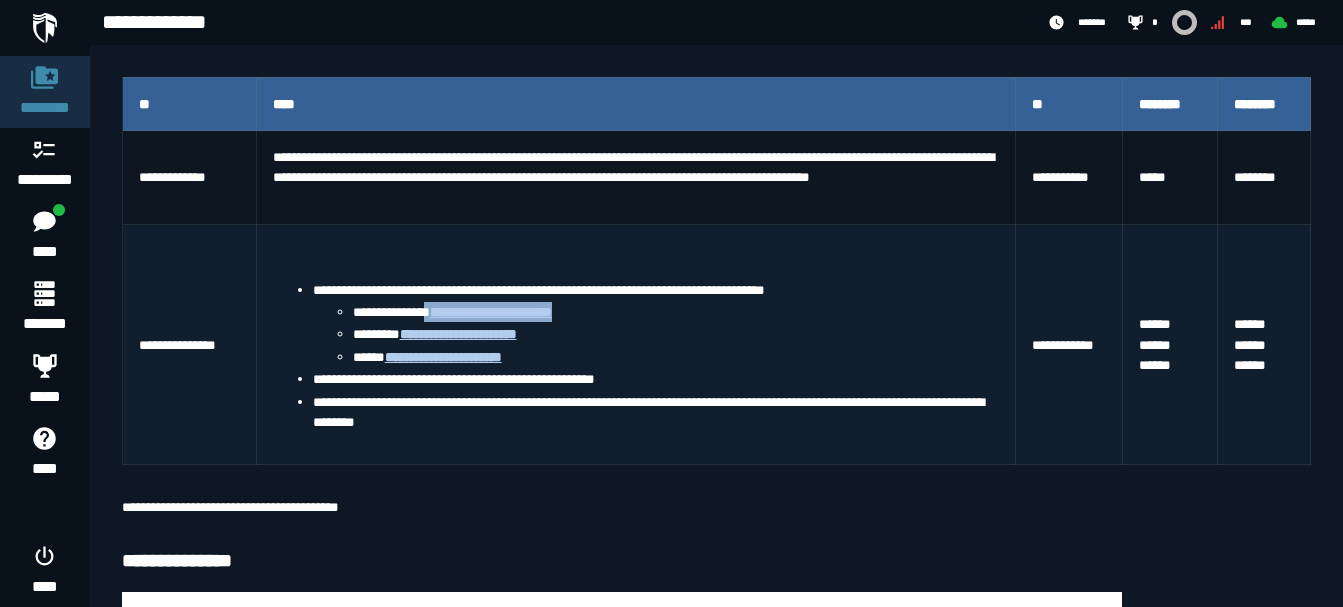 drag, startPoint x: 618, startPoint y: 312, endPoint x: 457, endPoint y: 311, distance: 161.00311 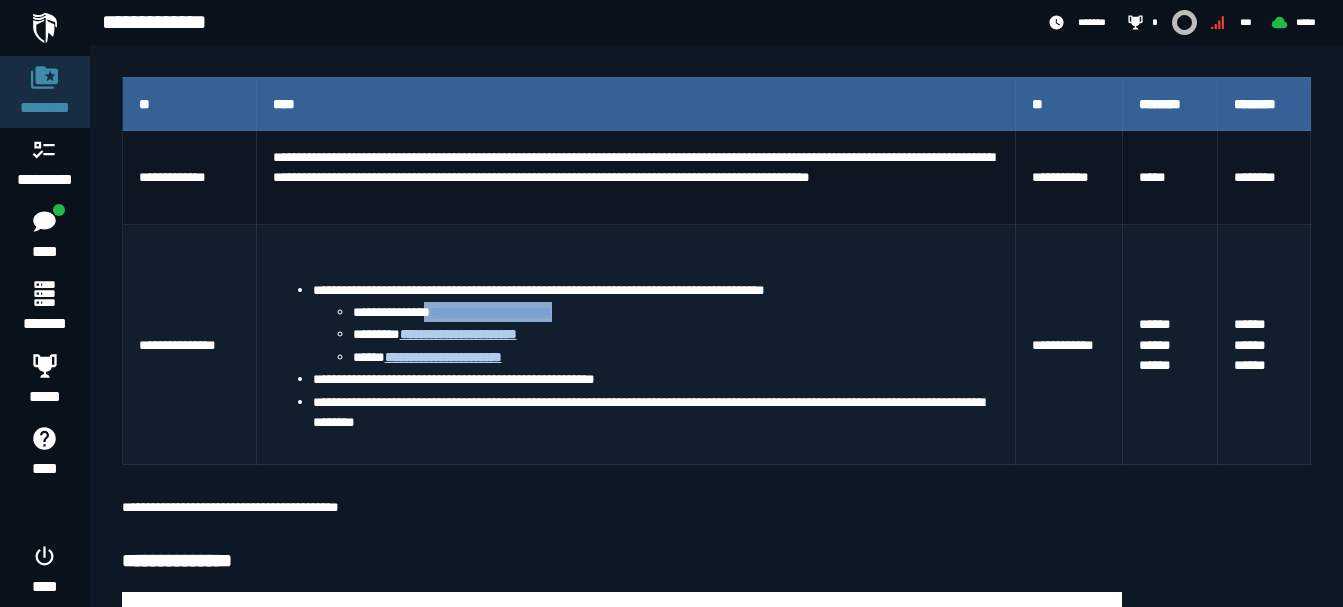 copy on "**********" 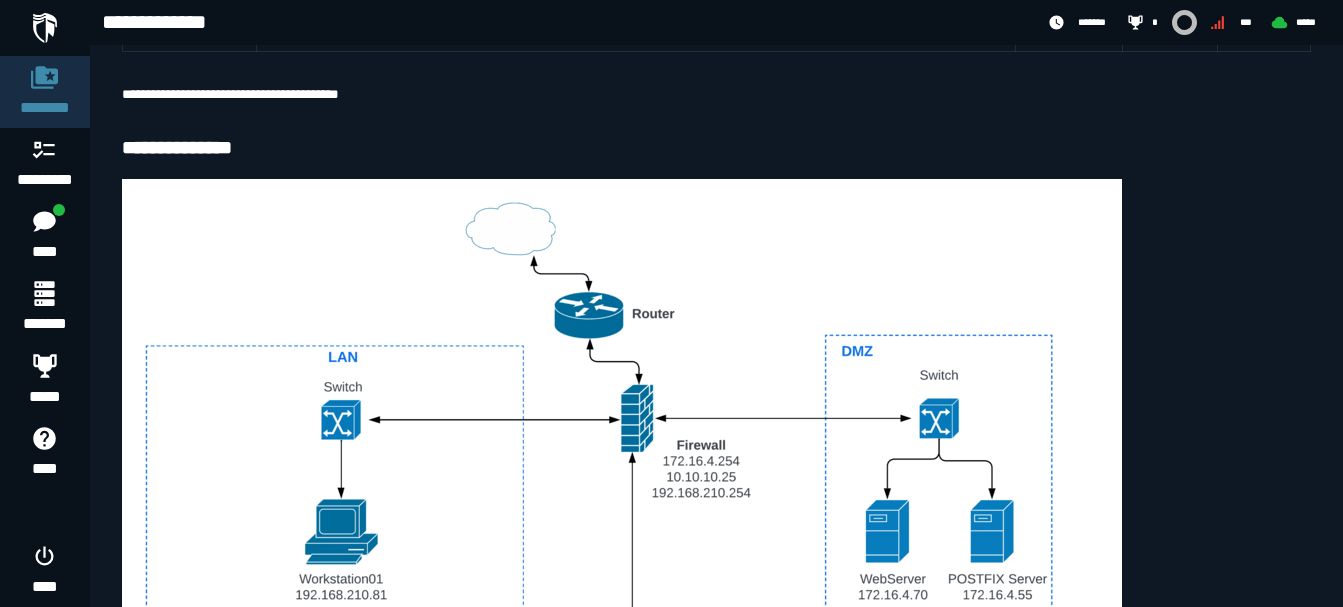 scroll, scrollTop: 884, scrollLeft: 0, axis: vertical 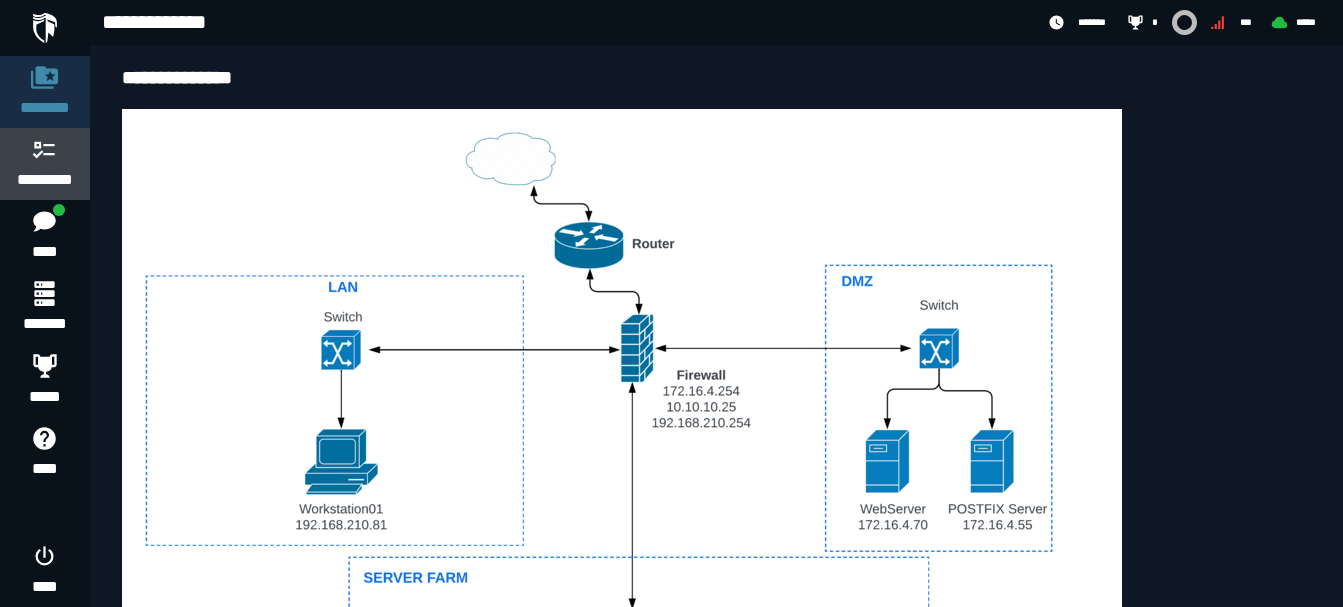 click 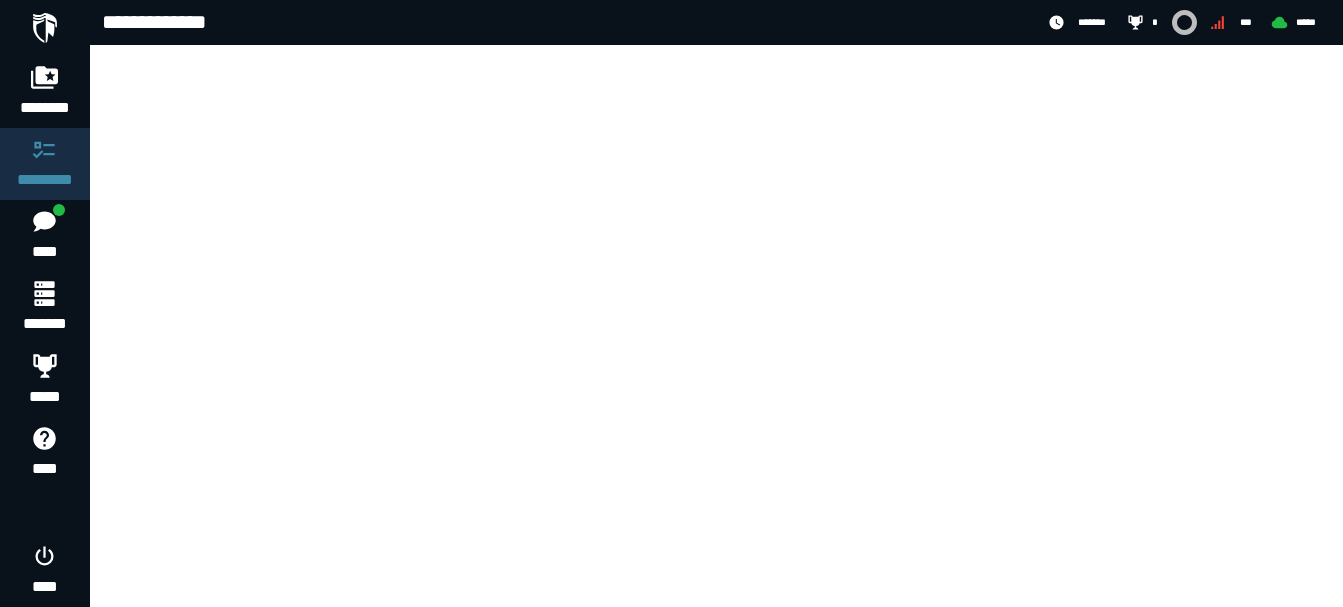 scroll, scrollTop: 0, scrollLeft: 0, axis: both 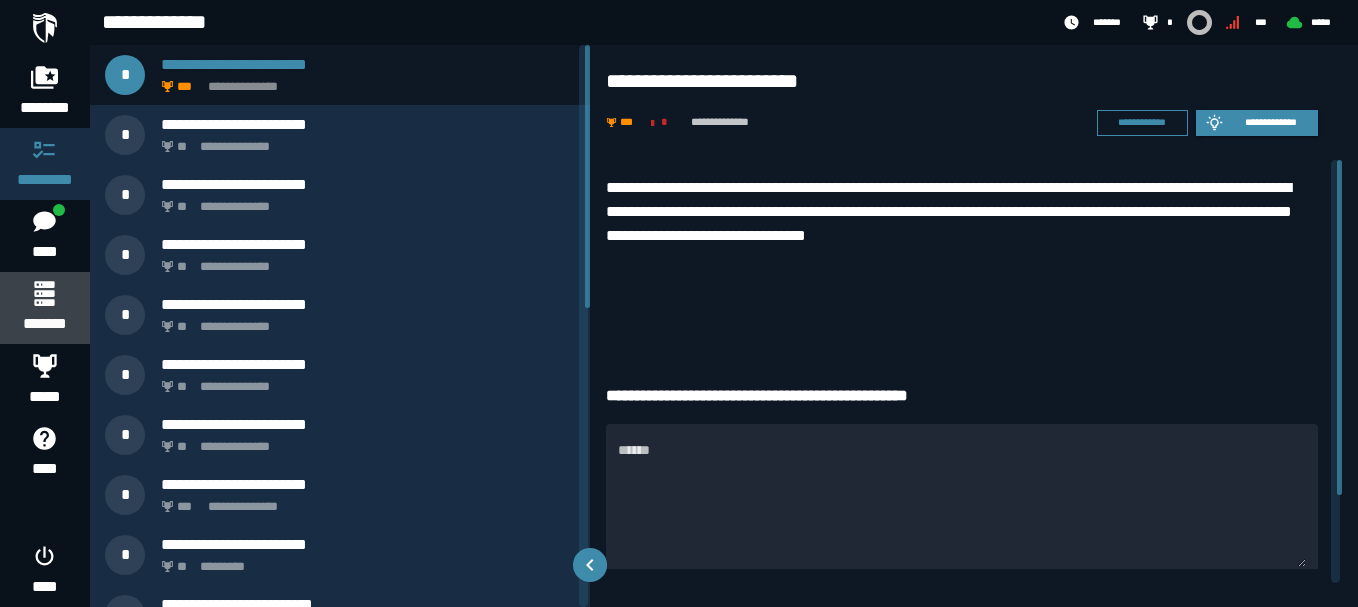 click on "*******" at bounding box center (44, 324) 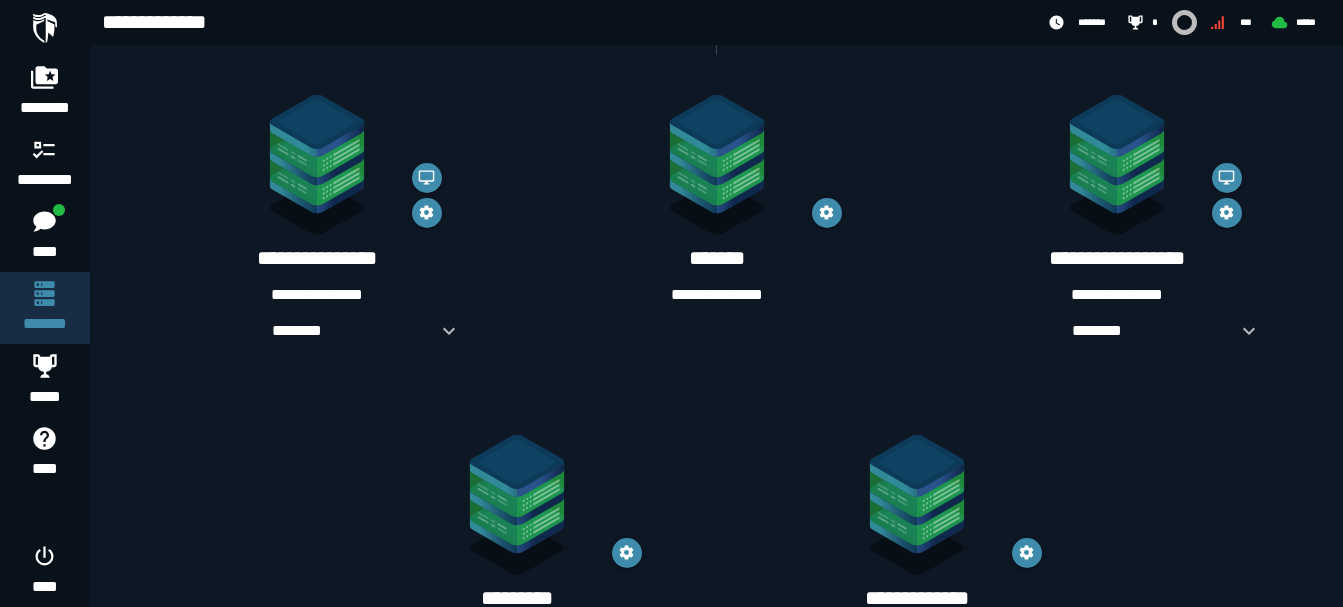 scroll, scrollTop: 365, scrollLeft: 0, axis: vertical 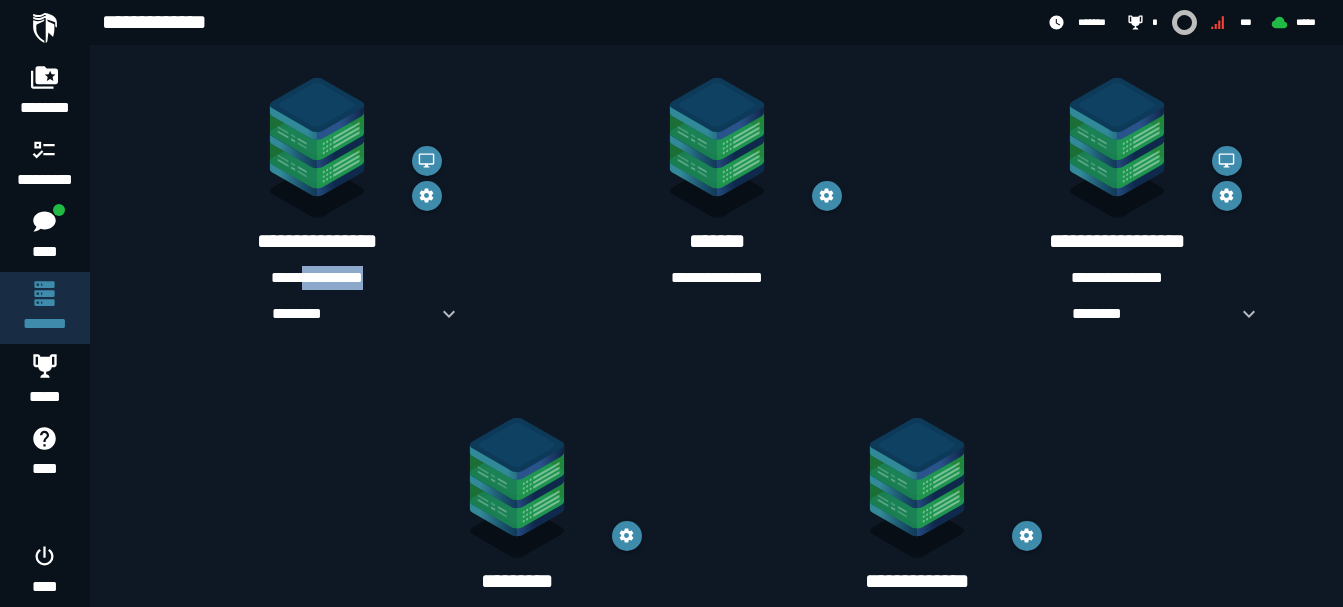 drag, startPoint x: 365, startPoint y: 276, endPoint x: 292, endPoint y: 276, distance: 73 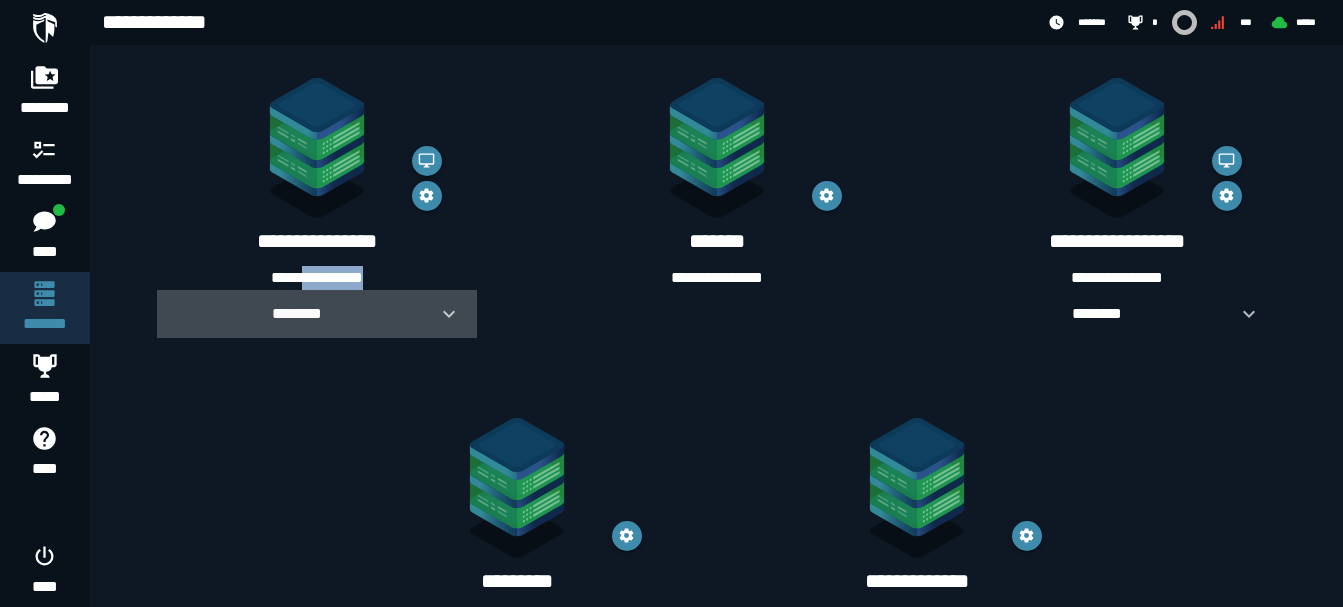click 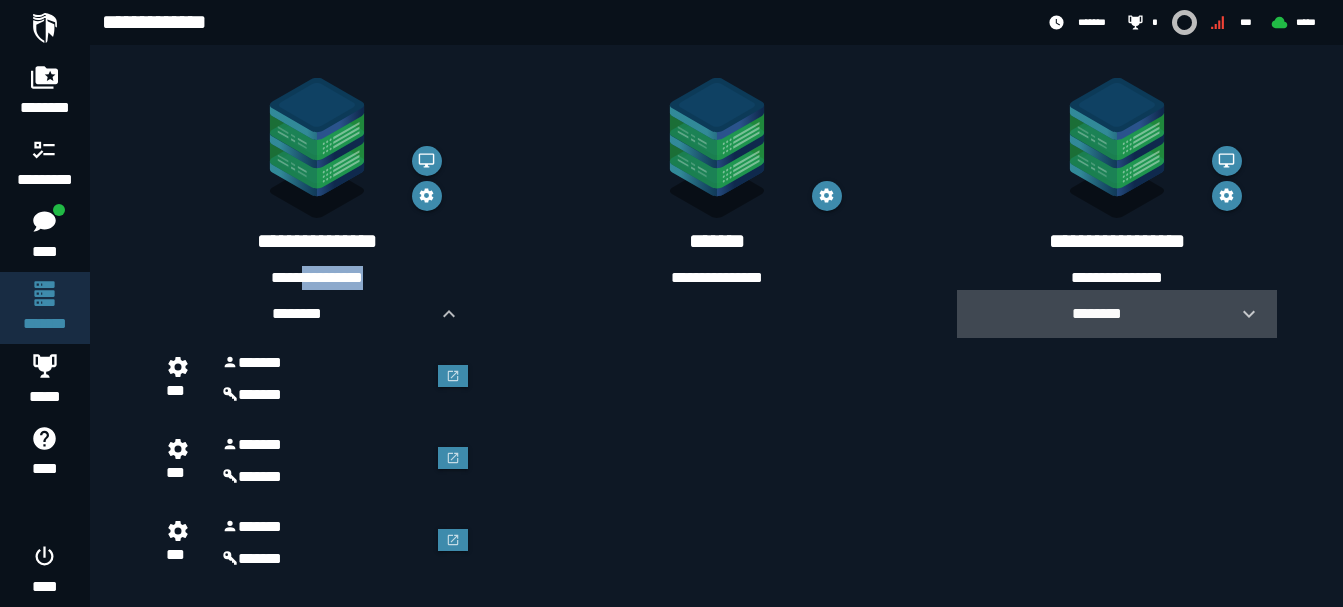 click 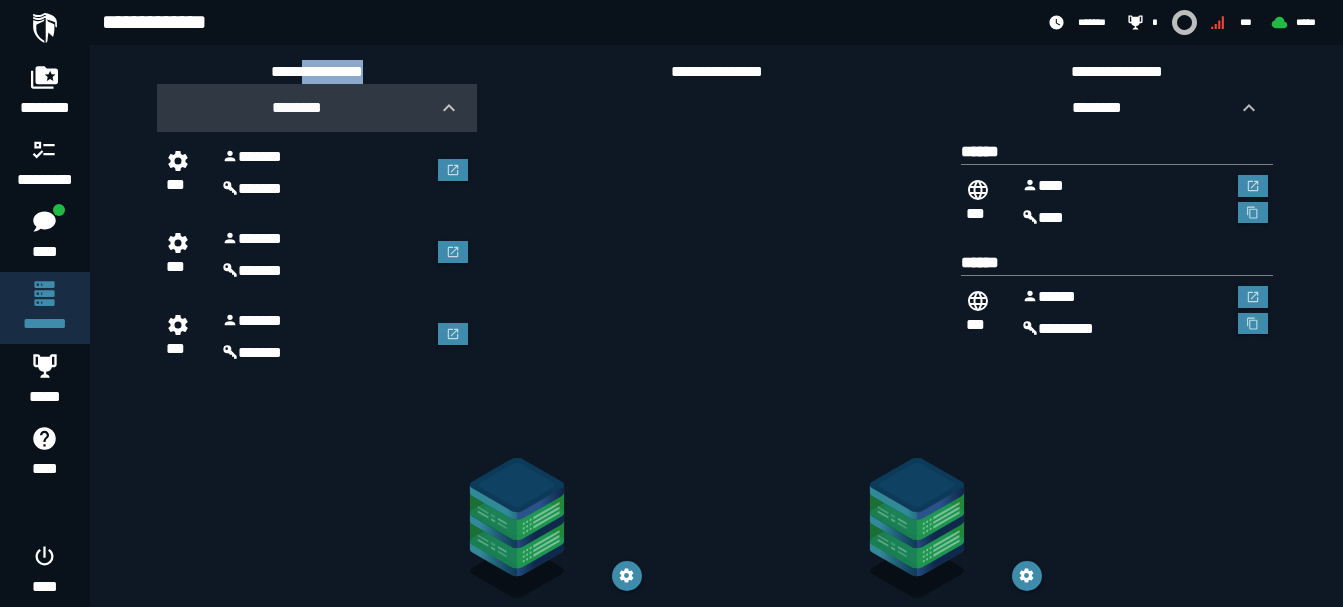 scroll, scrollTop: 678, scrollLeft: 0, axis: vertical 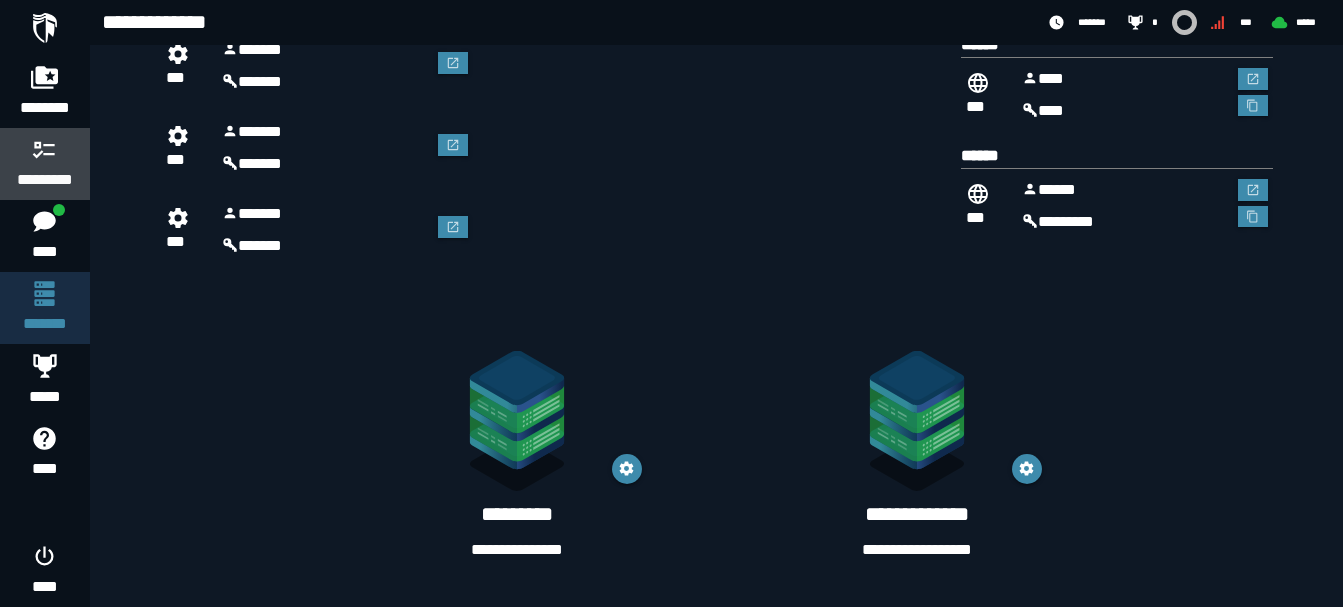 click 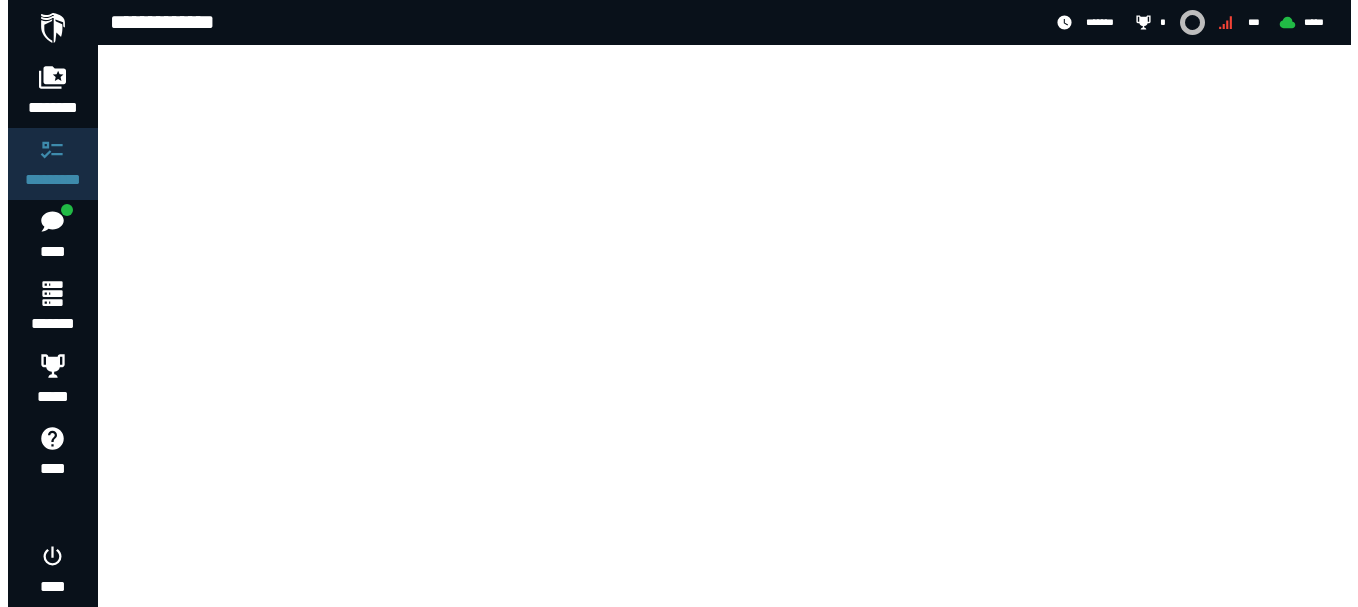 scroll, scrollTop: 0, scrollLeft: 0, axis: both 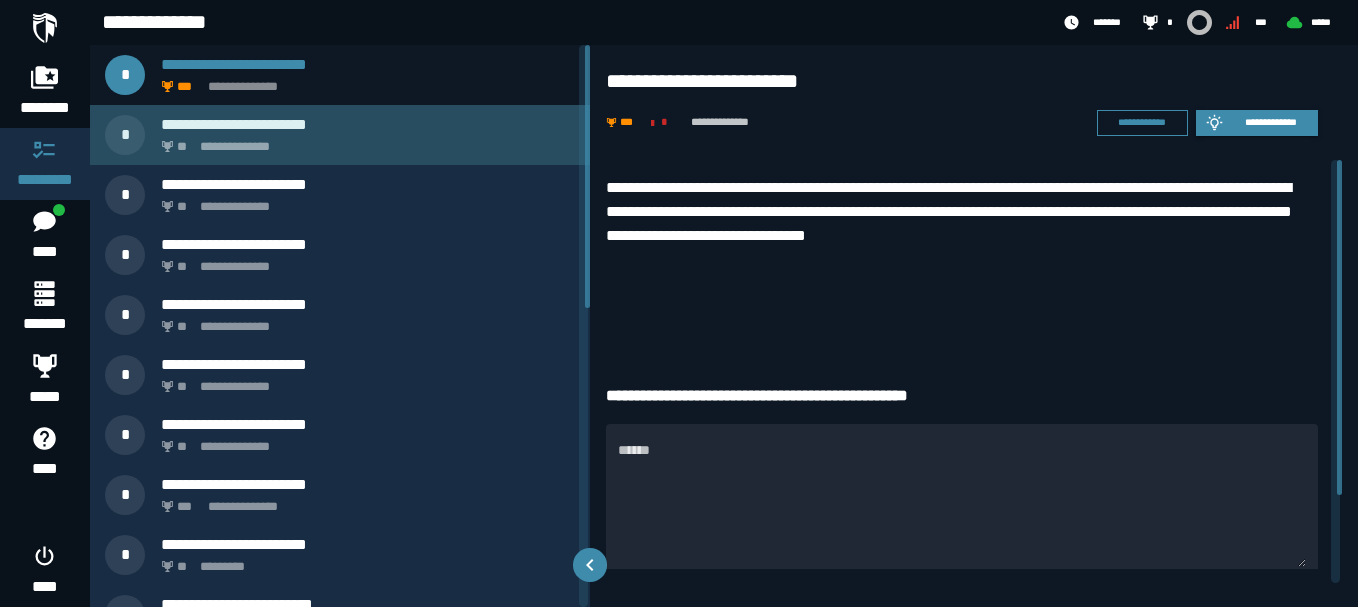click on "**********" at bounding box center (364, 141) 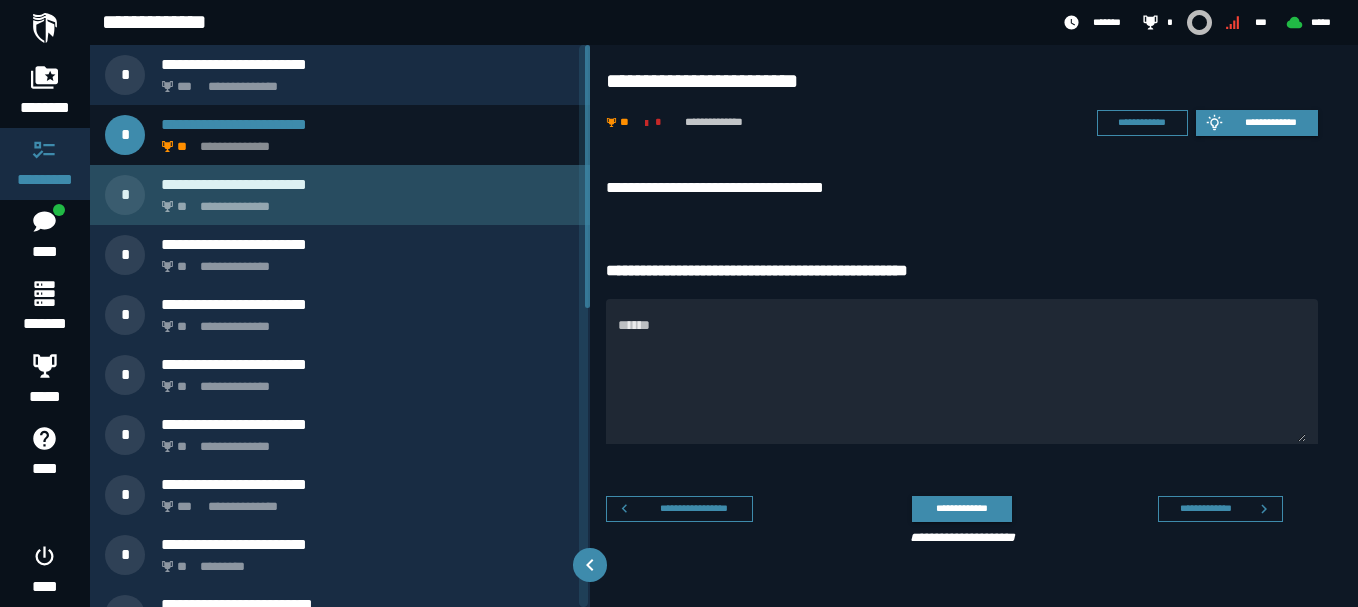 click on "**********" at bounding box center [368, 184] 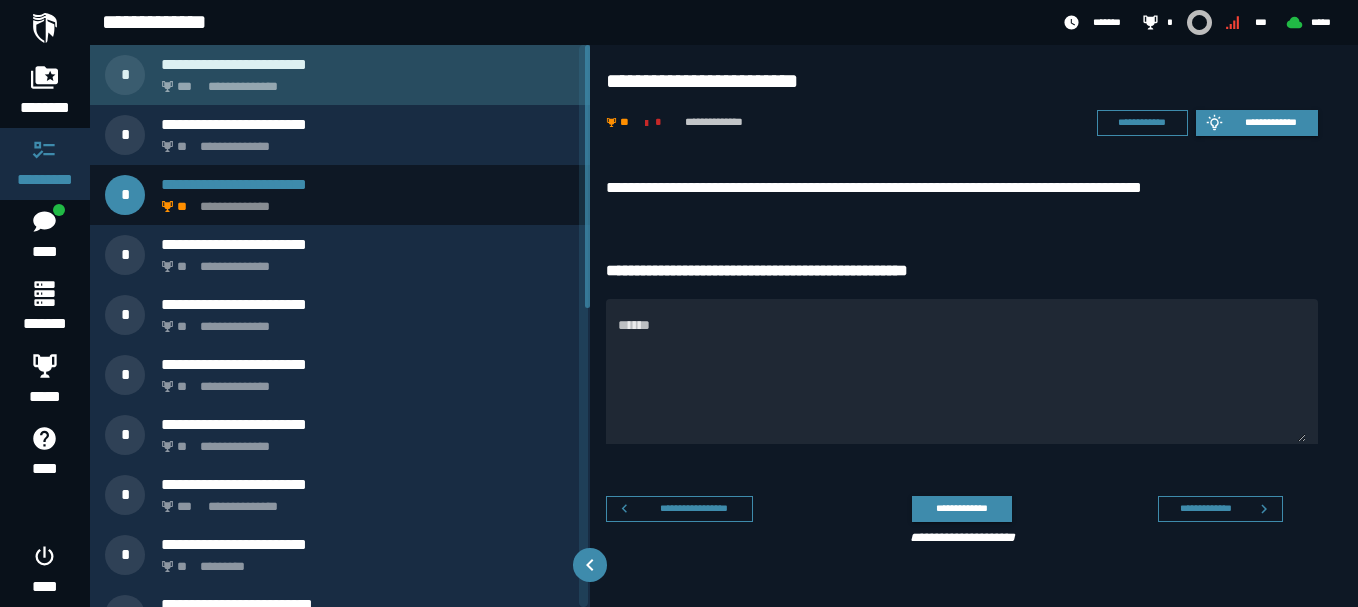click on "**********" 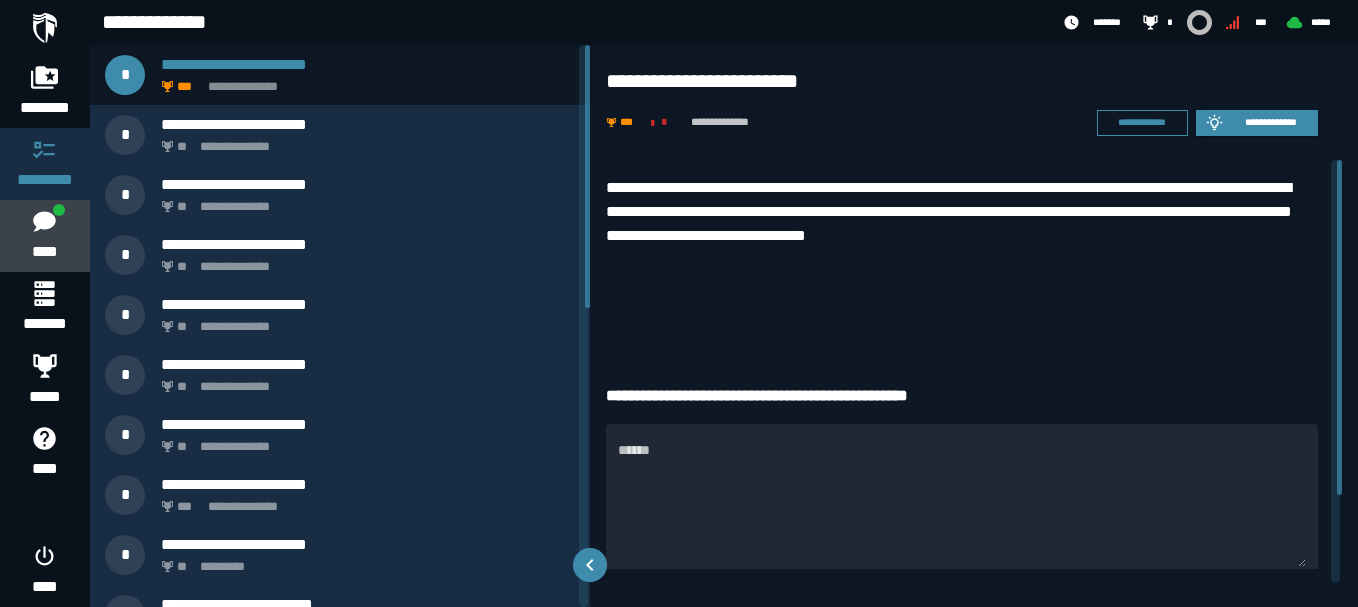 click 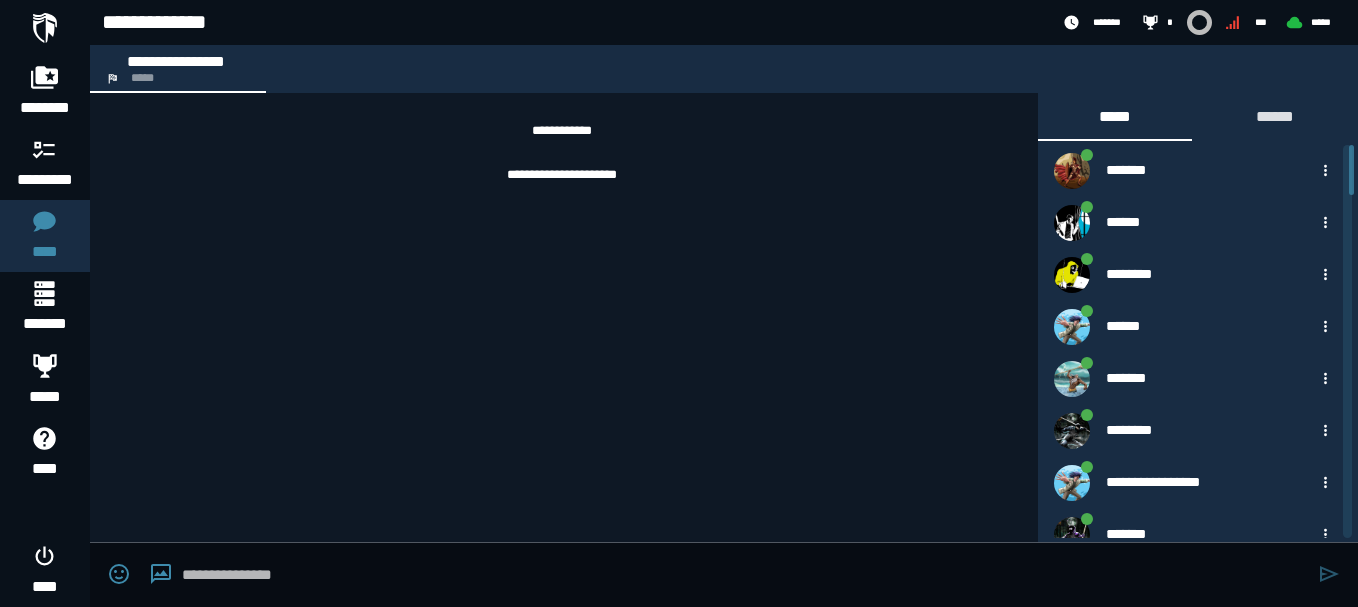 click at bounding box center [745, 575] 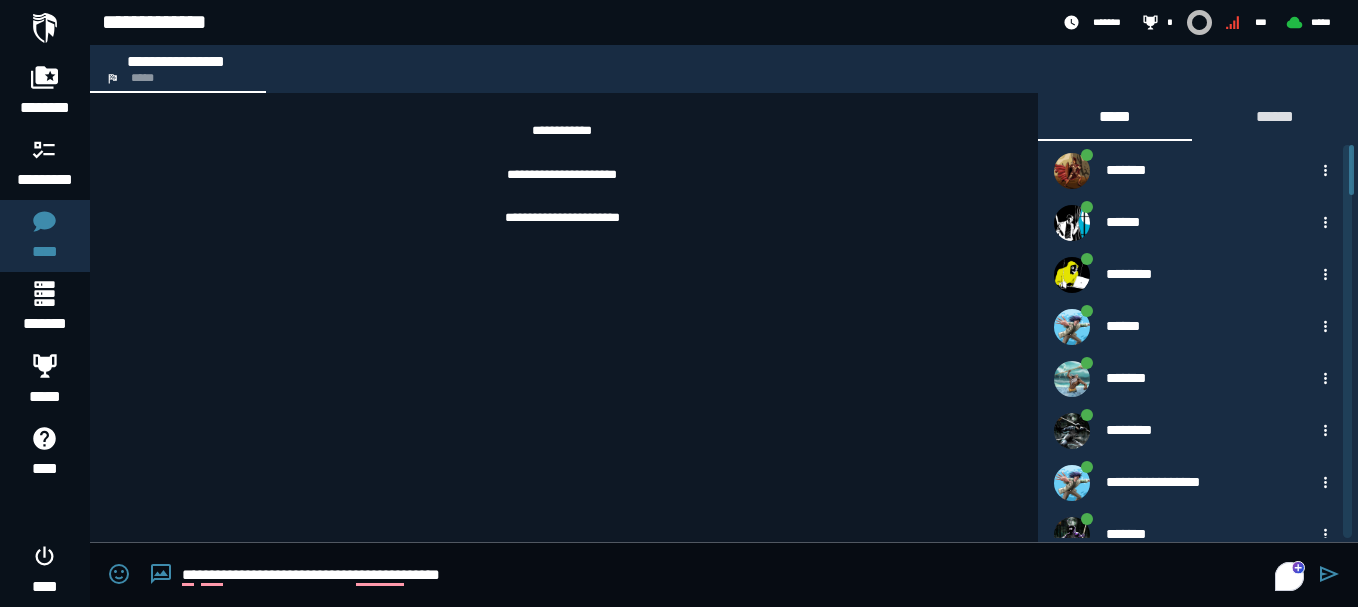 type on "**********" 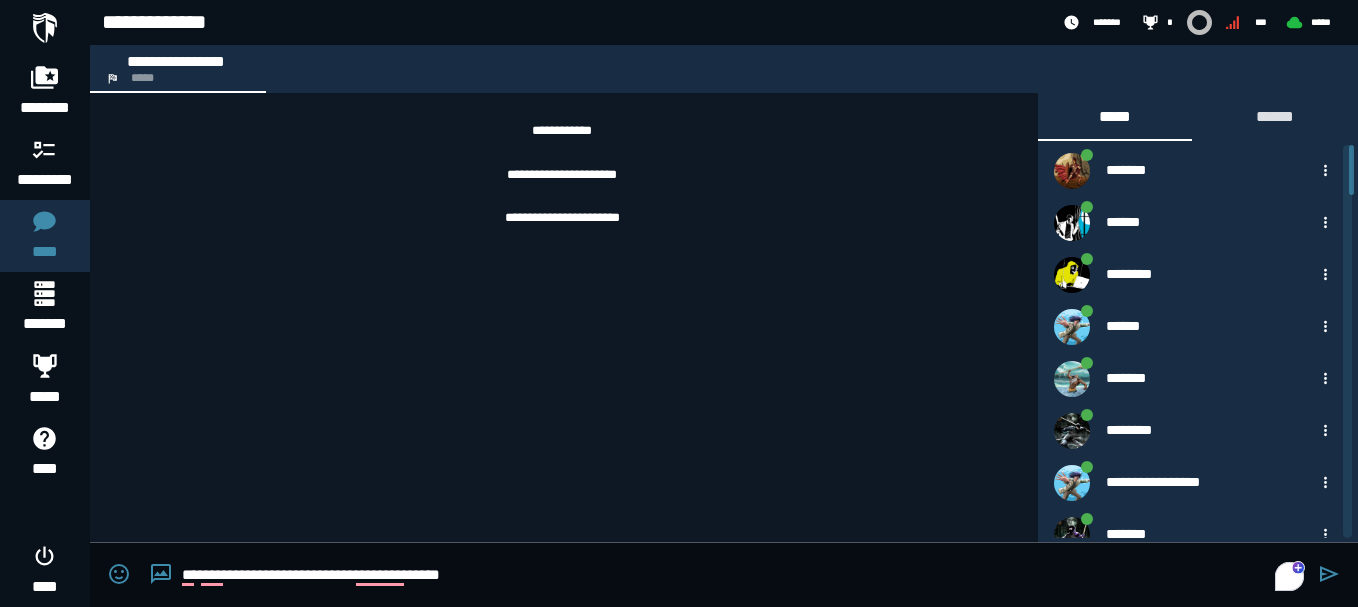 type 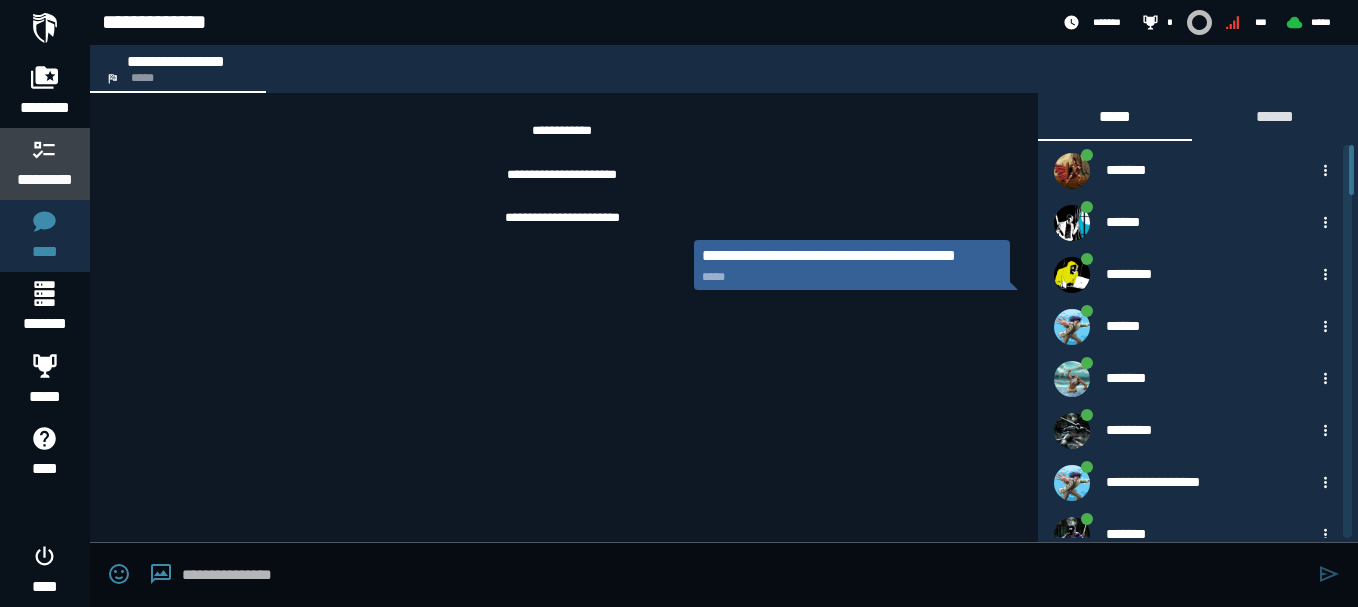 click 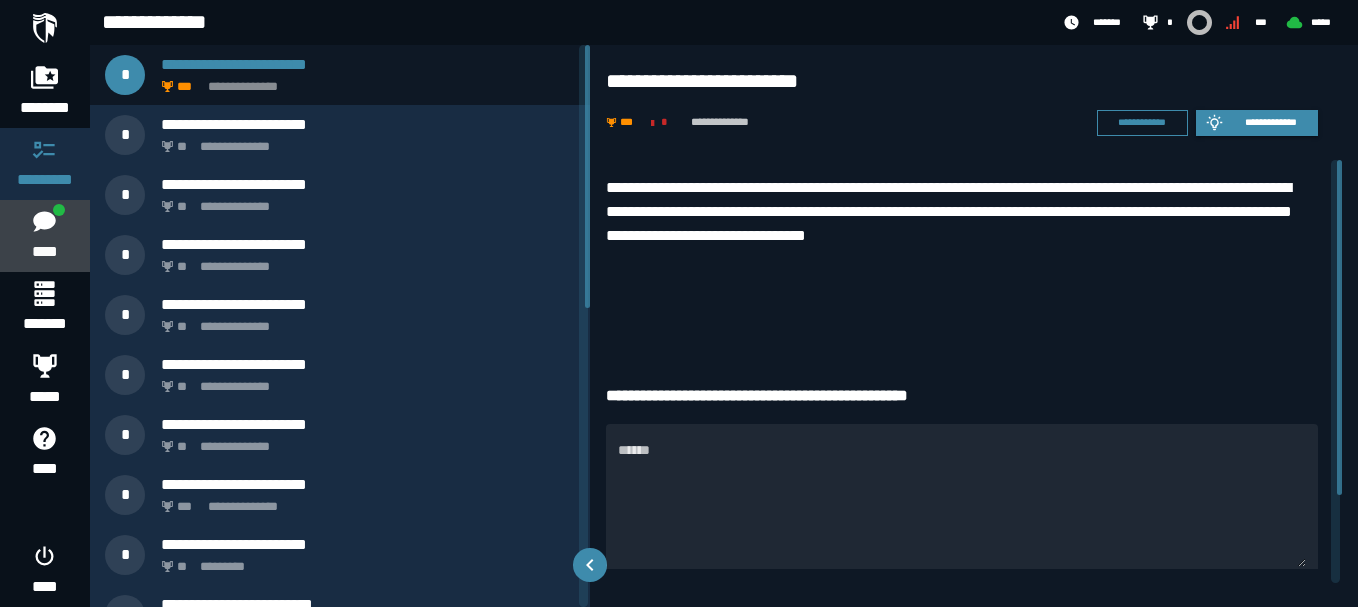 click 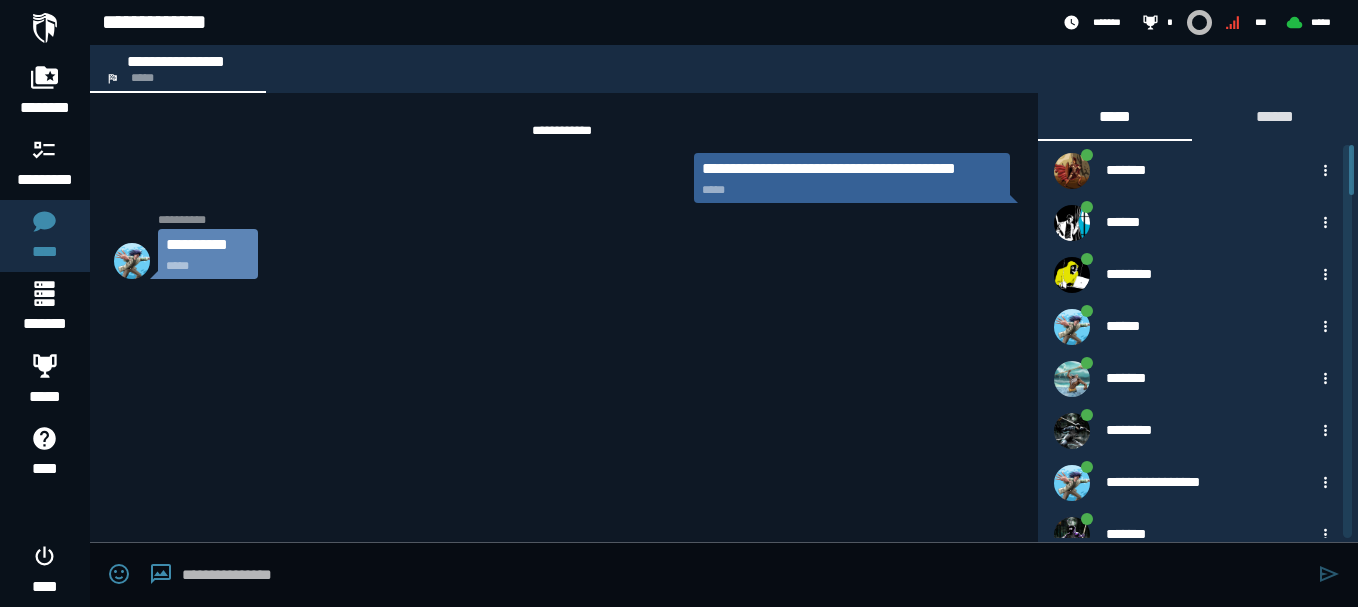 click at bounding box center [745, 575] 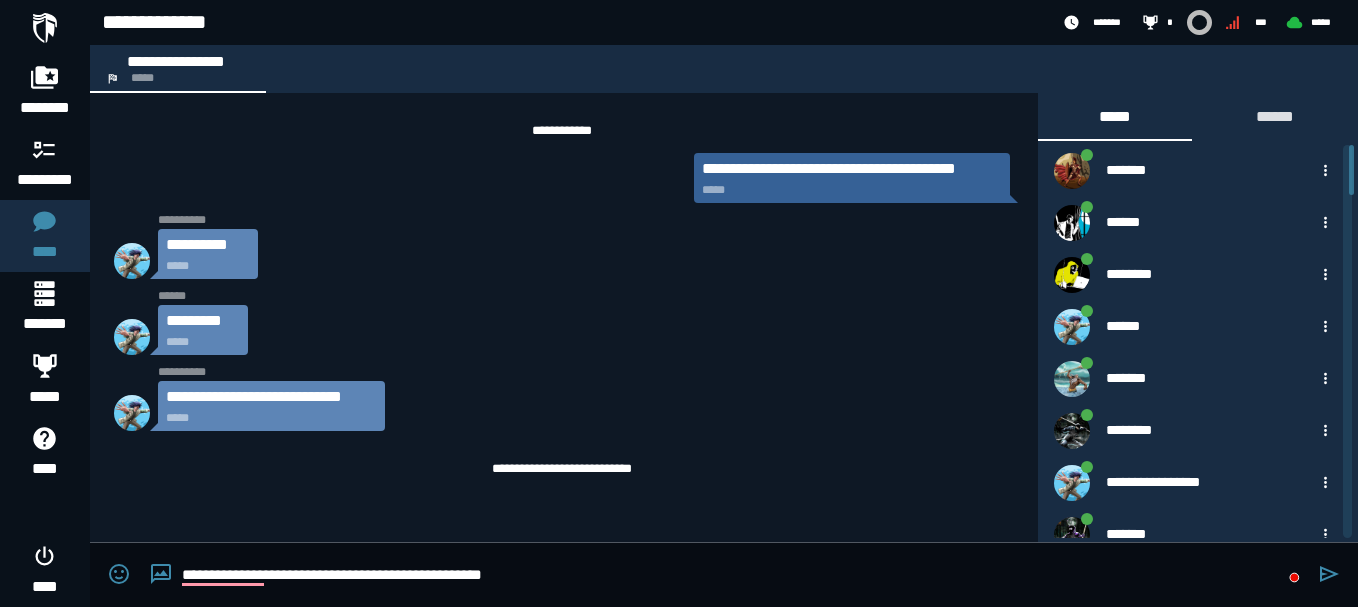 type on "**********" 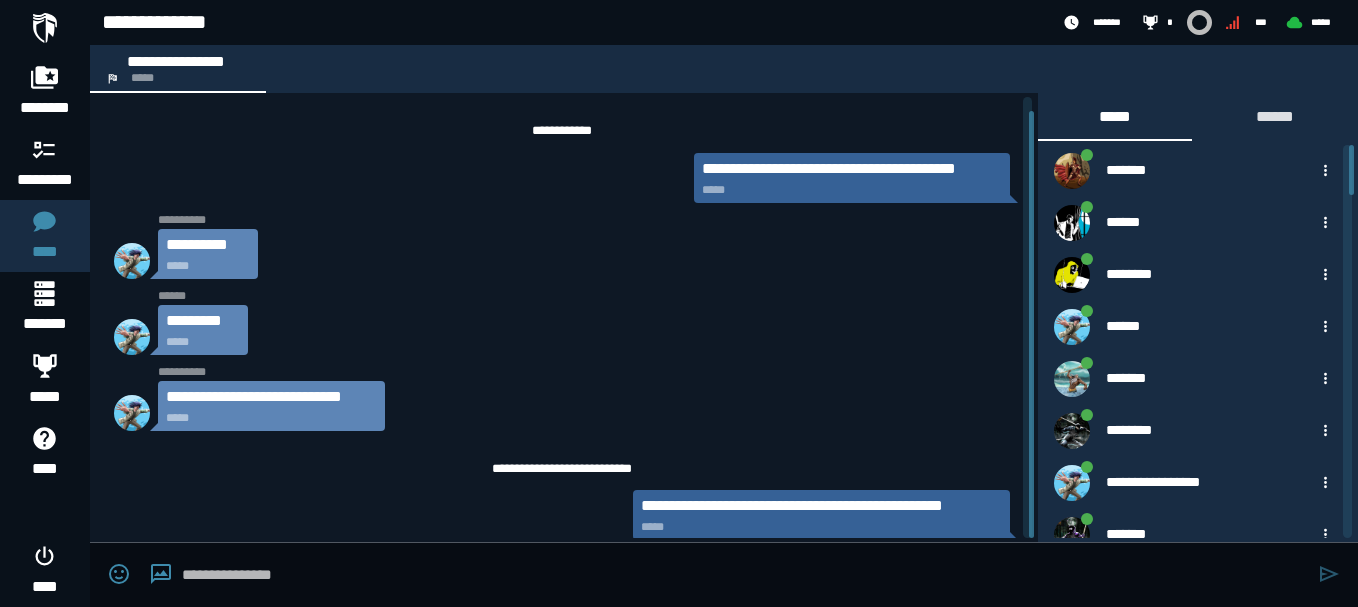 scroll, scrollTop: 14, scrollLeft: 0, axis: vertical 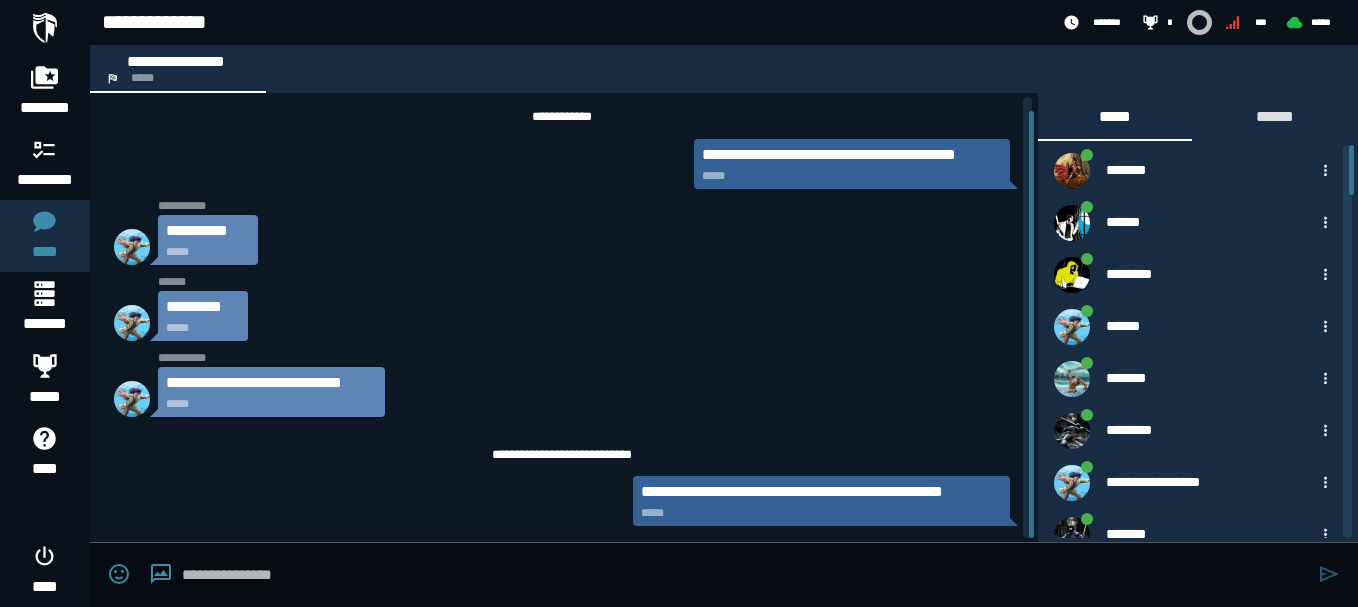 click at bounding box center (745, 575) 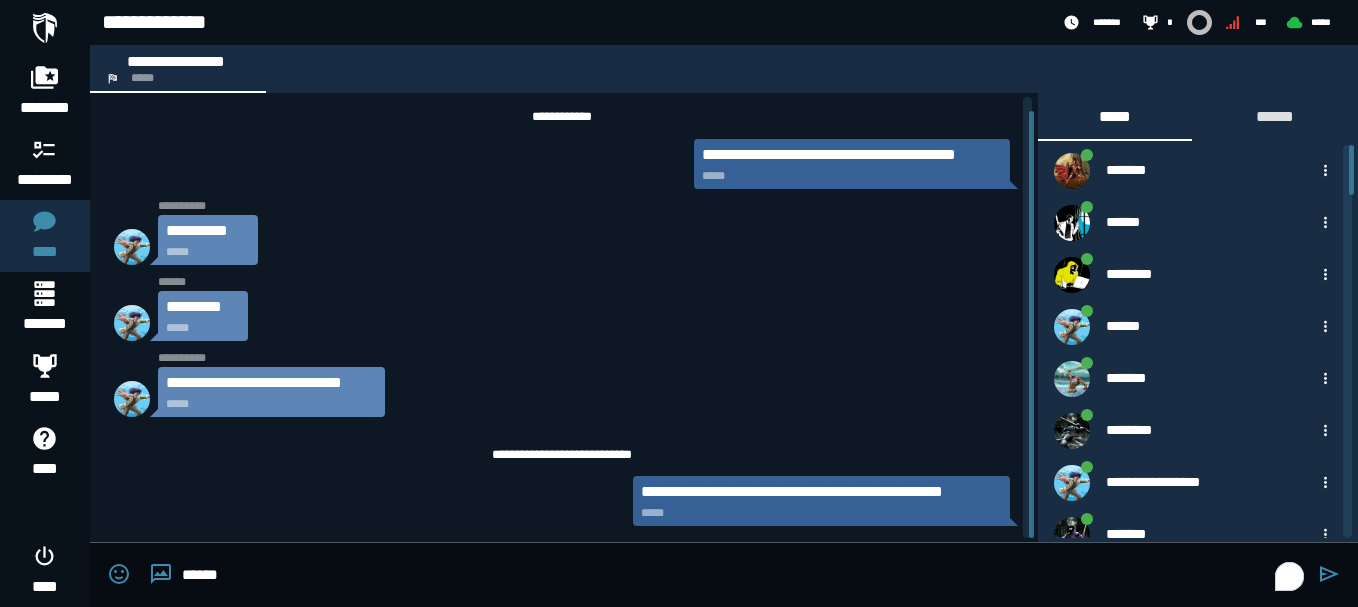 type on "******" 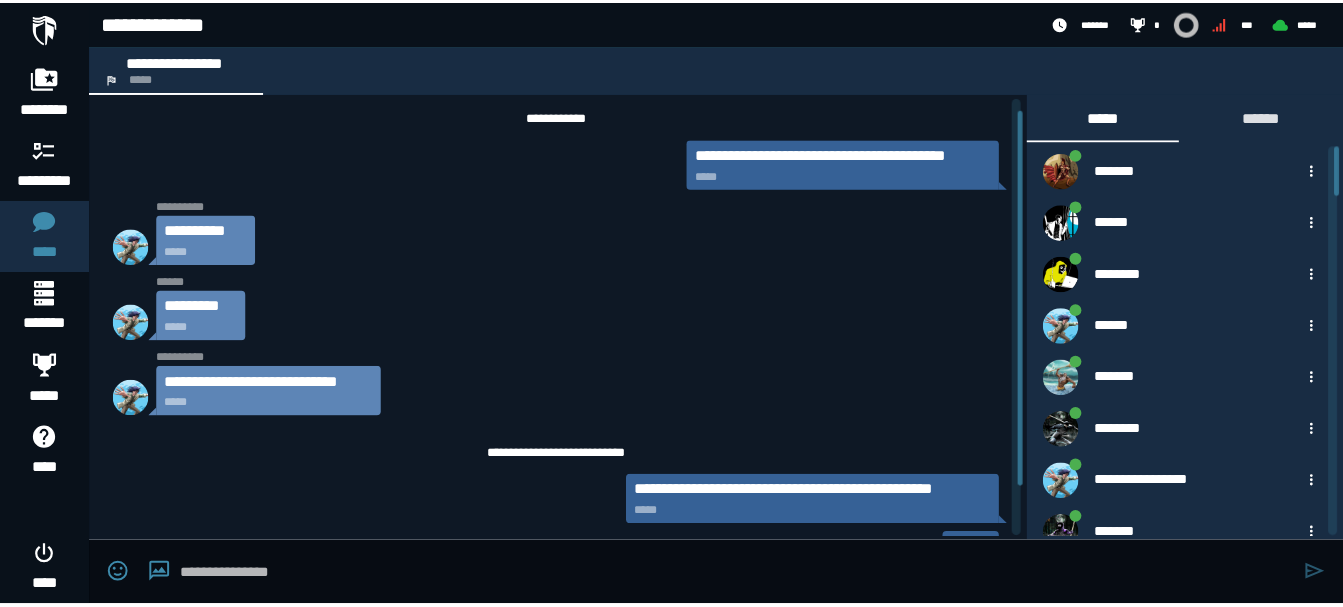 scroll, scrollTop: 72, scrollLeft: 0, axis: vertical 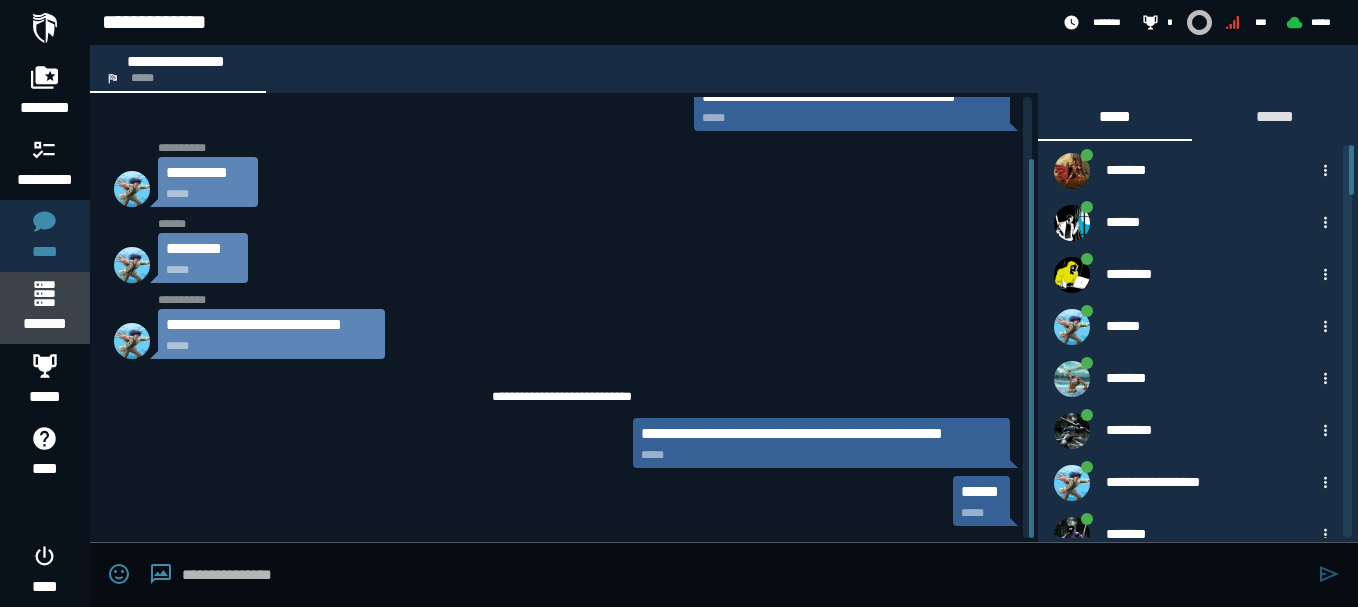 click 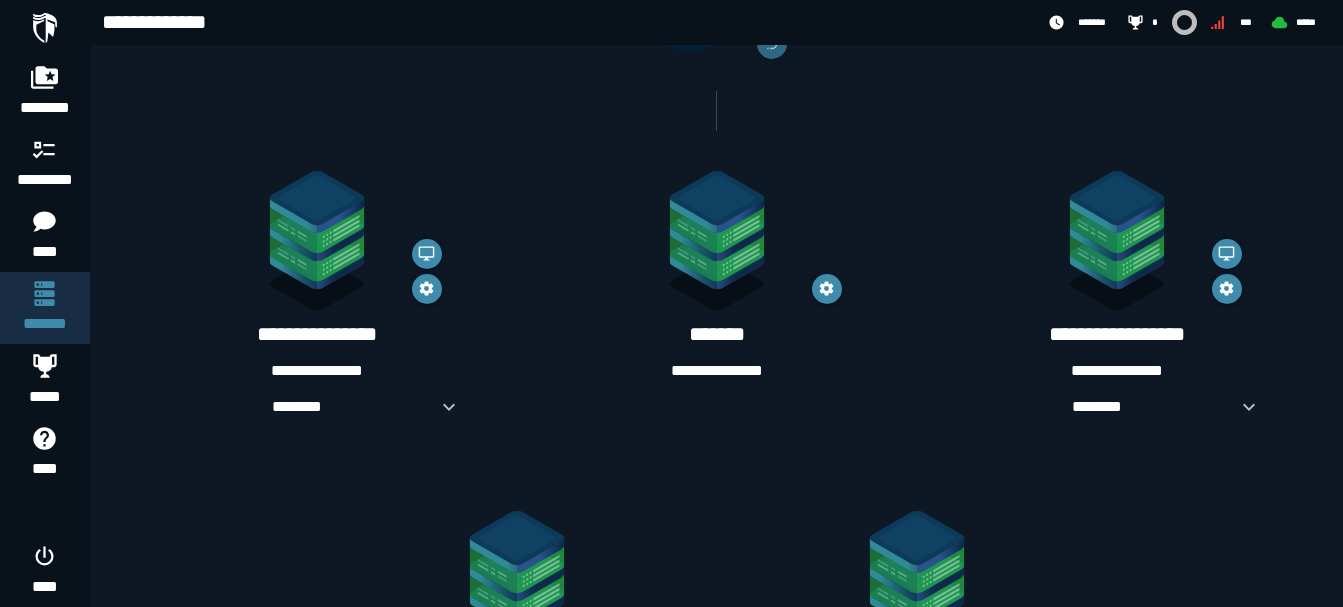 scroll, scrollTop: 308, scrollLeft: 0, axis: vertical 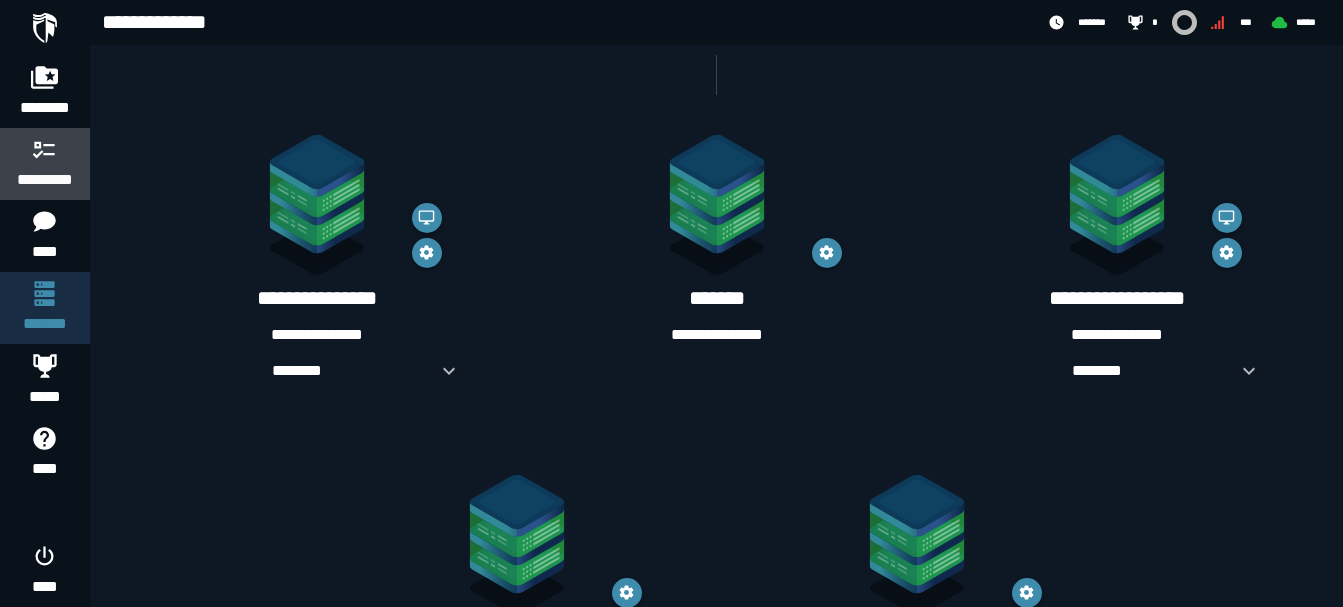 click 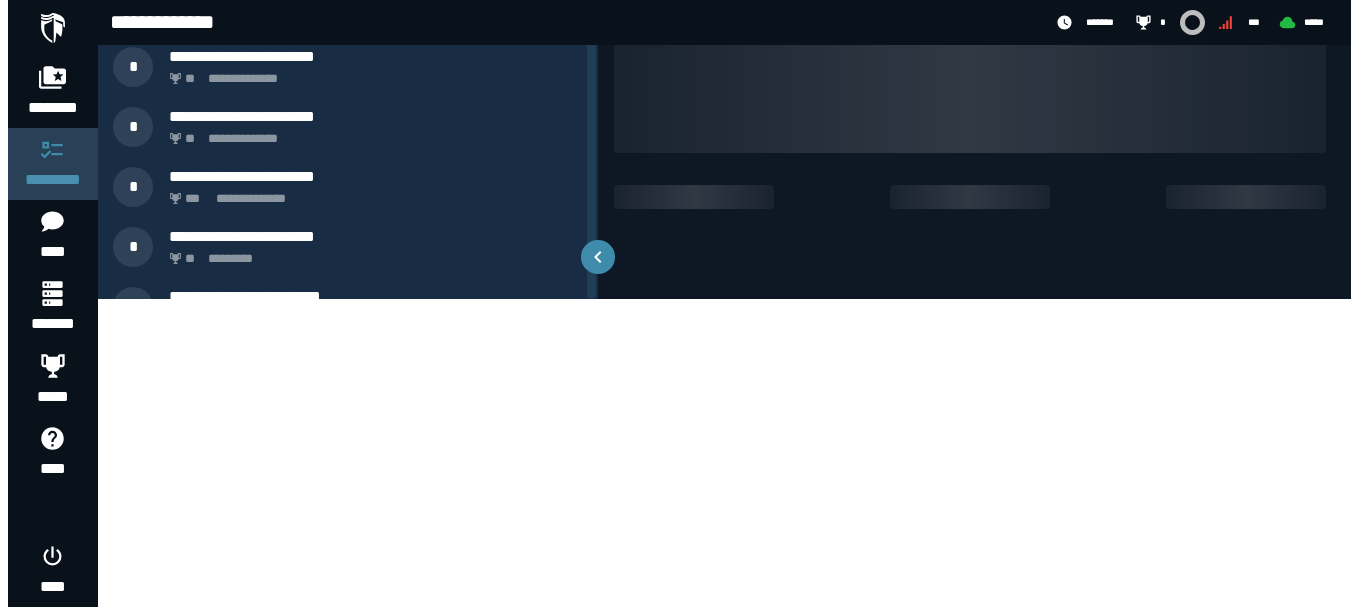 scroll, scrollTop: 0, scrollLeft: 0, axis: both 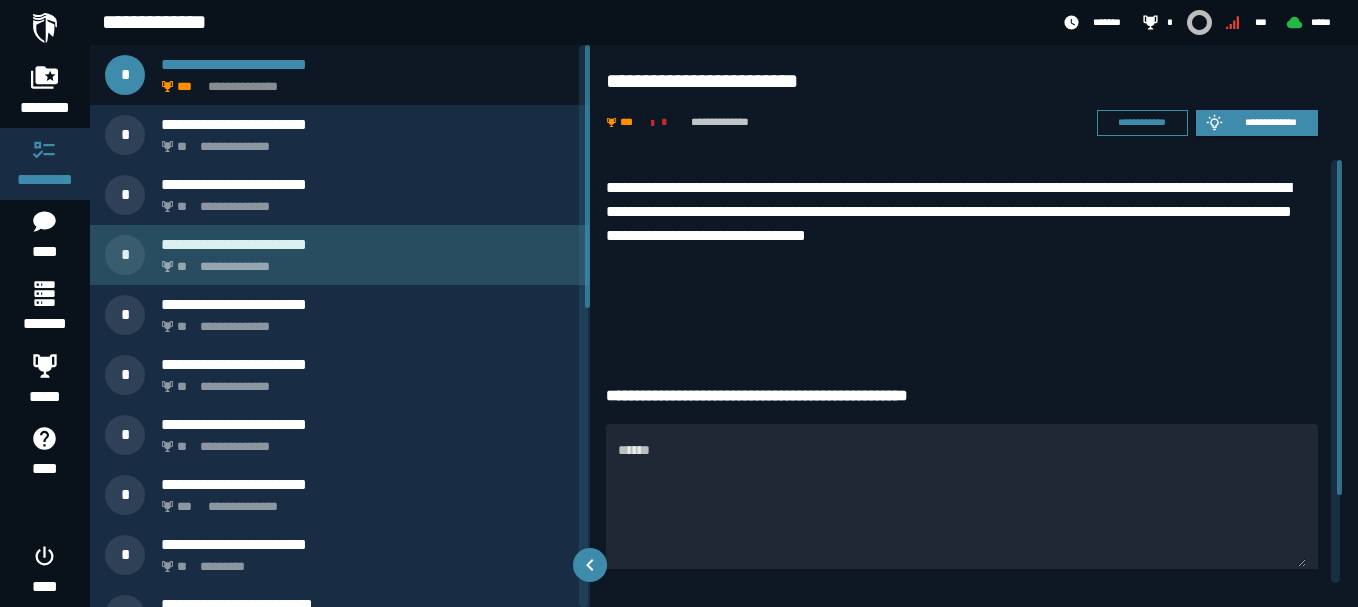 click on "**********" 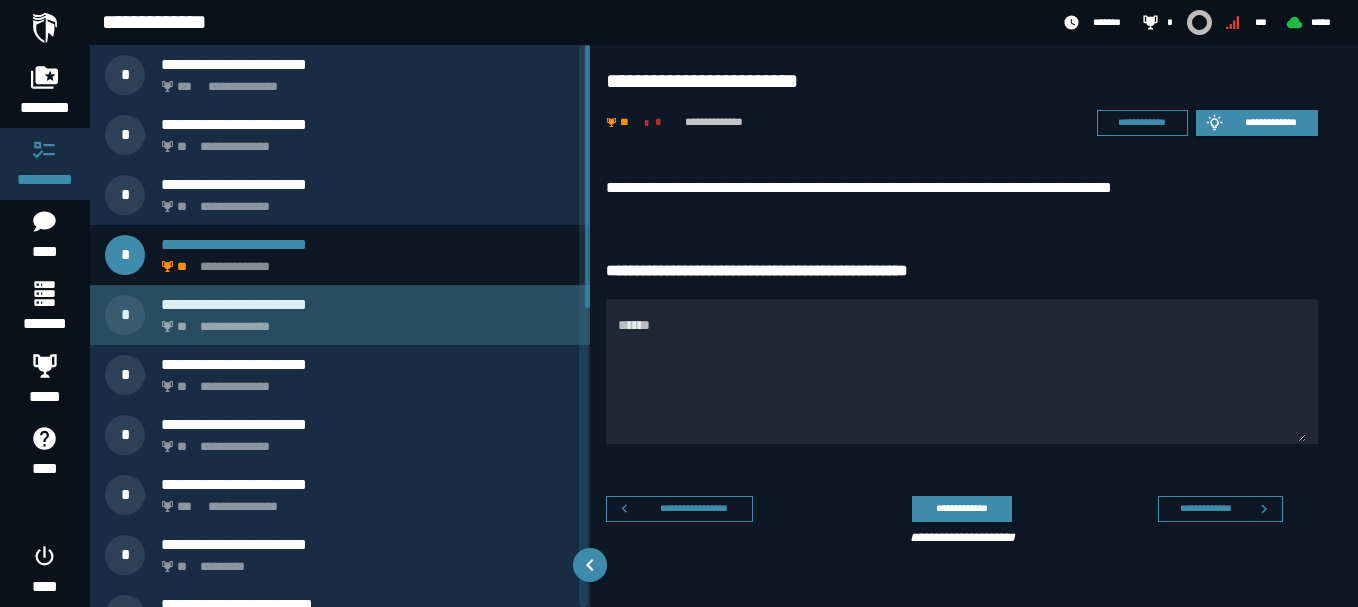 click on "**********" at bounding box center (364, 321) 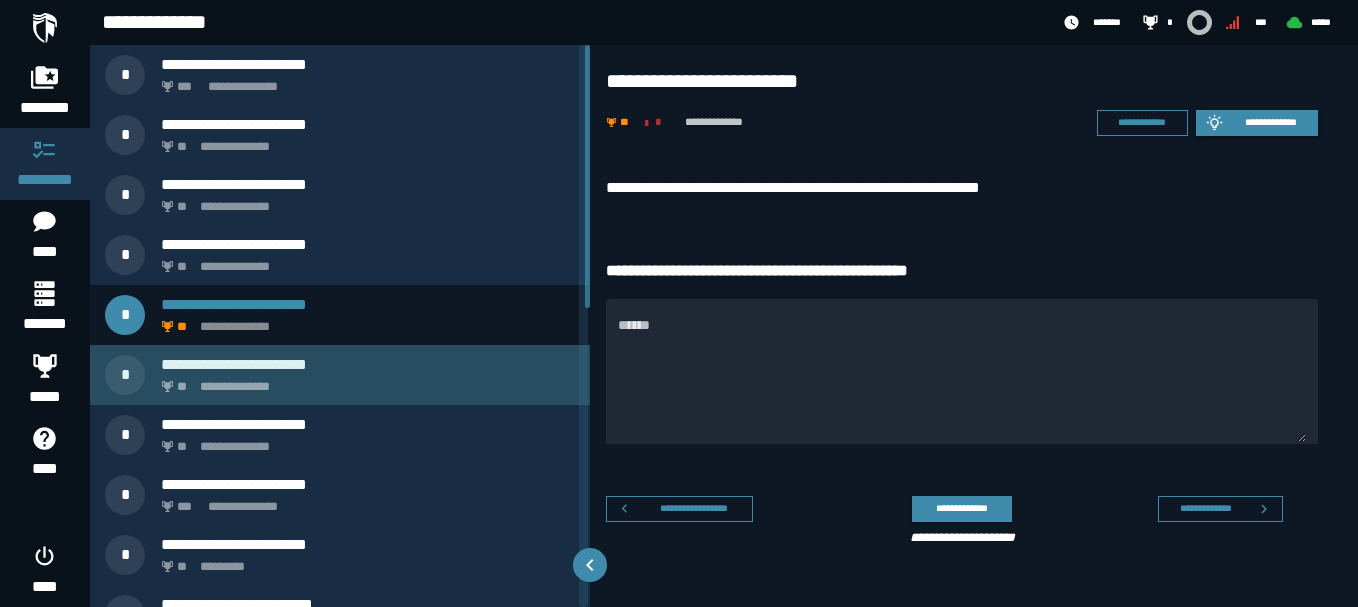 click on "**********" 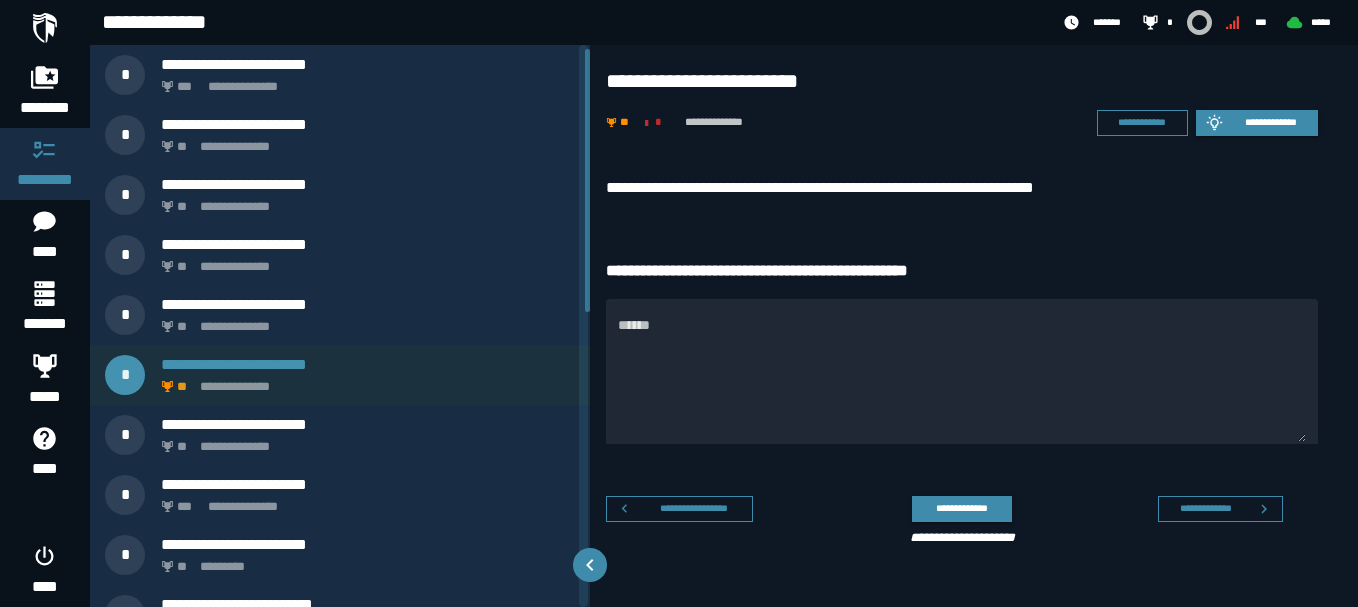 scroll, scrollTop: 29, scrollLeft: 0, axis: vertical 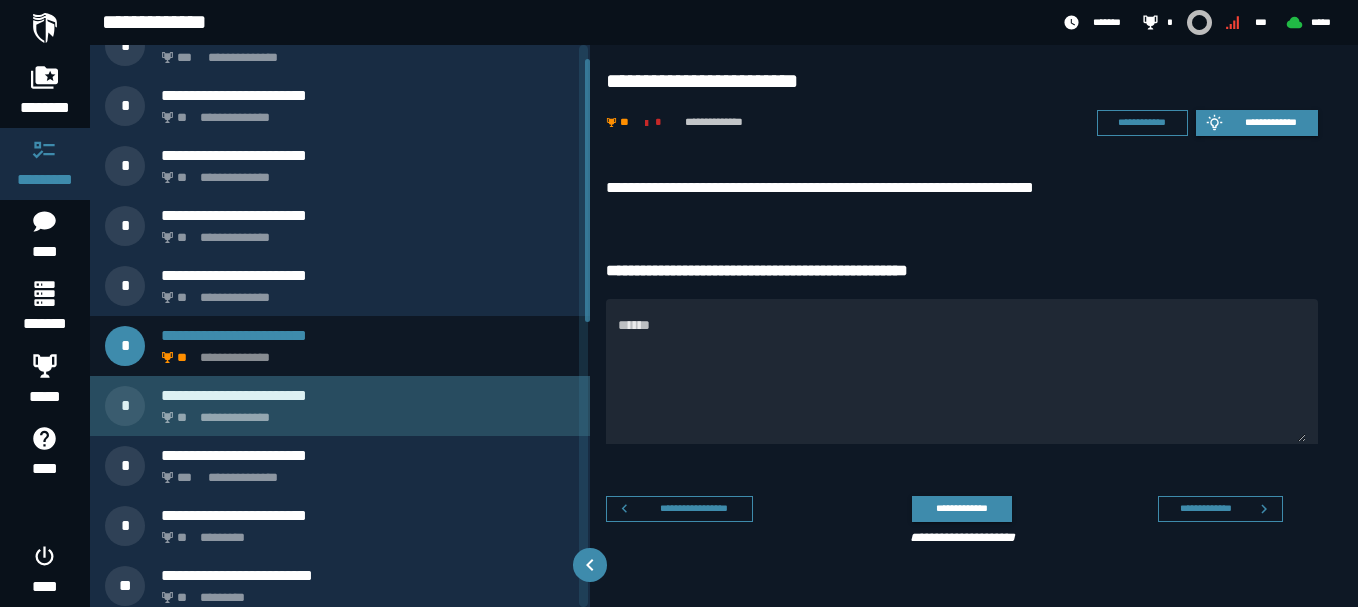 click on "**********" at bounding box center [364, 412] 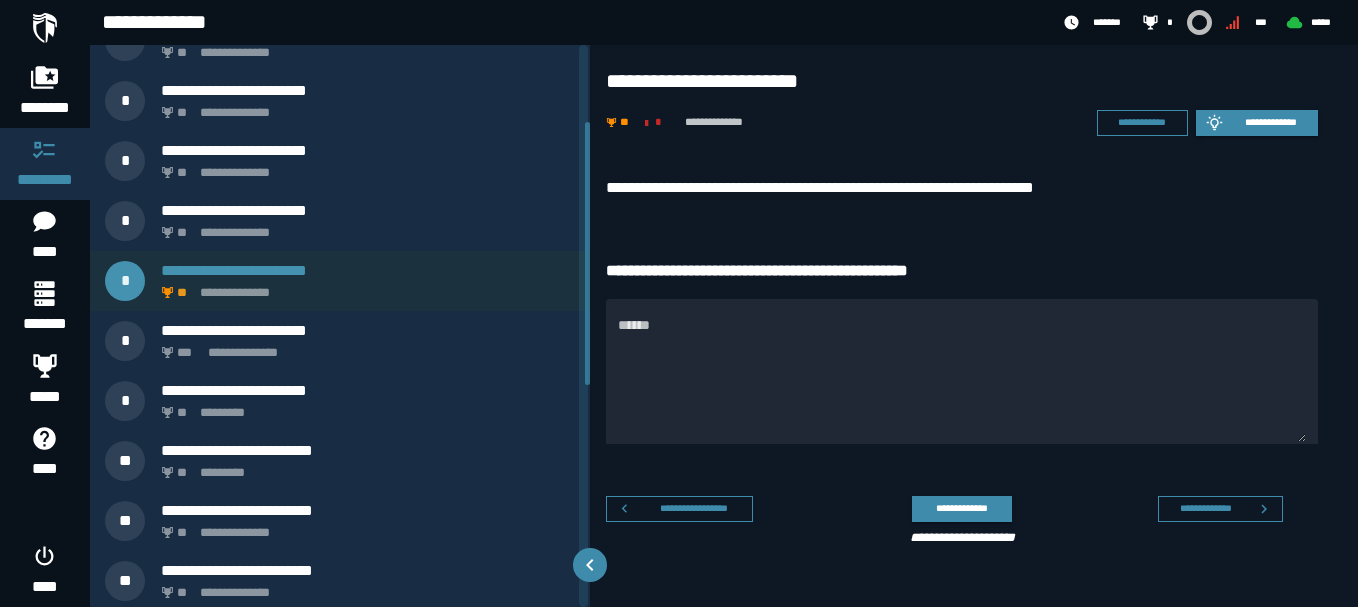 scroll, scrollTop: 164, scrollLeft: 0, axis: vertical 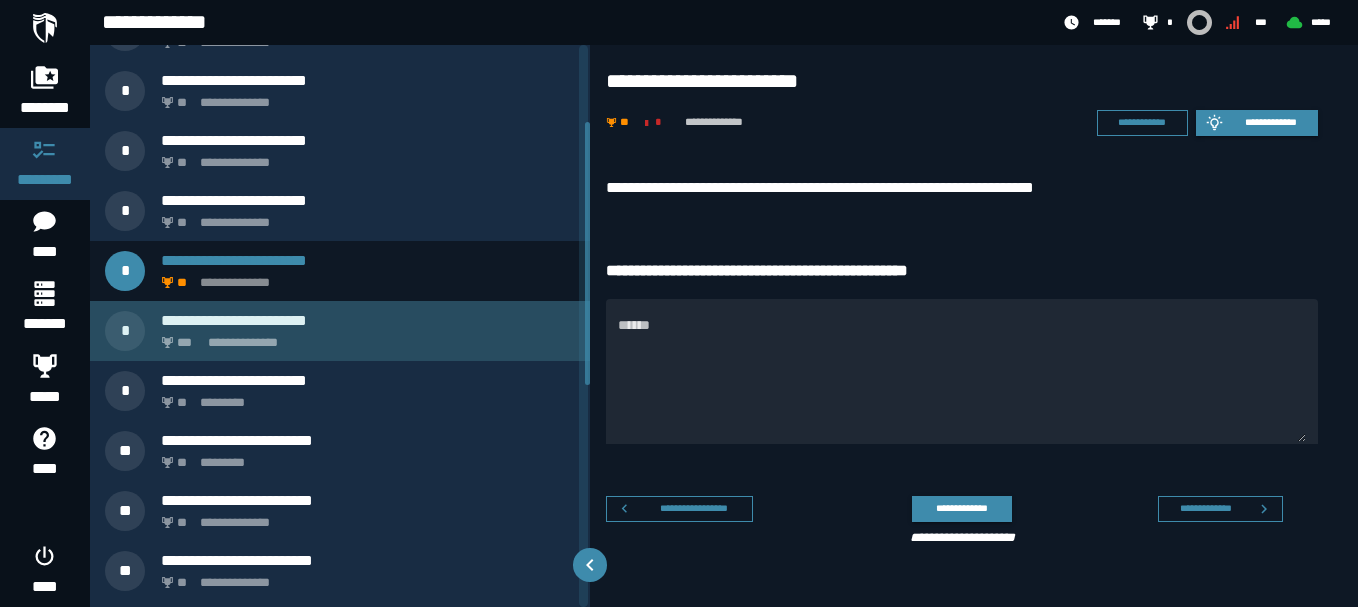 click on "**********" at bounding box center (364, 337) 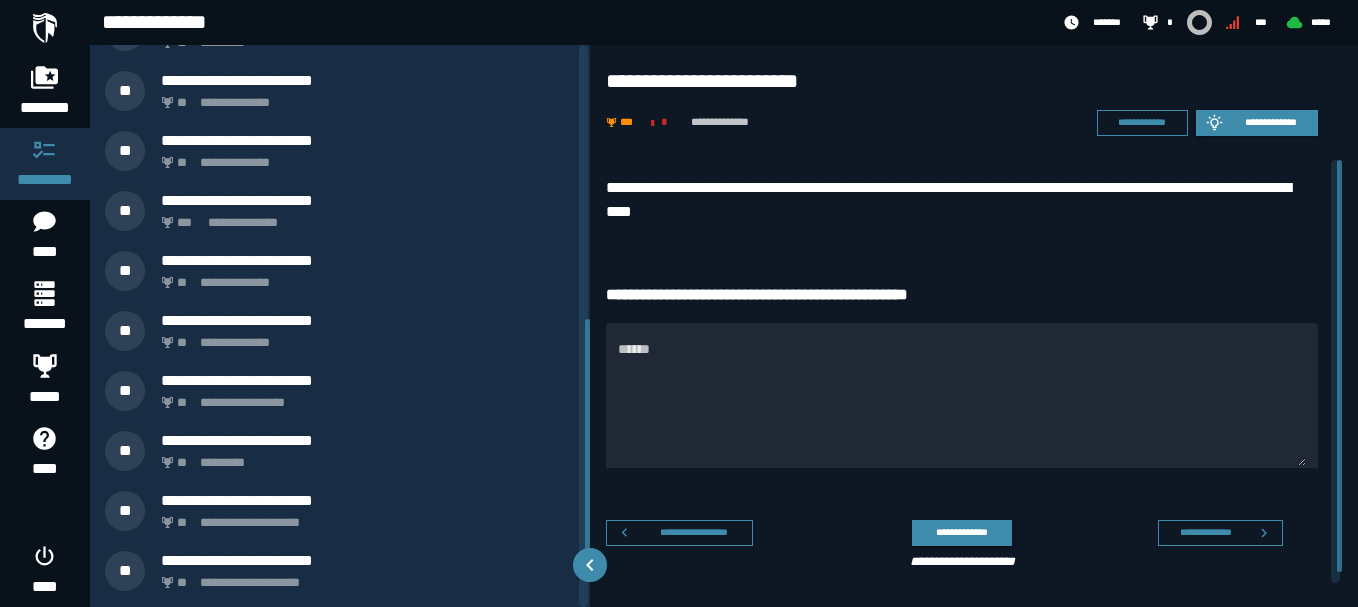 scroll, scrollTop: 638, scrollLeft: 0, axis: vertical 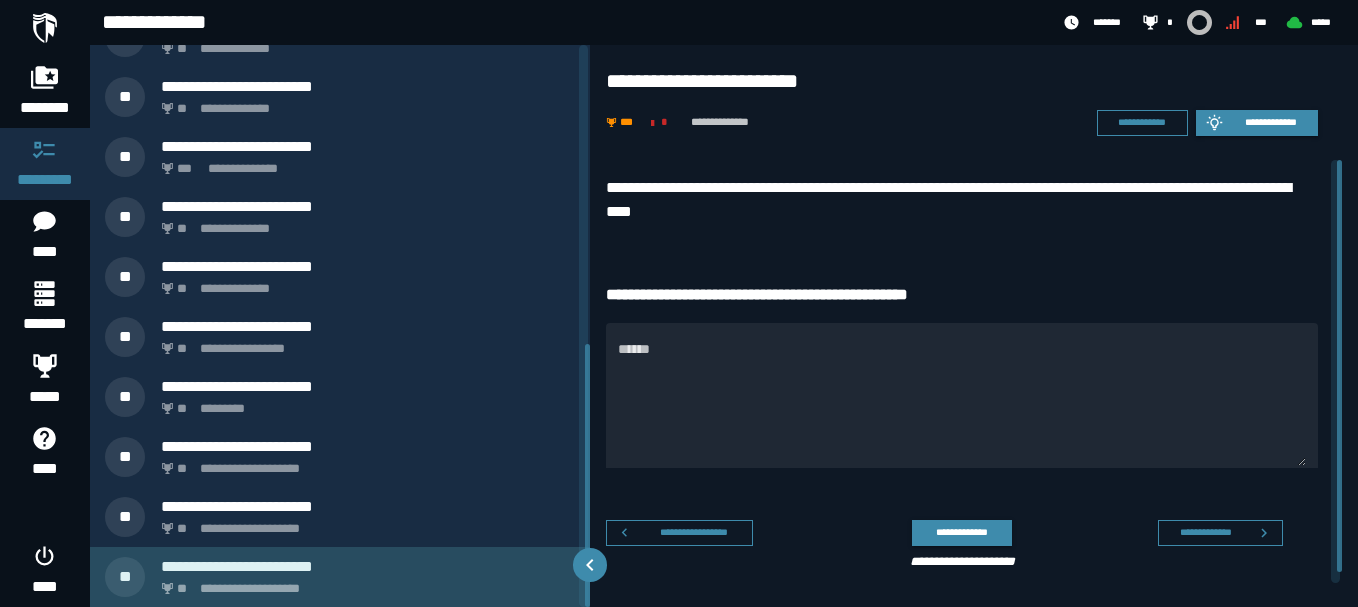 click on "**********" at bounding box center (364, 583) 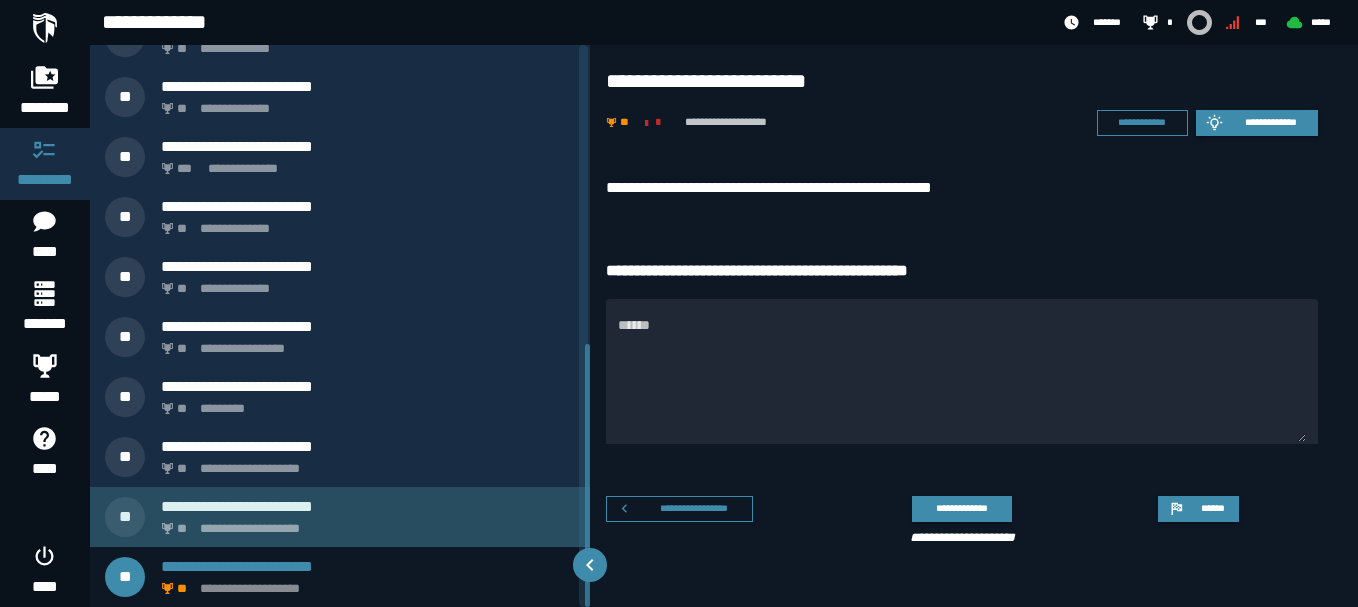 click on "**********" 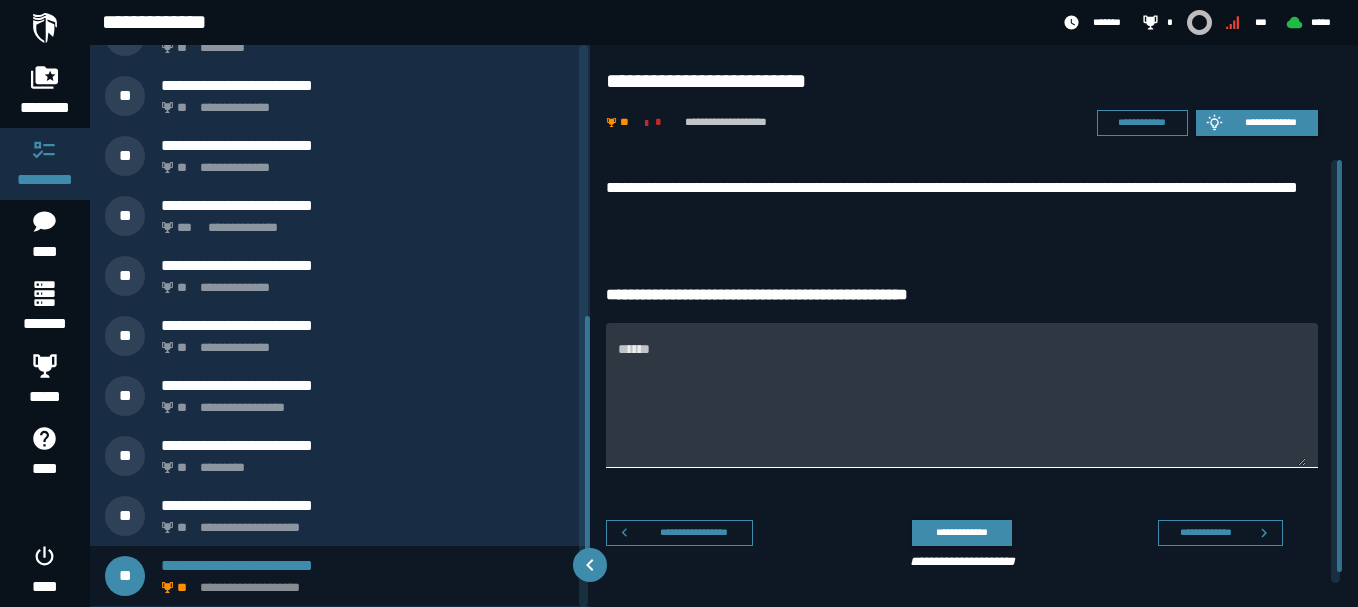 scroll, scrollTop: 578, scrollLeft: 0, axis: vertical 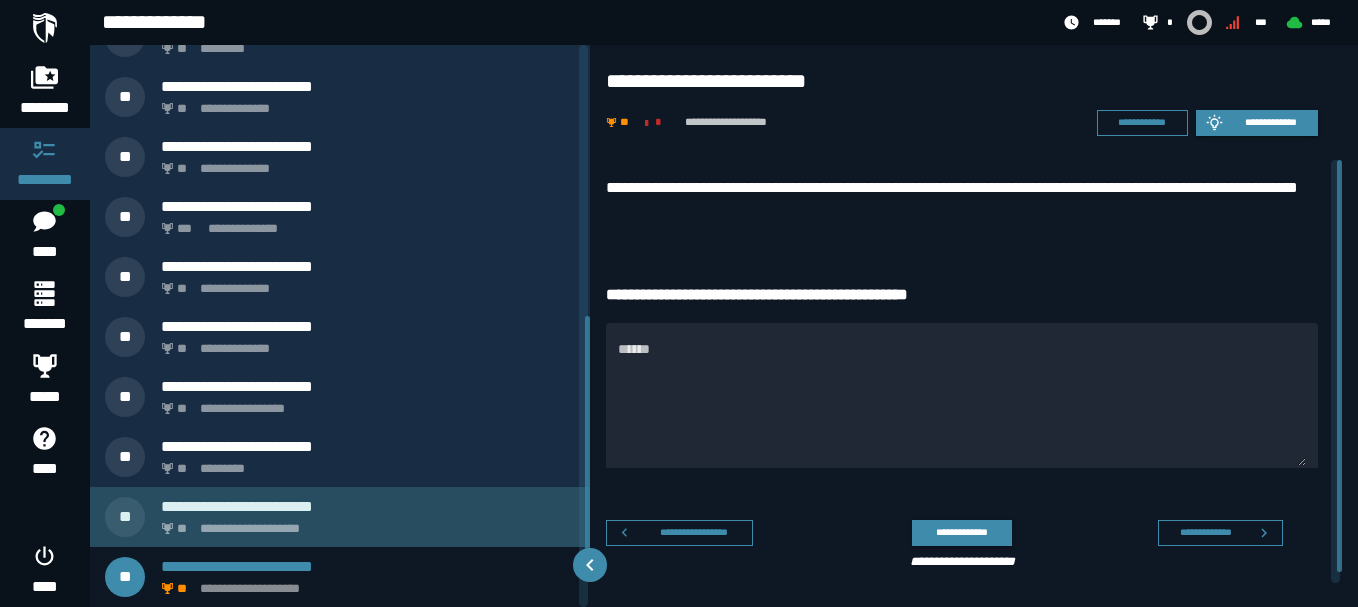 click on "**********" at bounding box center [364, 523] 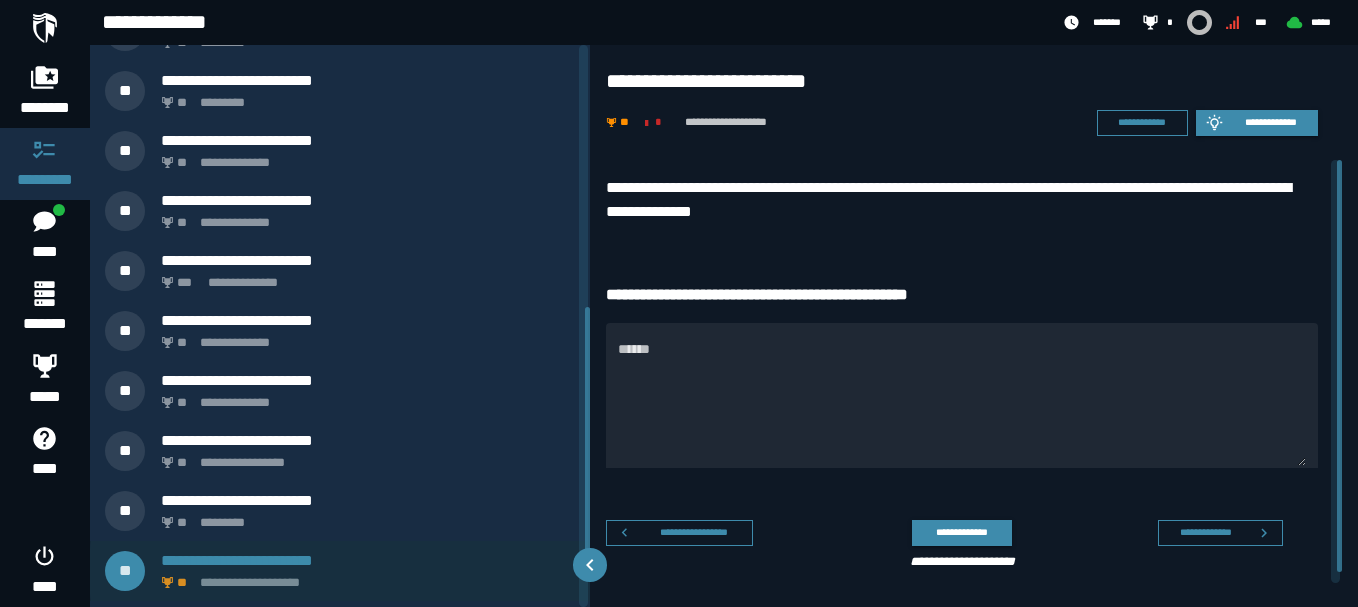 scroll, scrollTop: 518, scrollLeft: 0, axis: vertical 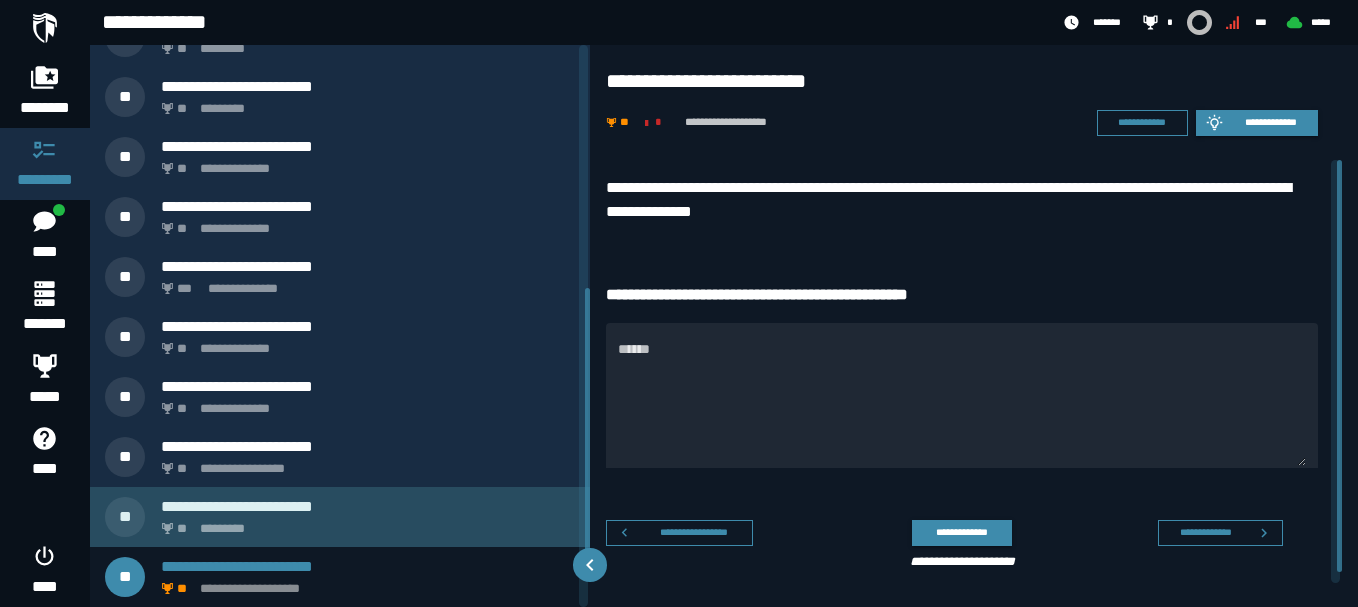 click on "** *********" at bounding box center (364, 523) 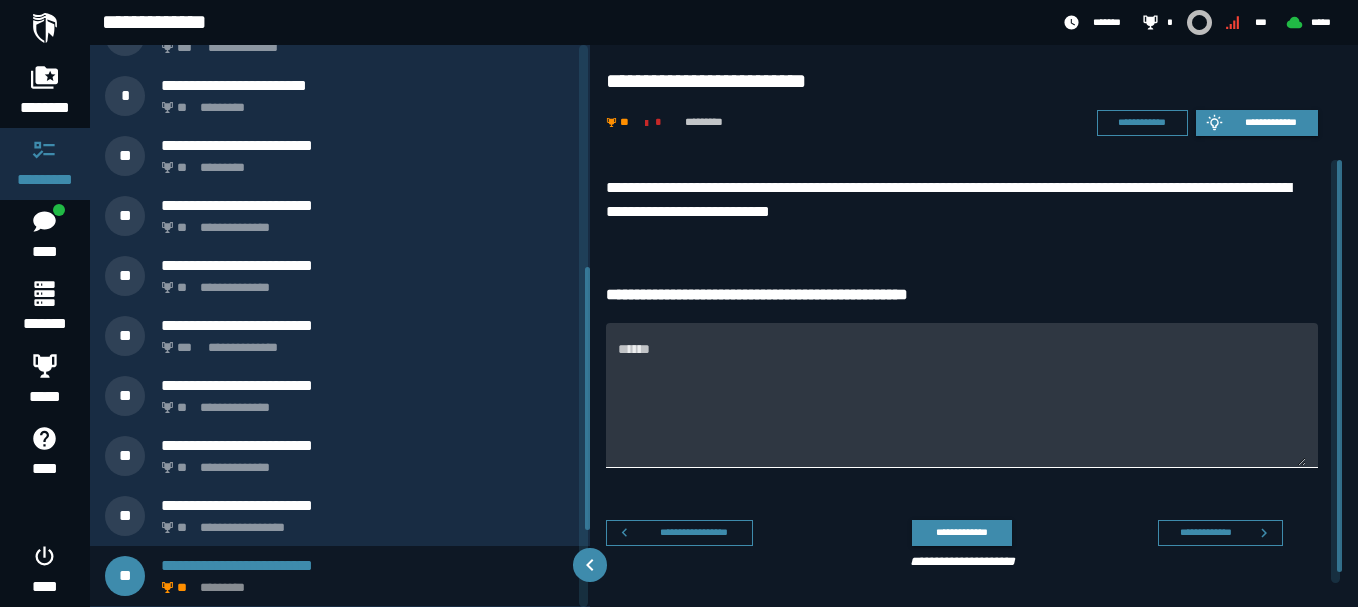 scroll, scrollTop: 458, scrollLeft: 0, axis: vertical 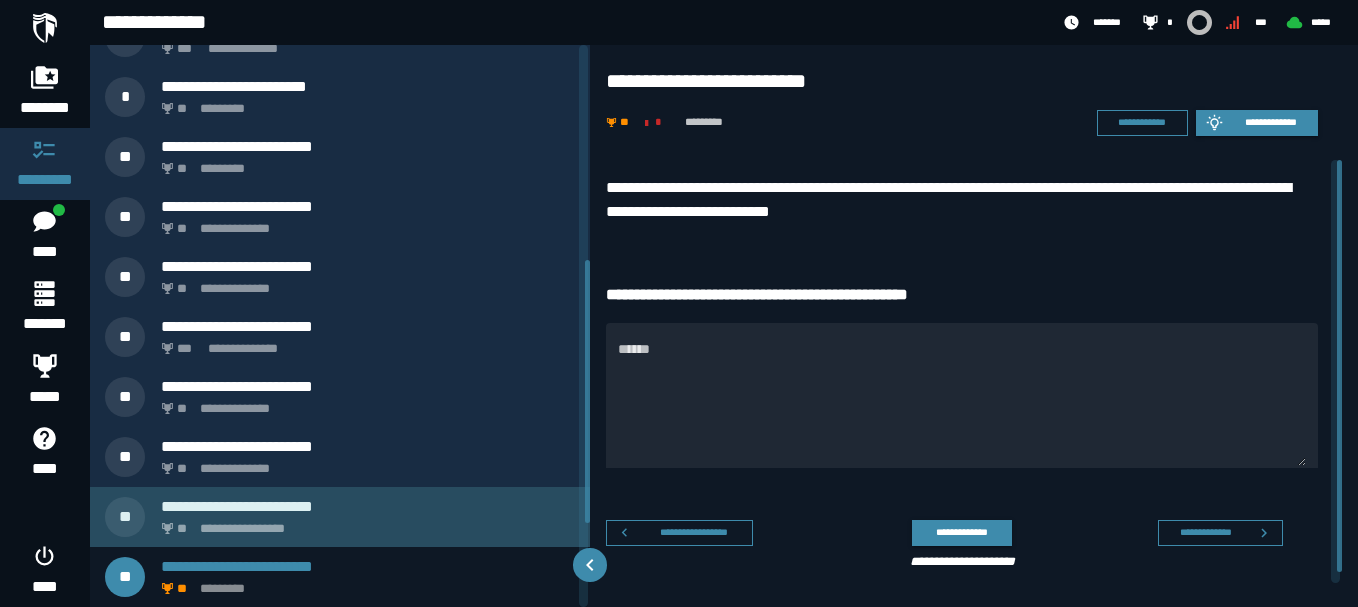 click on "**********" at bounding box center (364, 523) 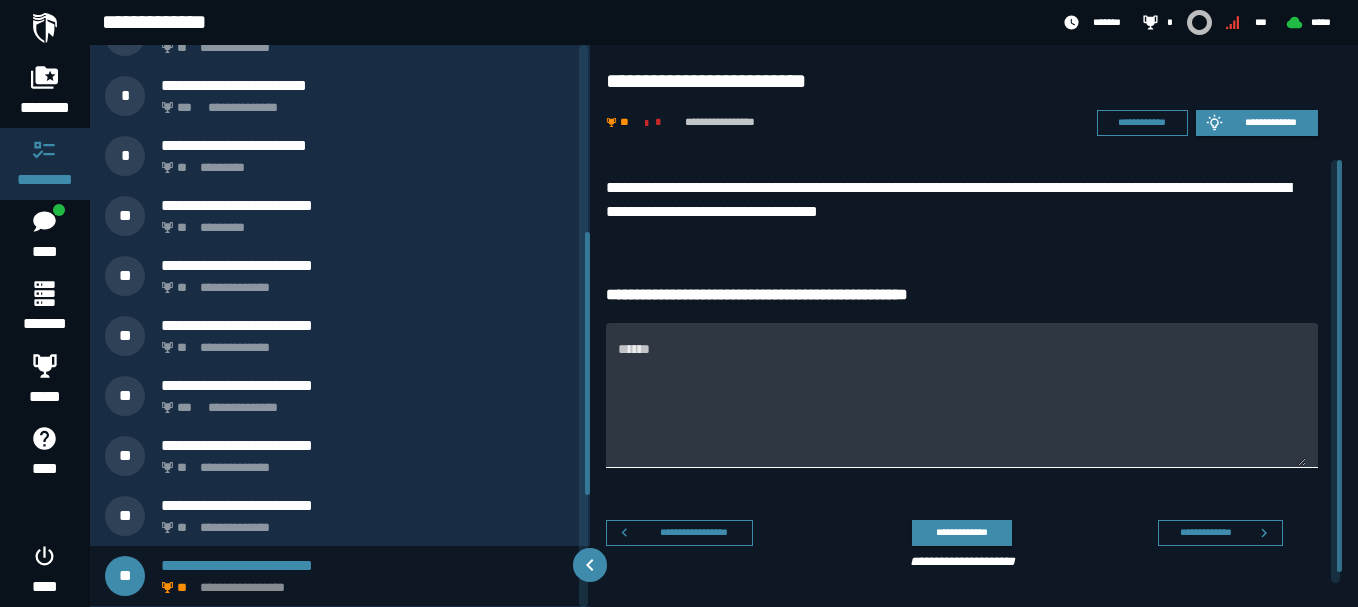 scroll, scrollTop: 398, scrollLeft: 0, axis: vertical 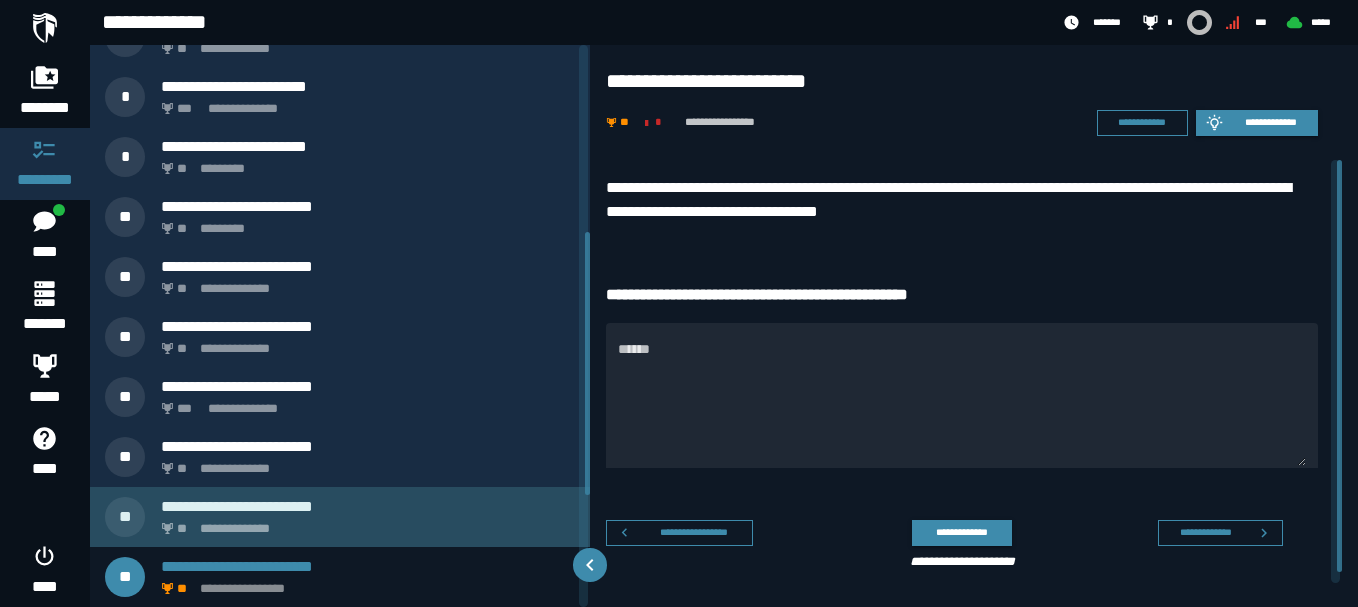 click on "**********" at bounding box center (364, 523) 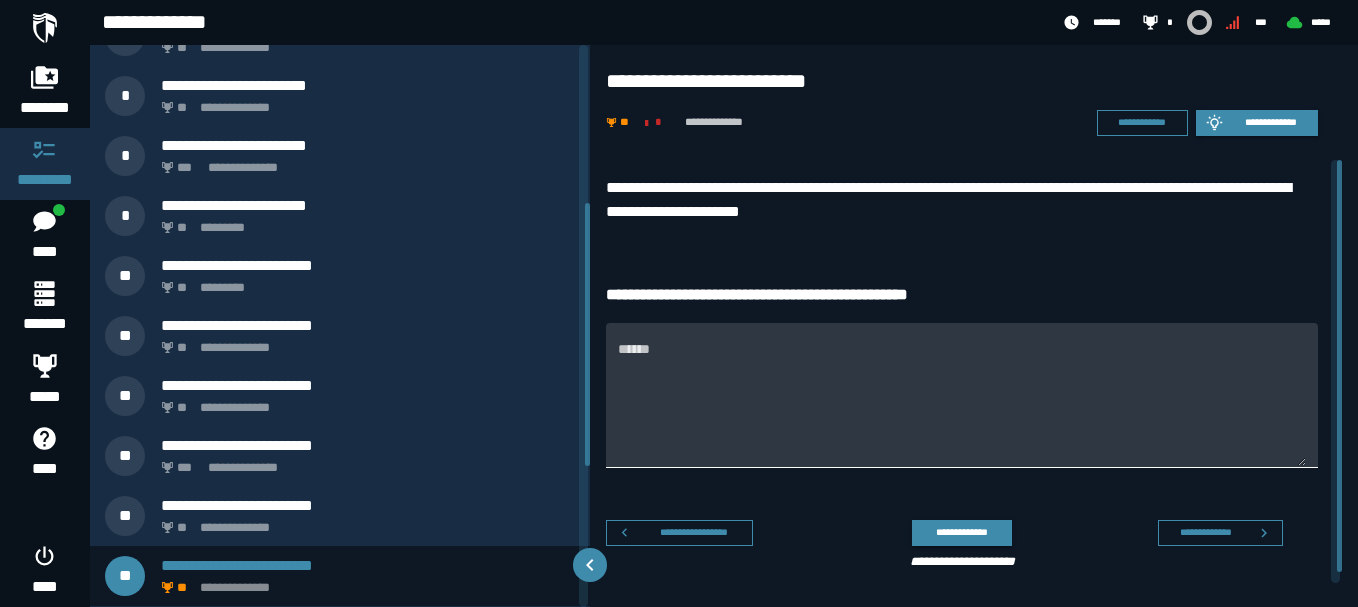 scroll, scrollTop: 338, scrollLeft: 0, axis: vertical 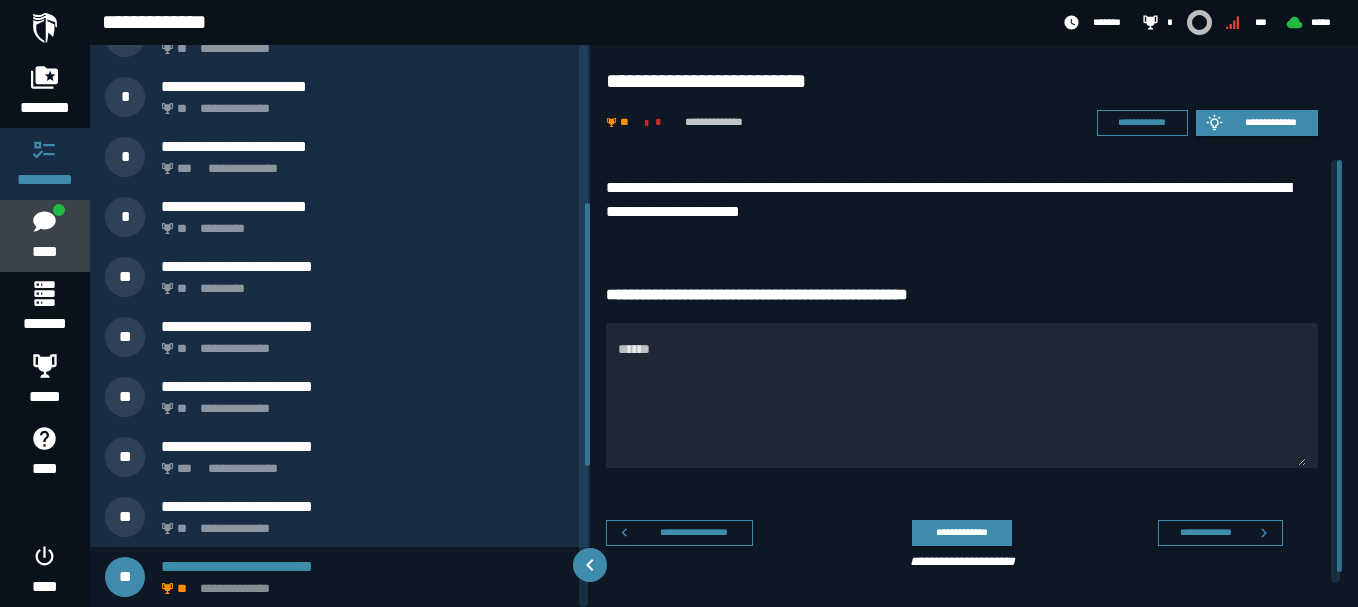 click at bounding box center (44, 221) 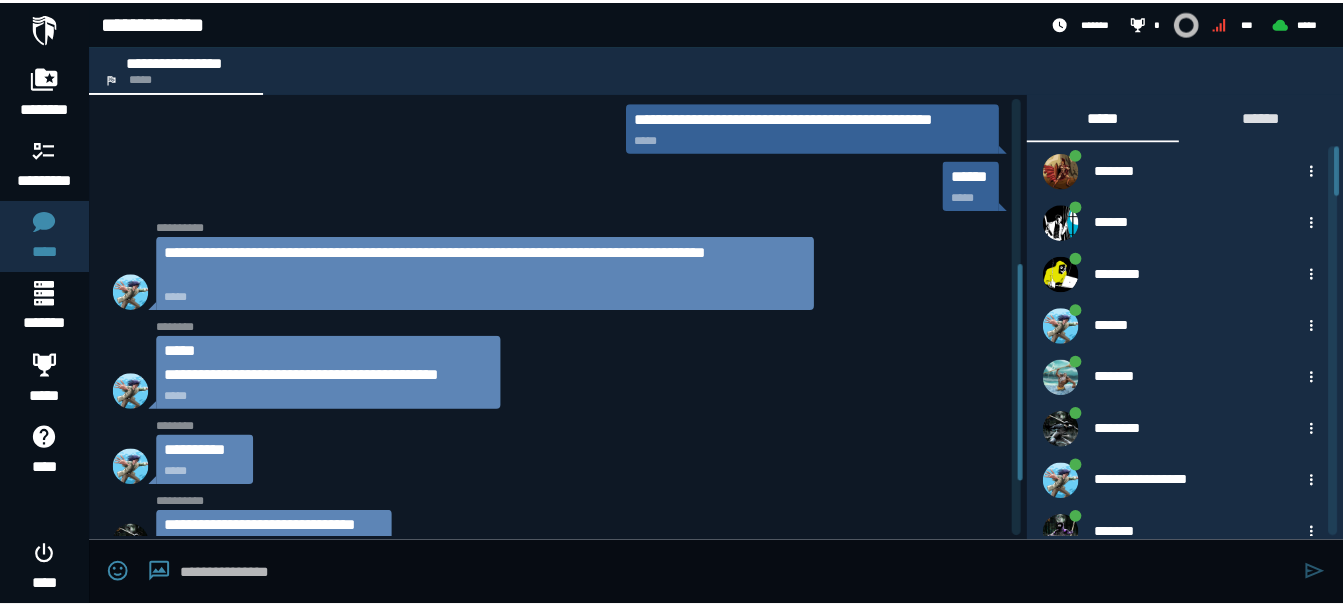 scroll, scrollTop: 327, scrollLeft: 0, axis: vertical 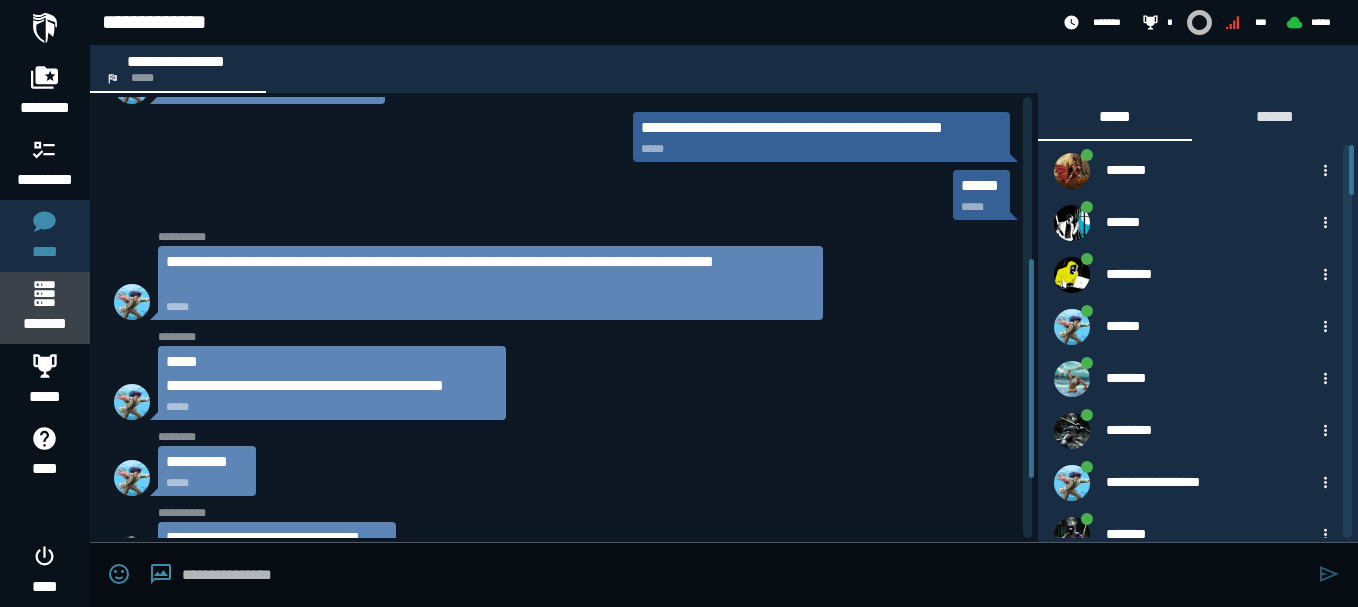 click 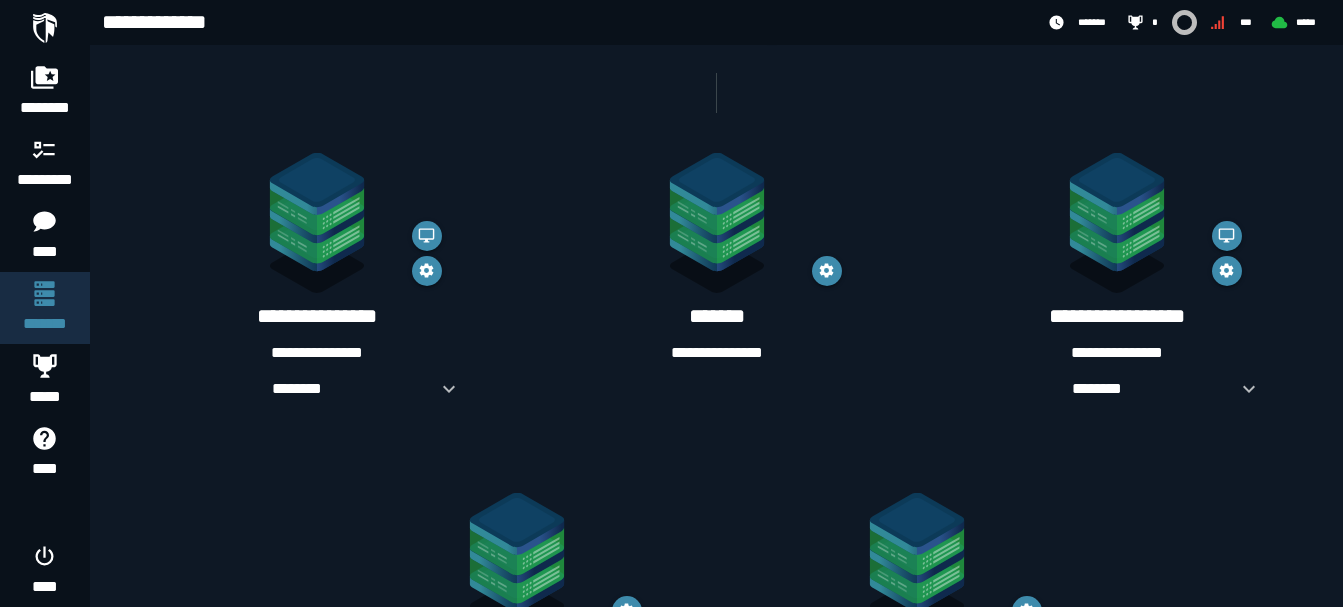 scroll, scrollTop: 286, scrollLeft: 0, axis: vertical 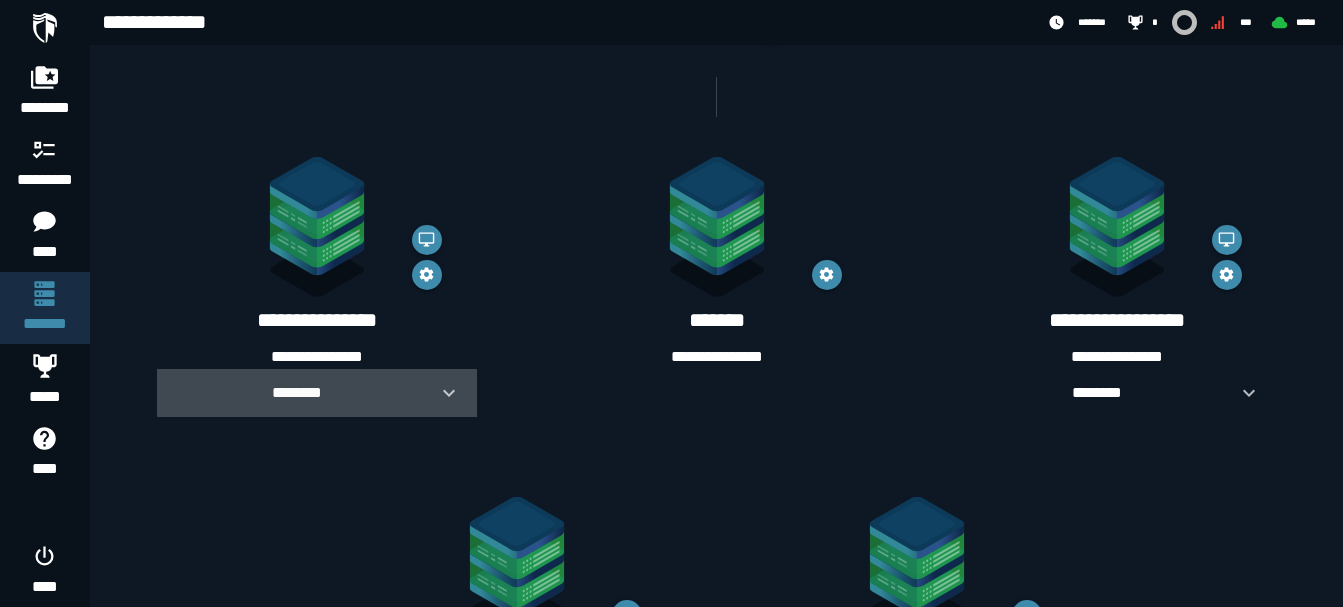 click 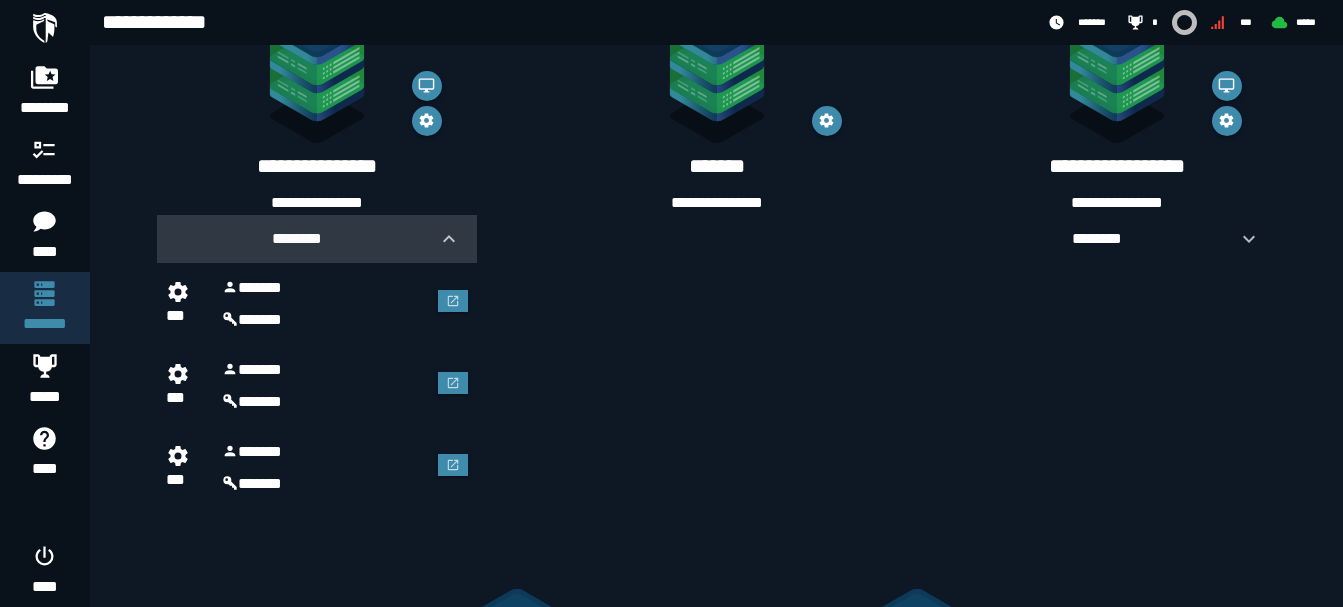 scroll, scrollTop: 442, scrollLeft: 0, axis: vertical 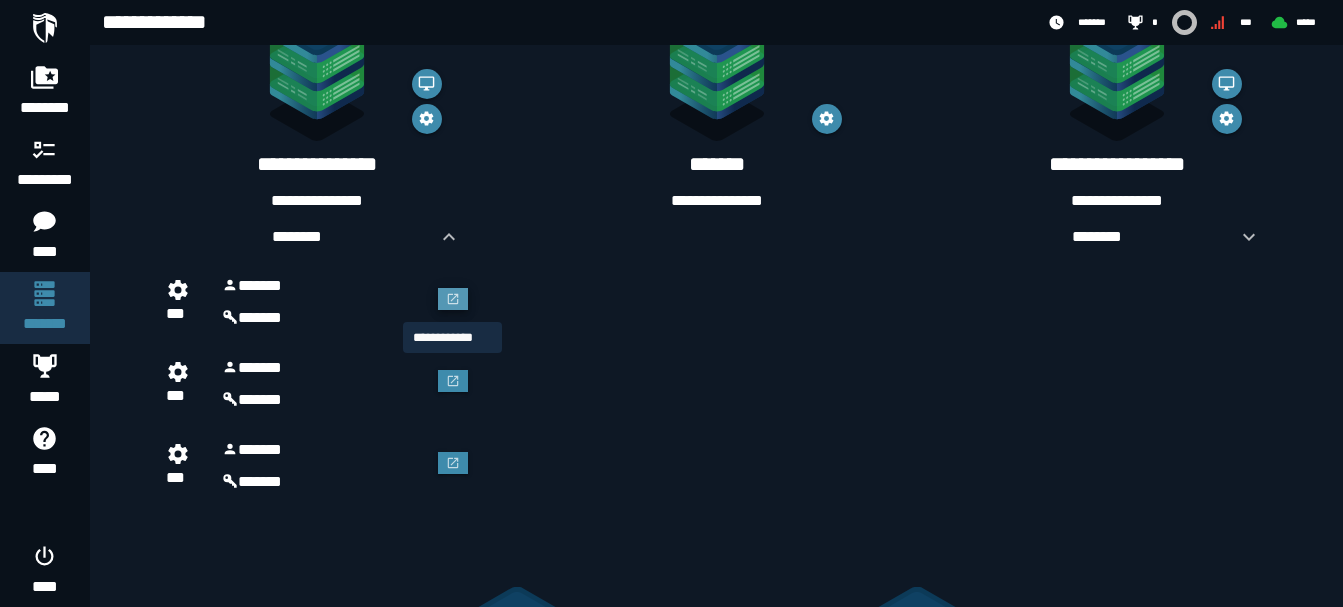 click 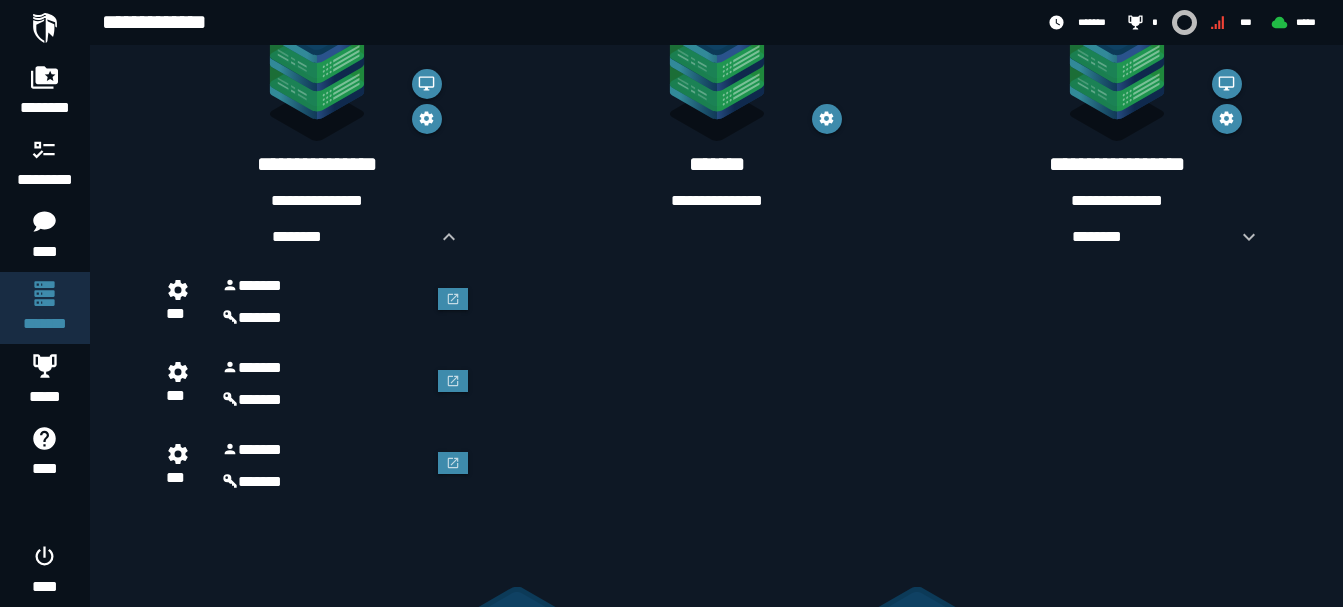scroll, scrollTop: 442, scrollLeft: 0, axis: vertical 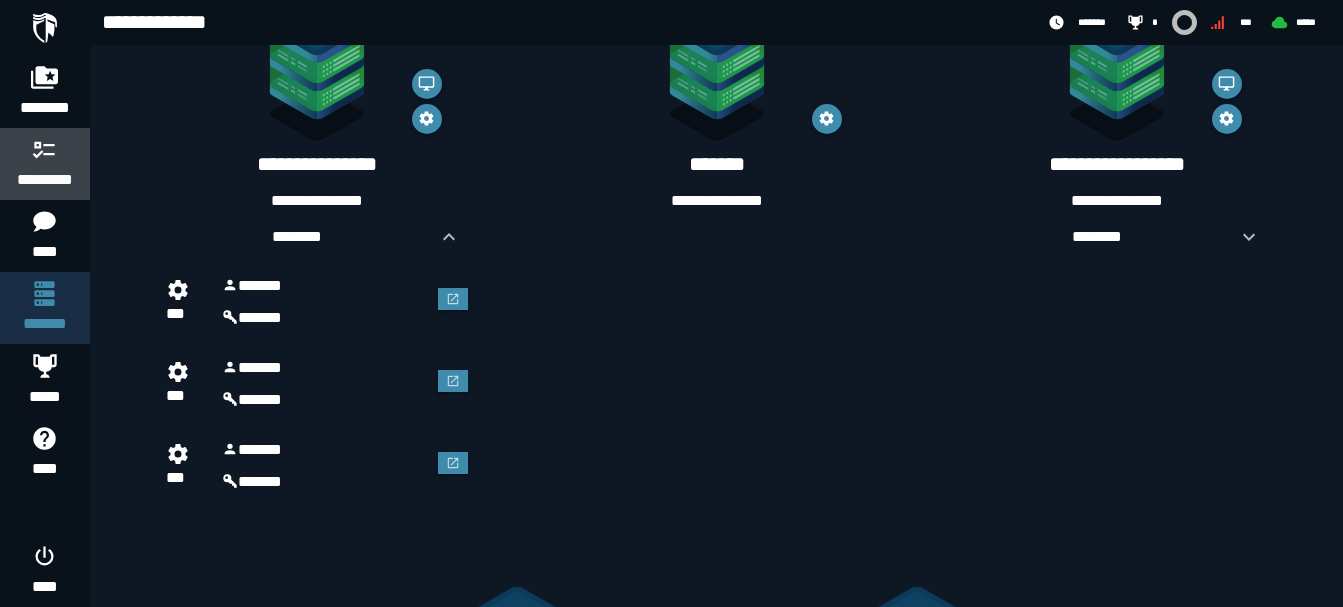 click 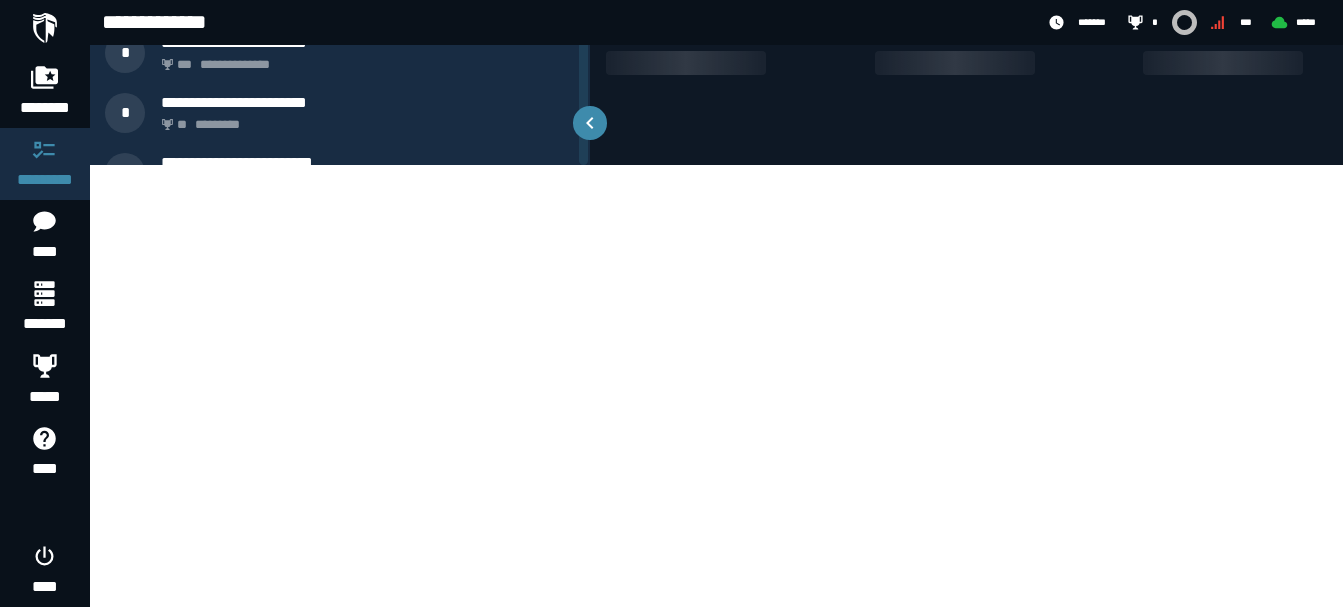 scroll, scrollTop: 0, scrollLeft: 0, axis: both 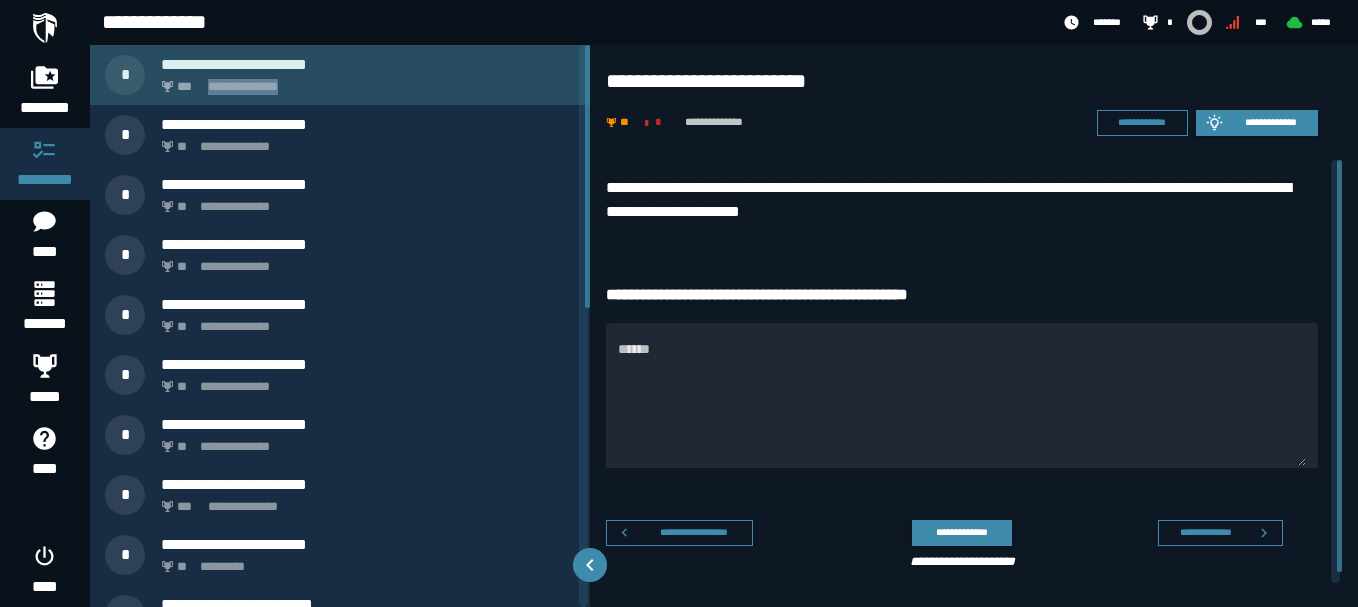 click on "**********" at bounding box center (364, 81) 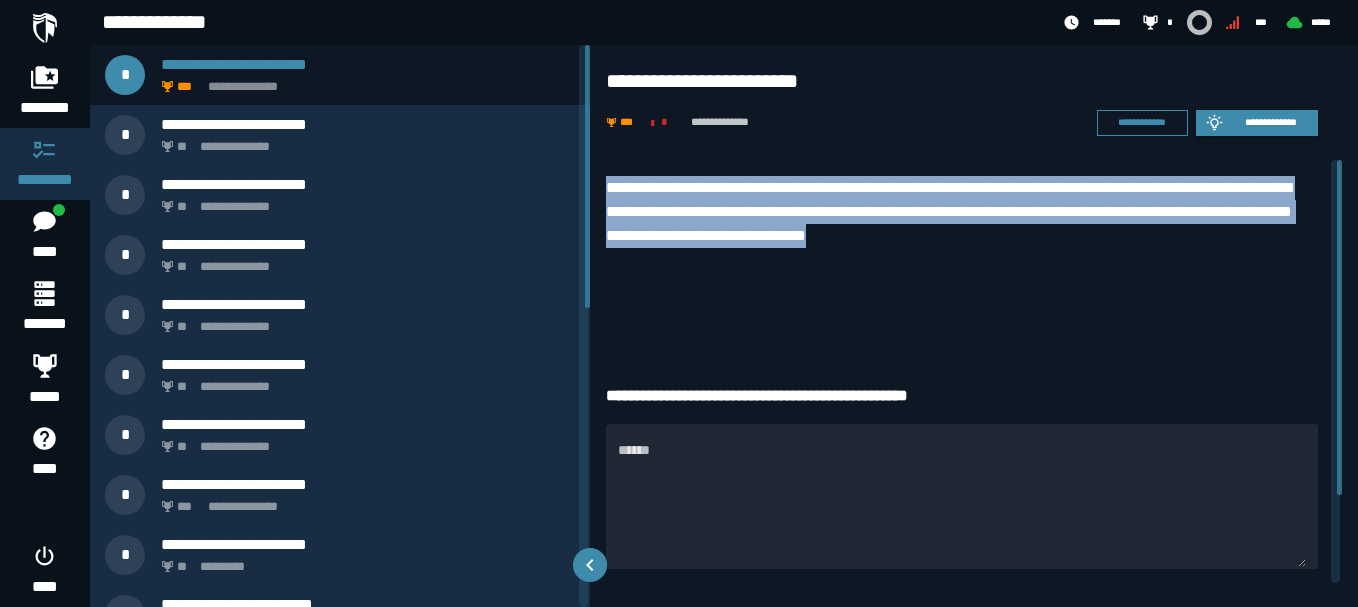 drag, startPoint x: 1087, startPoint y: 240, endPoint x: 612, endPoint y: 165, distance: 480.8846 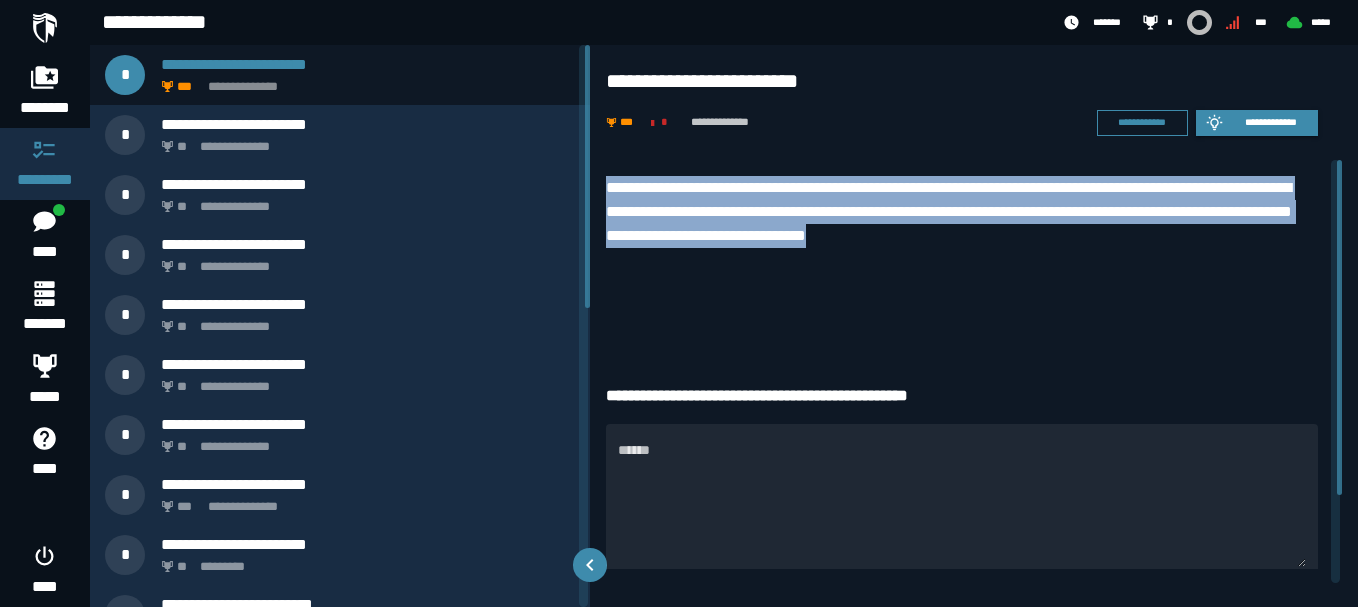copy on "**********" 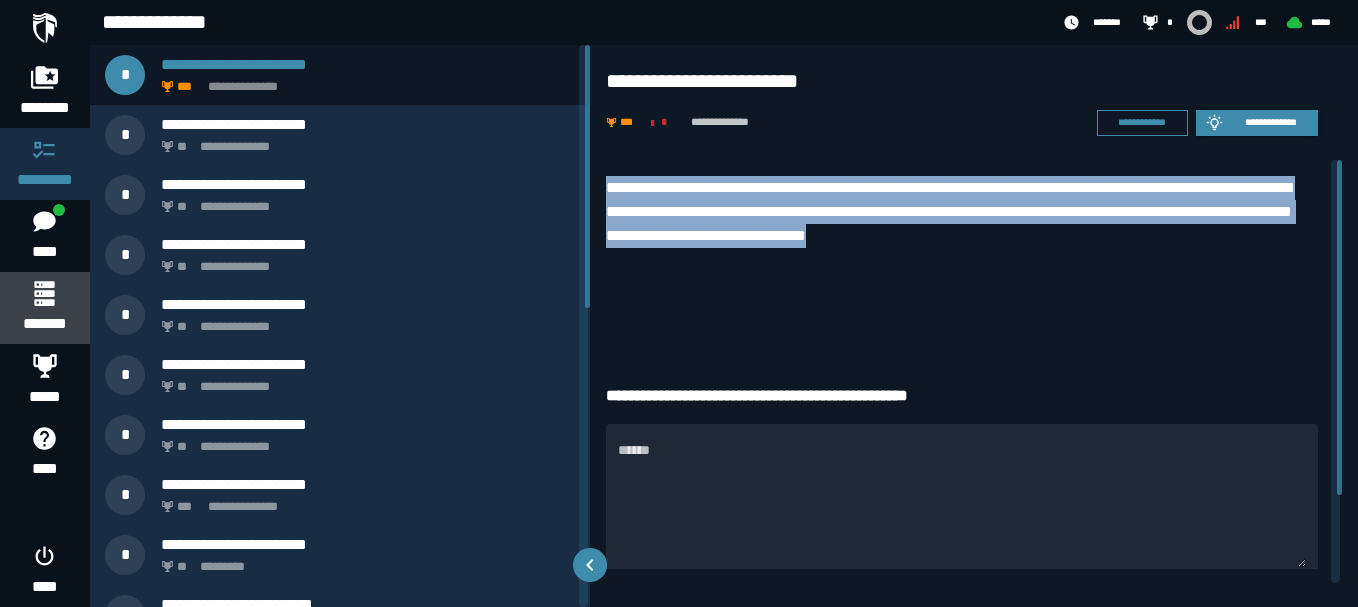 click on "*******" at bounding box center [44, 324] 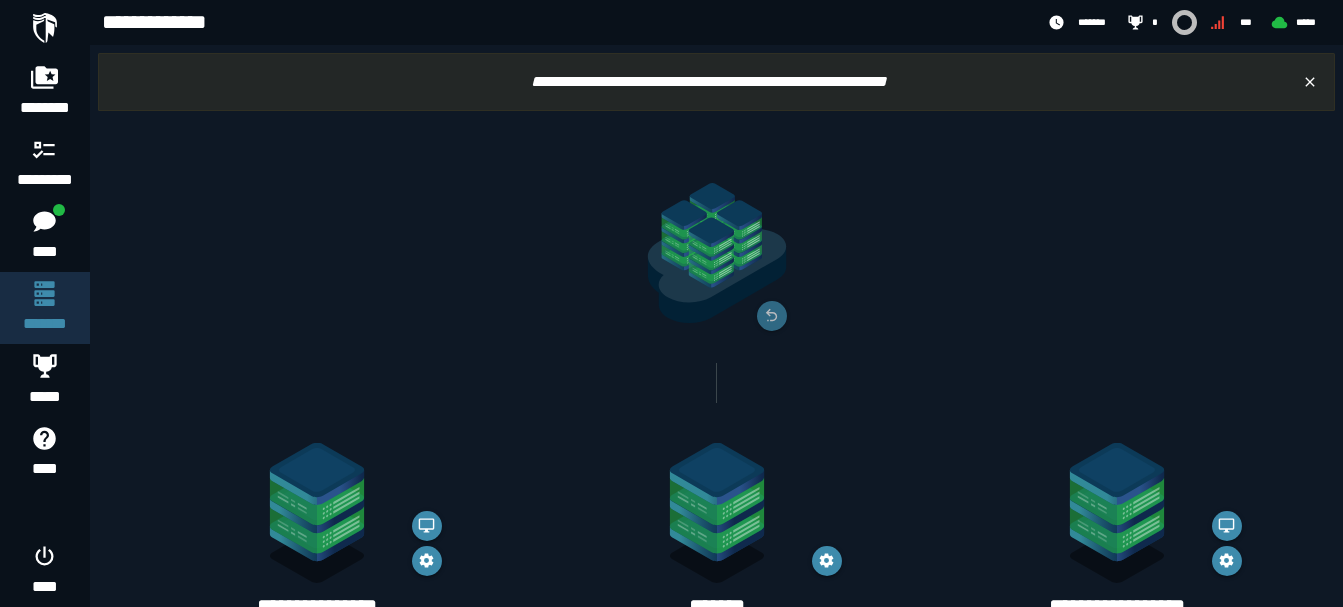 scroll, scrollTop: 432, scrollLeft: 0, axis: vertical 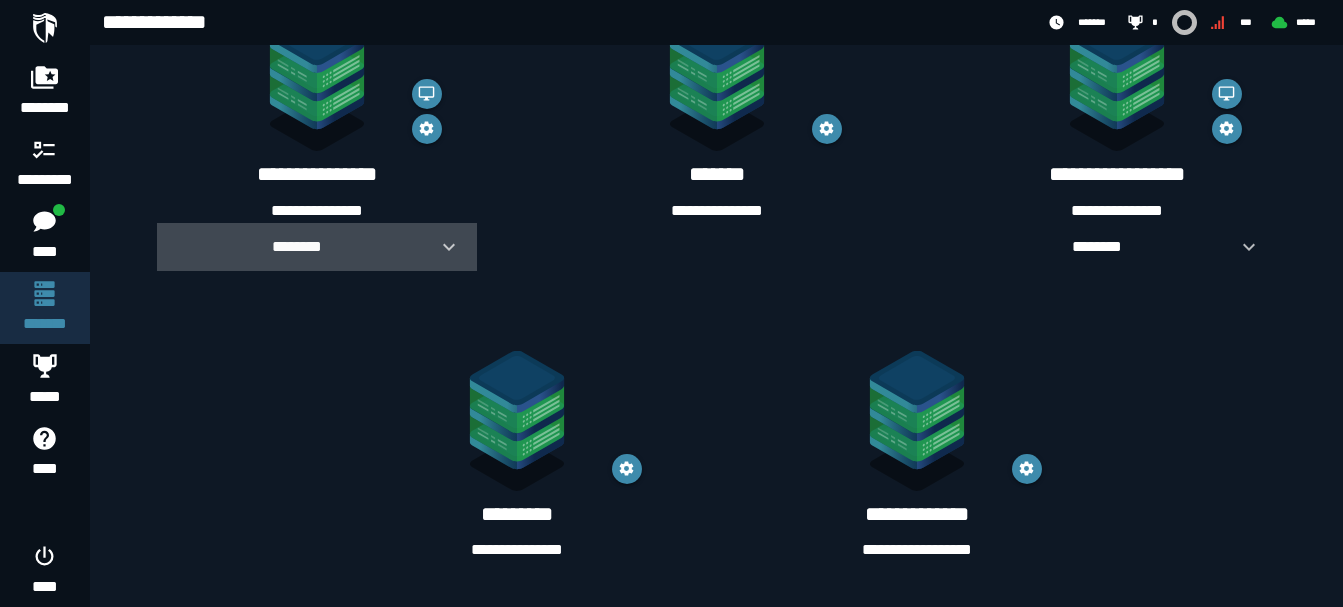 click at bounding box center [441, 247] 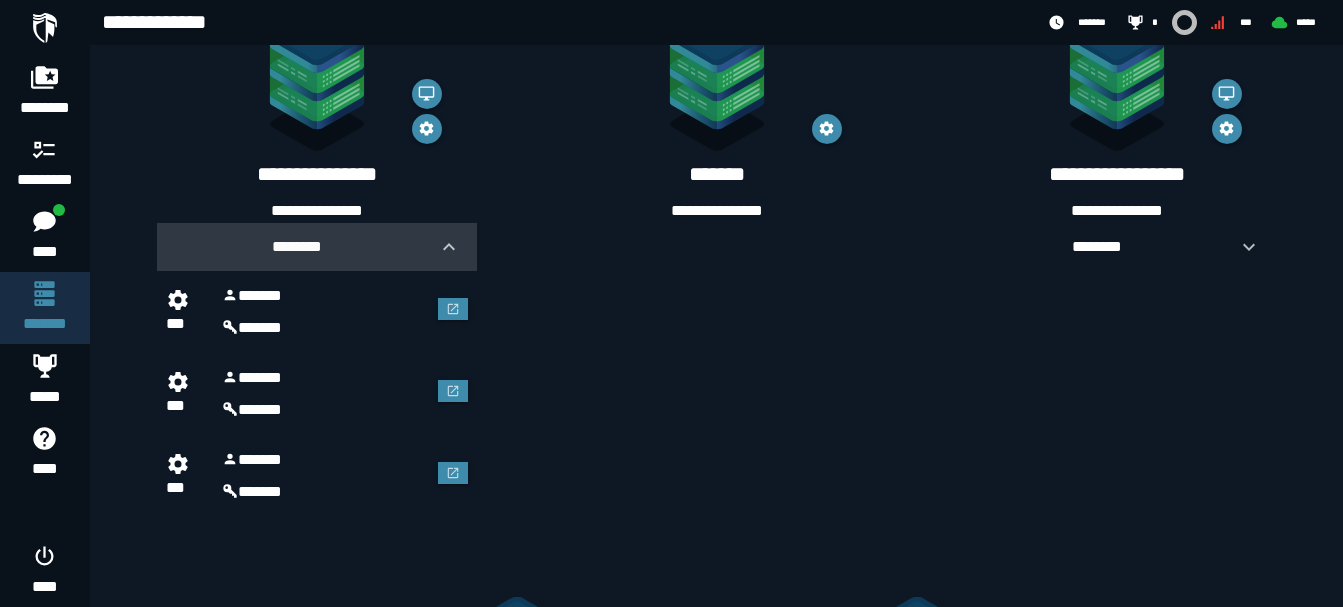 scroll, scrollTop: 499, scrollLeft: 0, axis: vertical 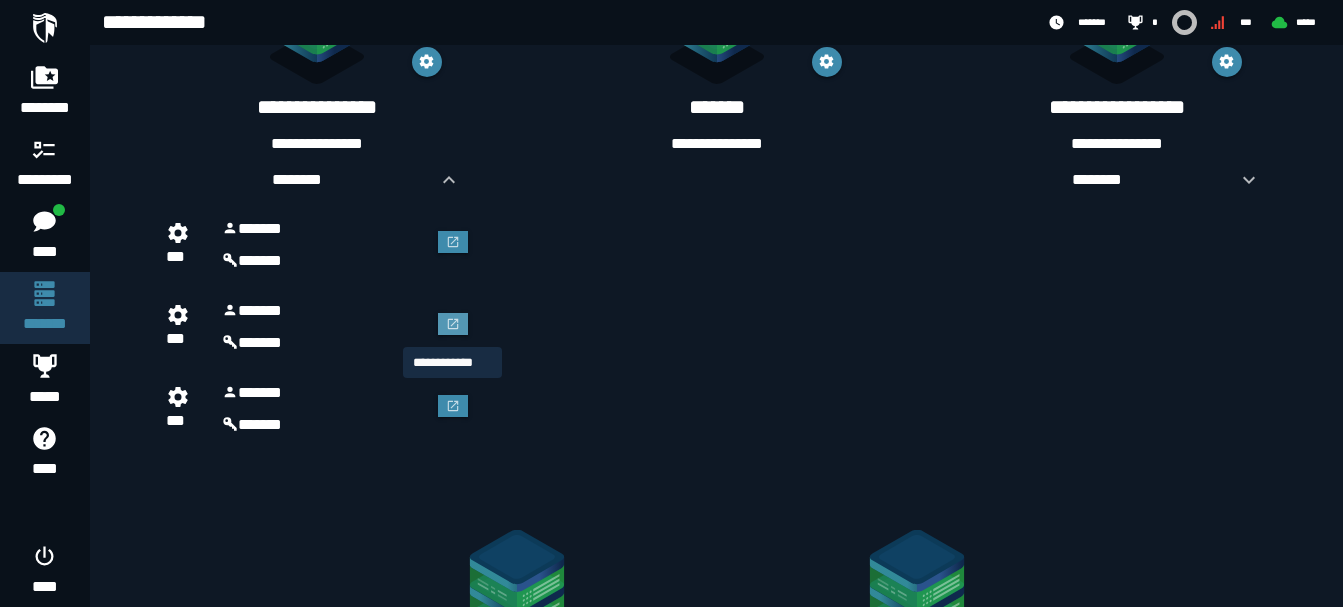 click 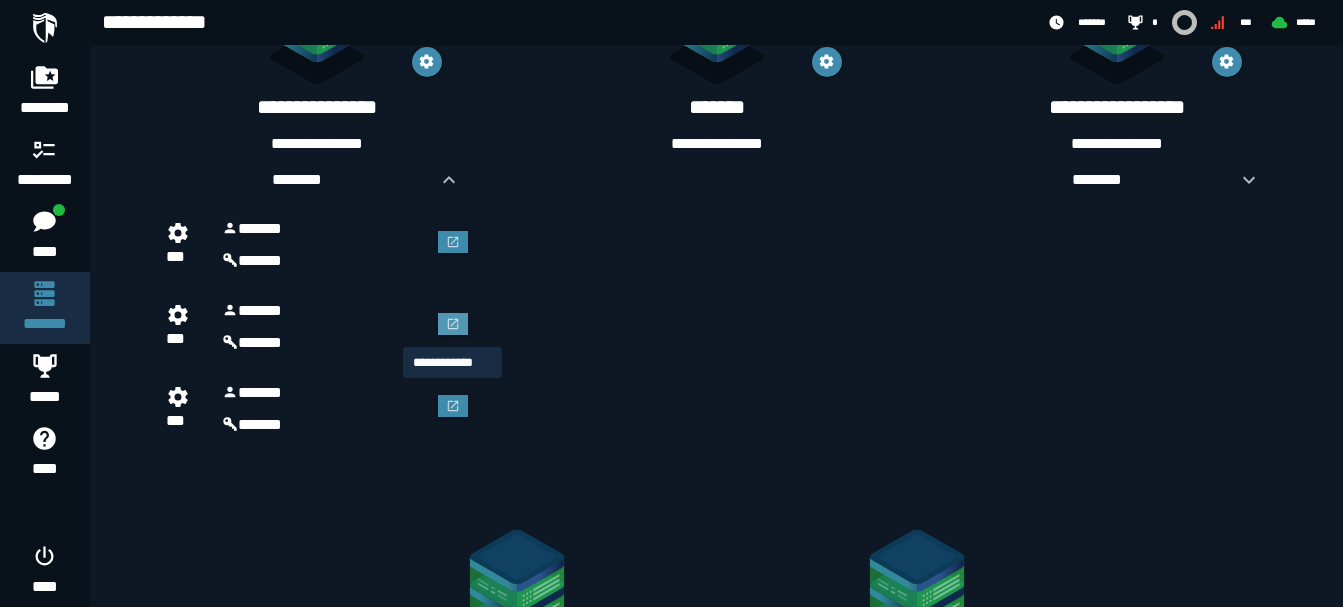 scroll, scrollTop: 0, scrollLeft: 0, axis: both 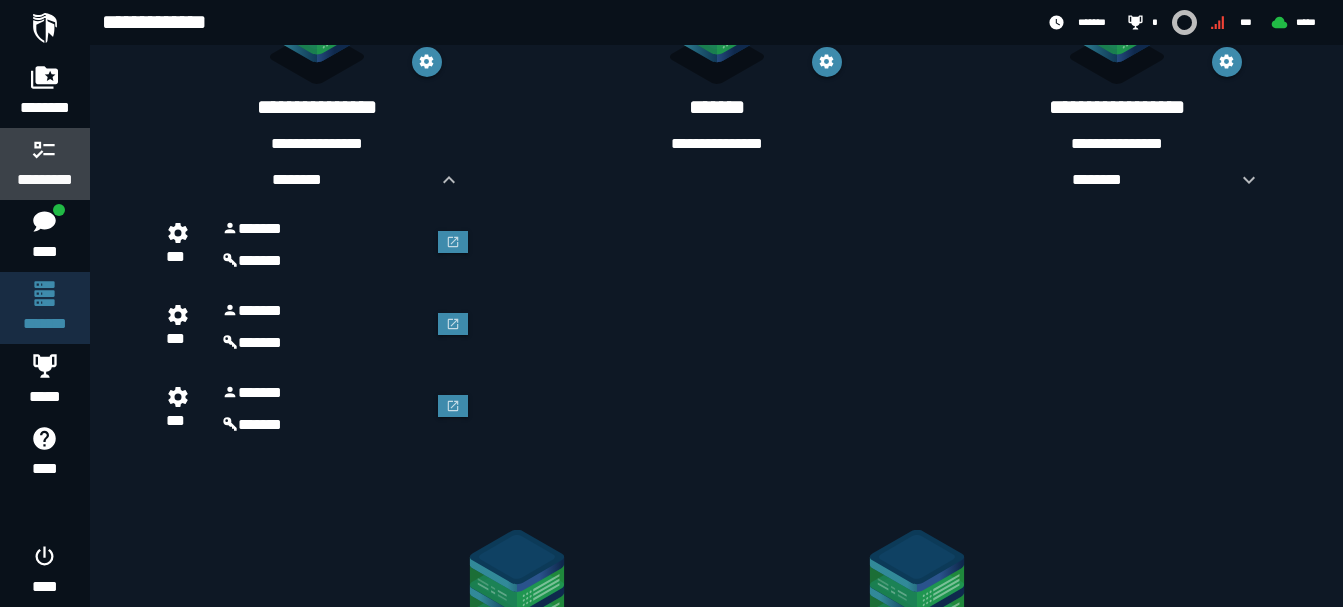click on "*********" at bounding box center [45, 180] 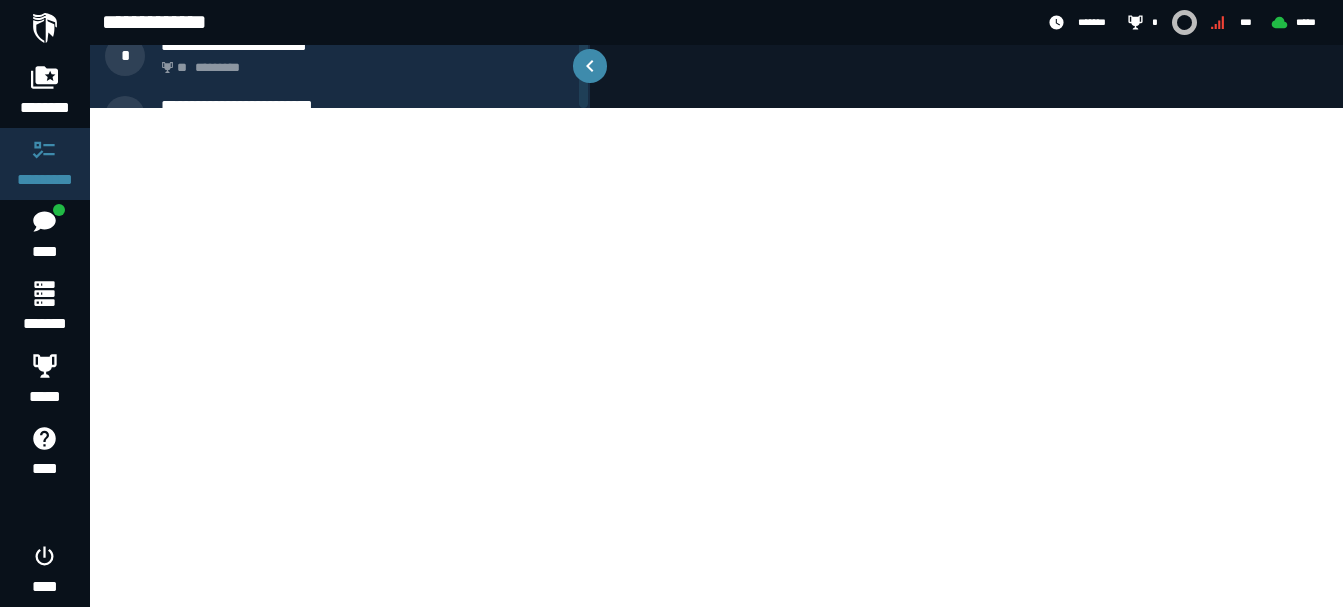 scroll, scrollTop: 0, scrollLeft: 0, axis: both 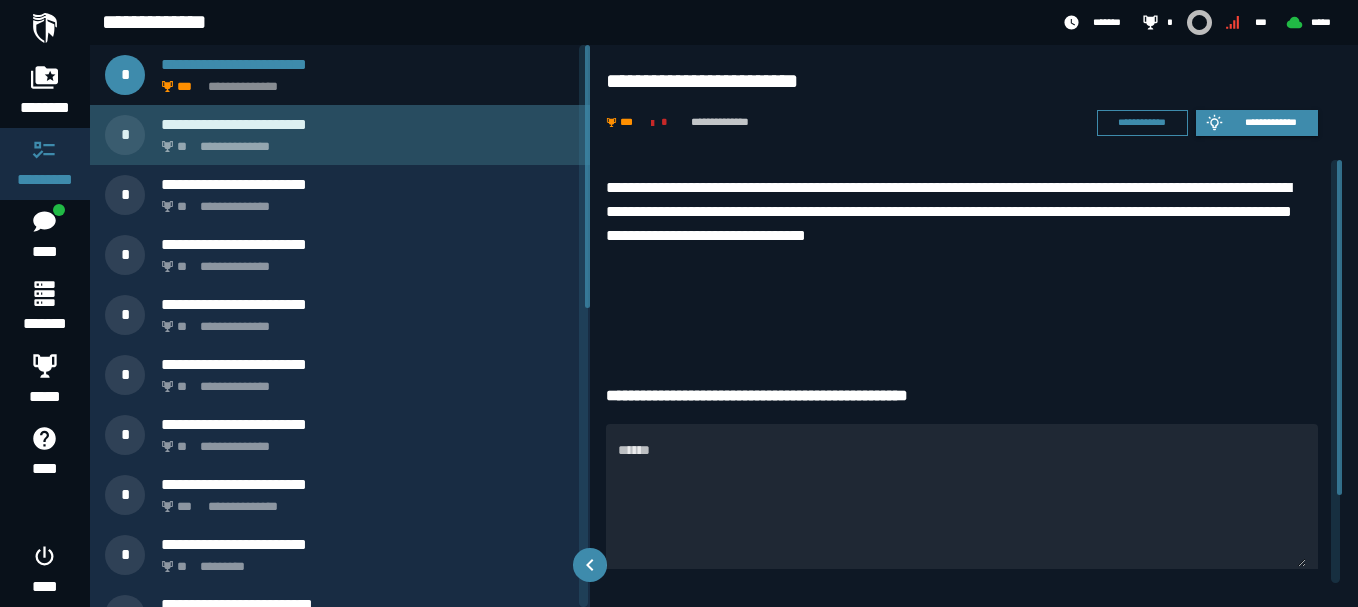 click on "**********" at bounding box center (364, 141) 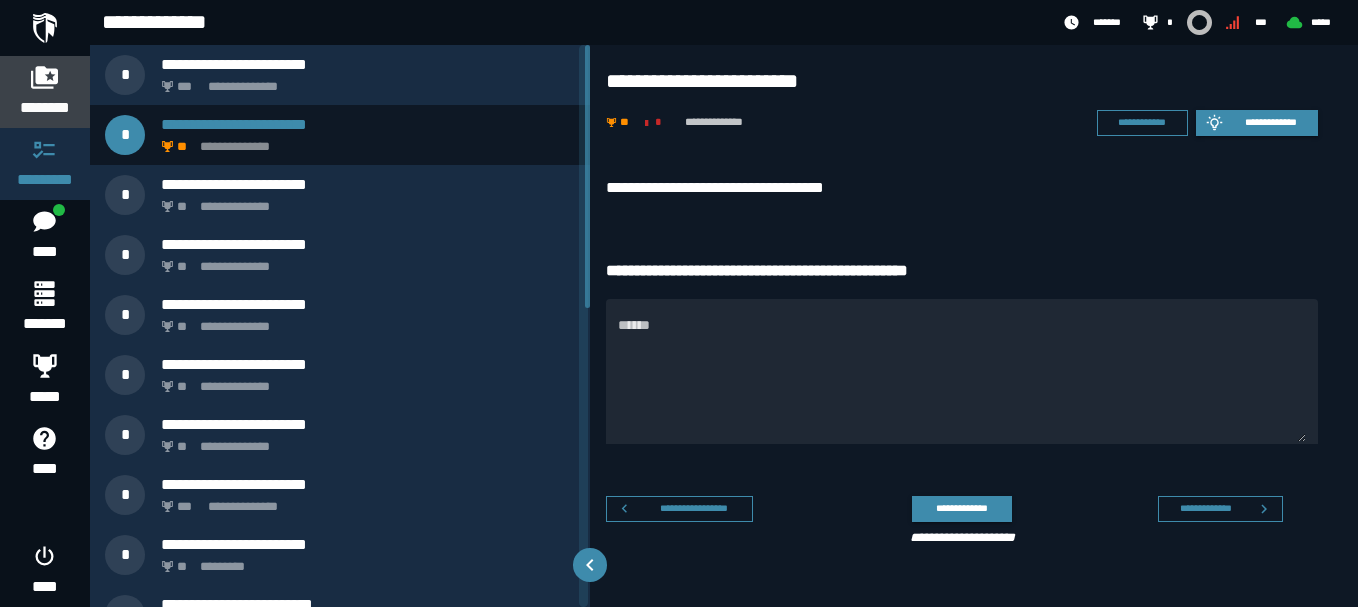 click on "********" at bounding box center (45, 108) 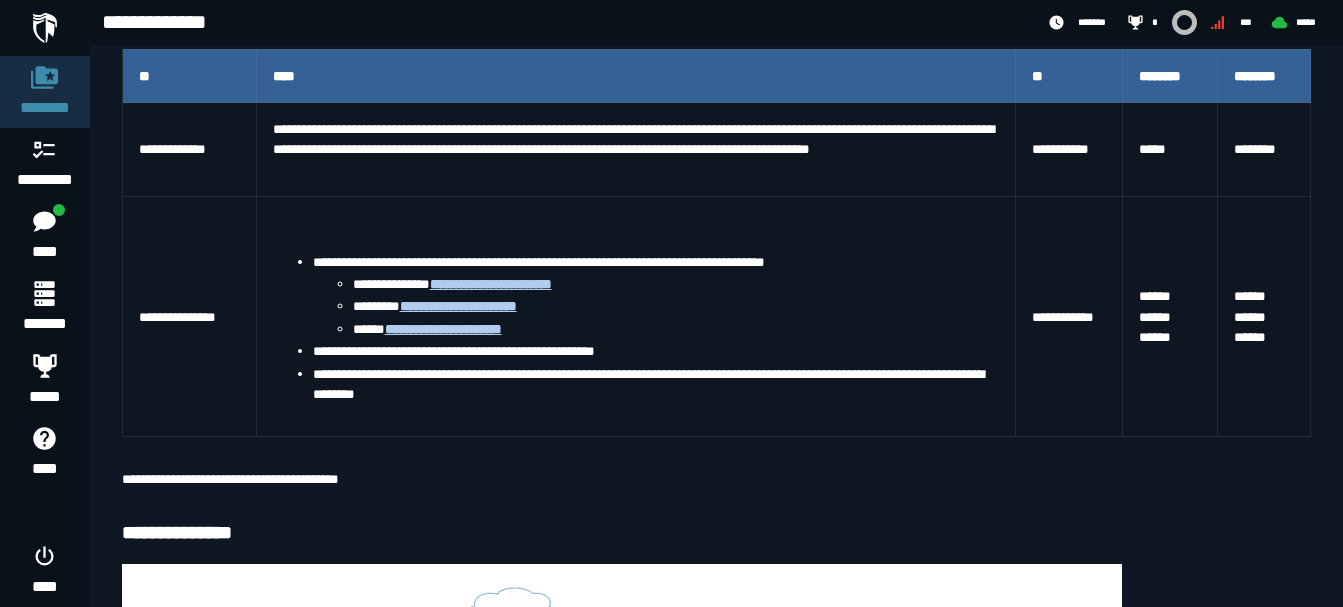 scroll, scrollTop: 447, scrollLeft: 0, axis: vertical 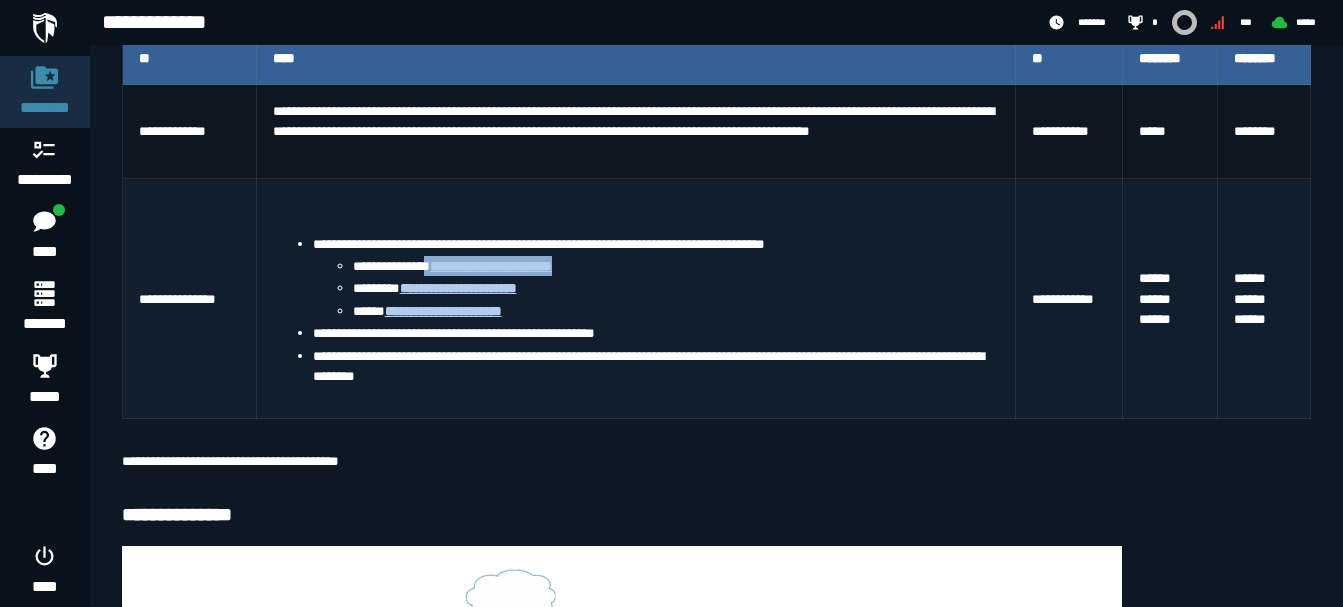 drag, startPoint x: 616, startPoint y: 267, endPoint x: 457, endPoint y: 268, distance: 159.00314 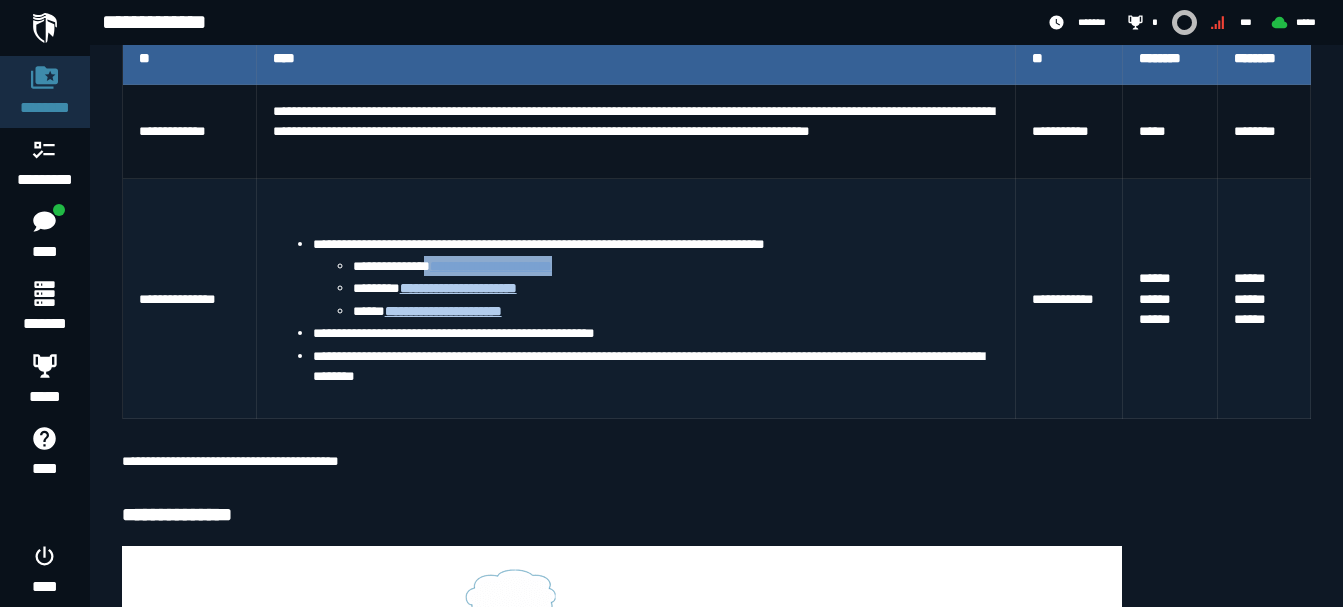copy on "**********" 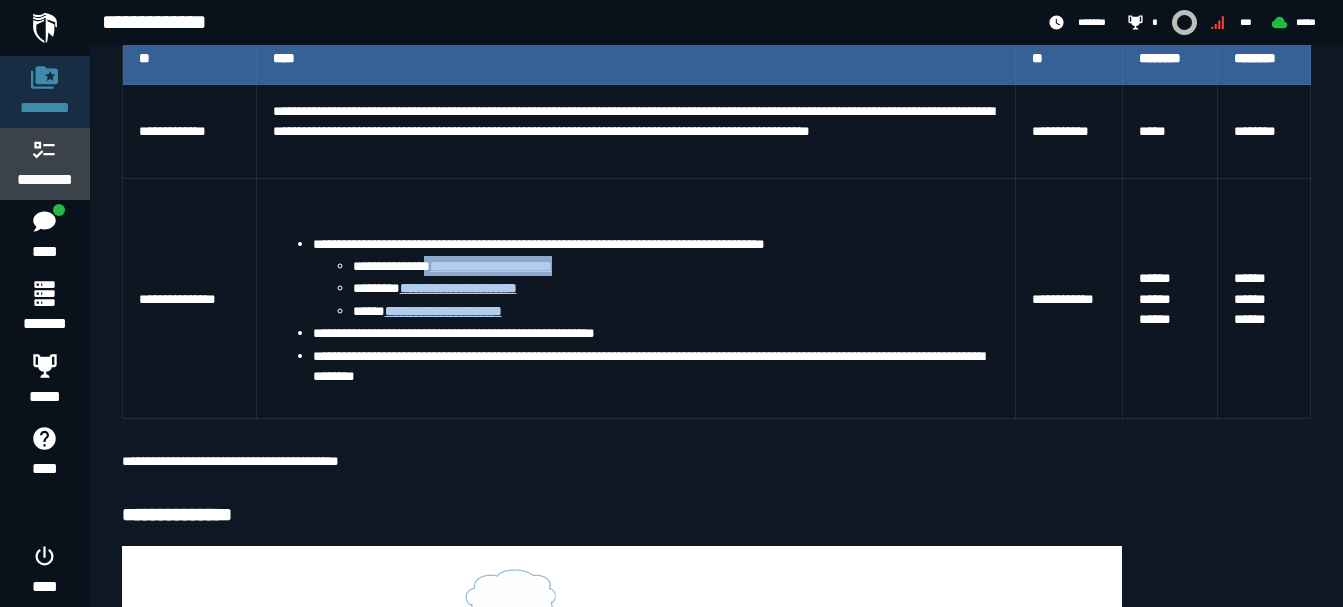 click 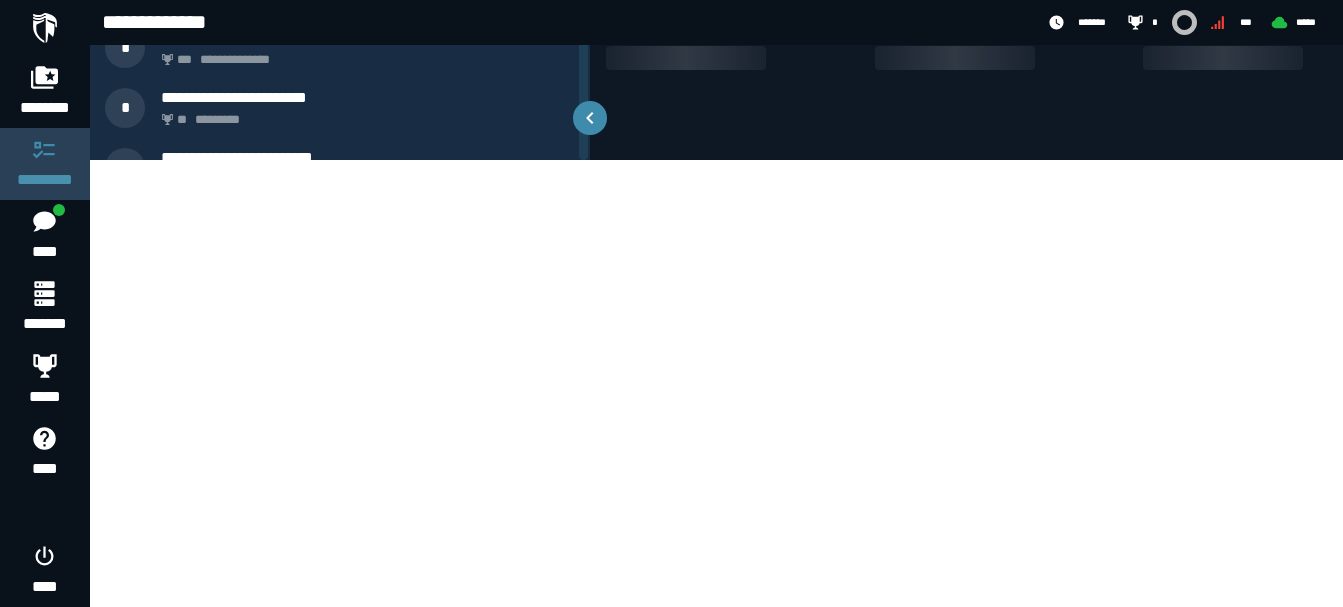 scroll, scrollTop: 0, scrollLeft: 0, axis: both 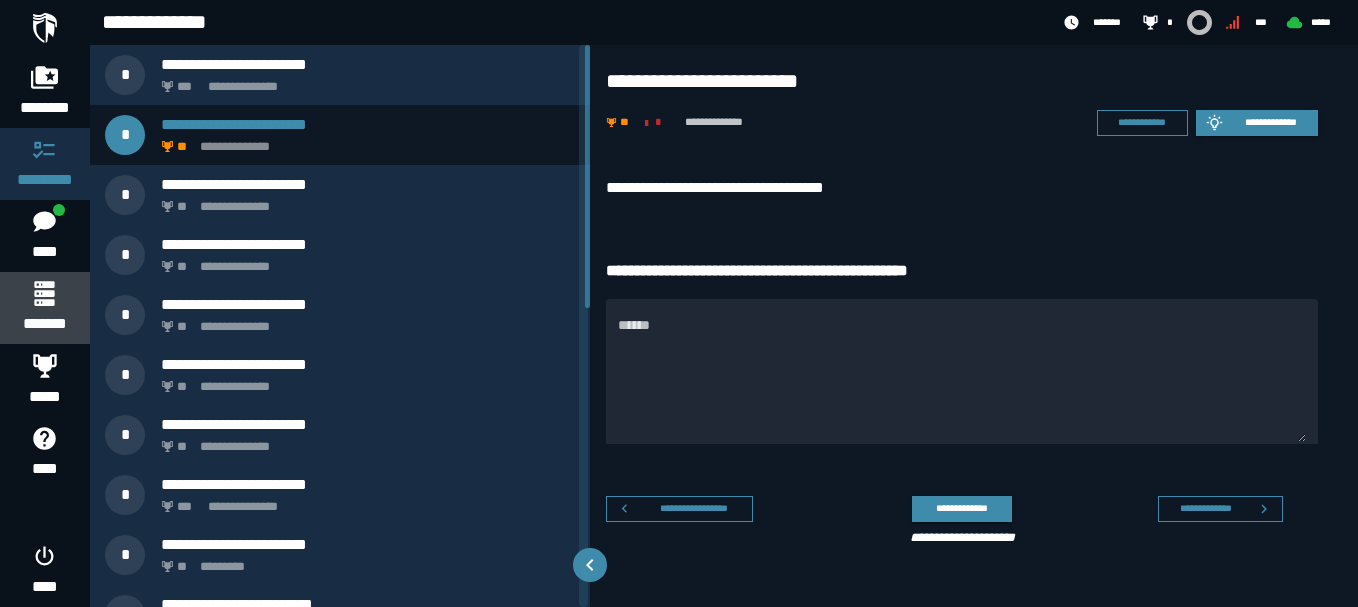 click on "*******" at bounding box center [44, 308] 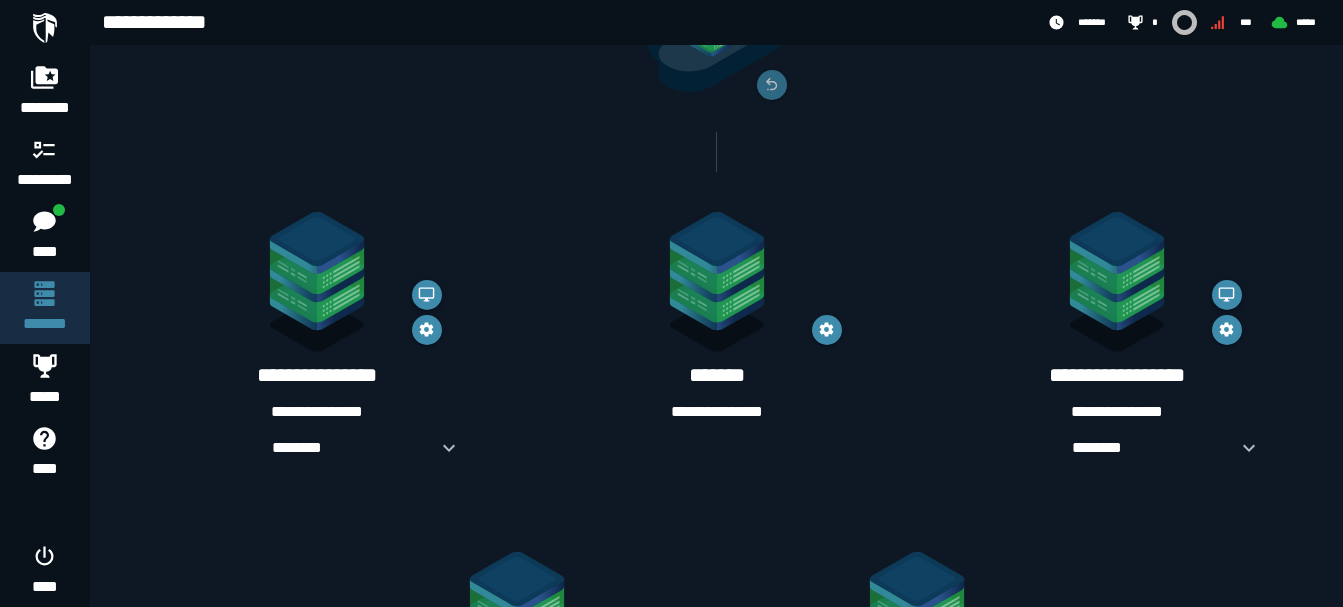 scroll, scrollTop: 272, scrollLeft: 0, axis: vertical 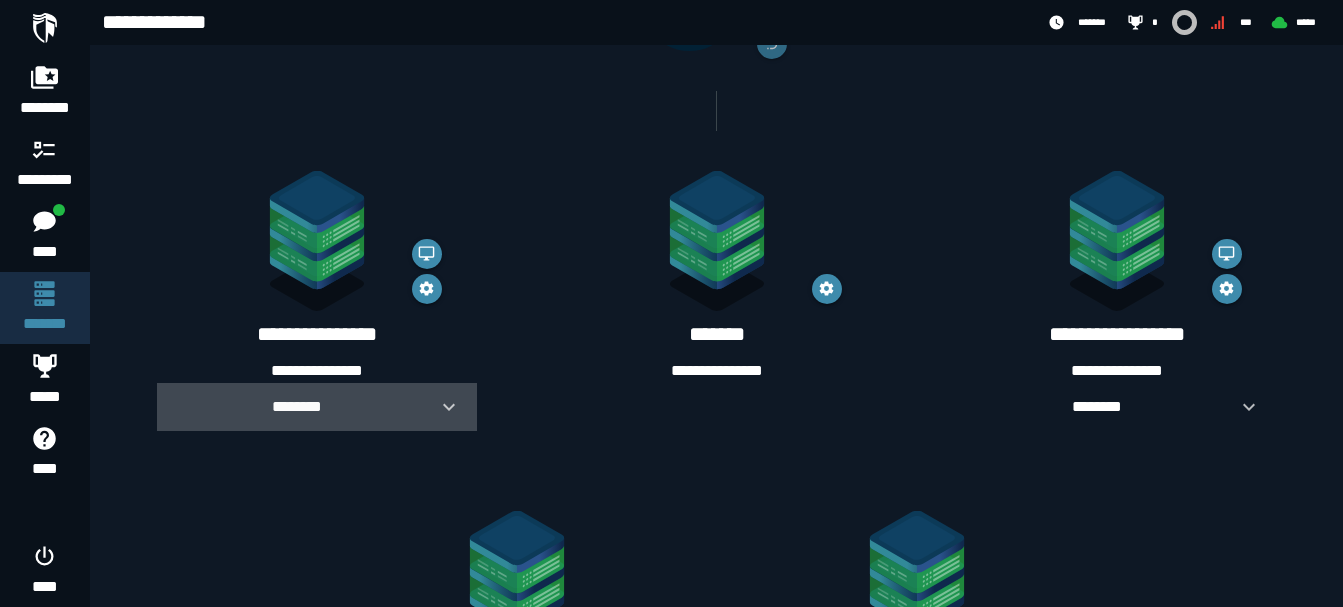 click 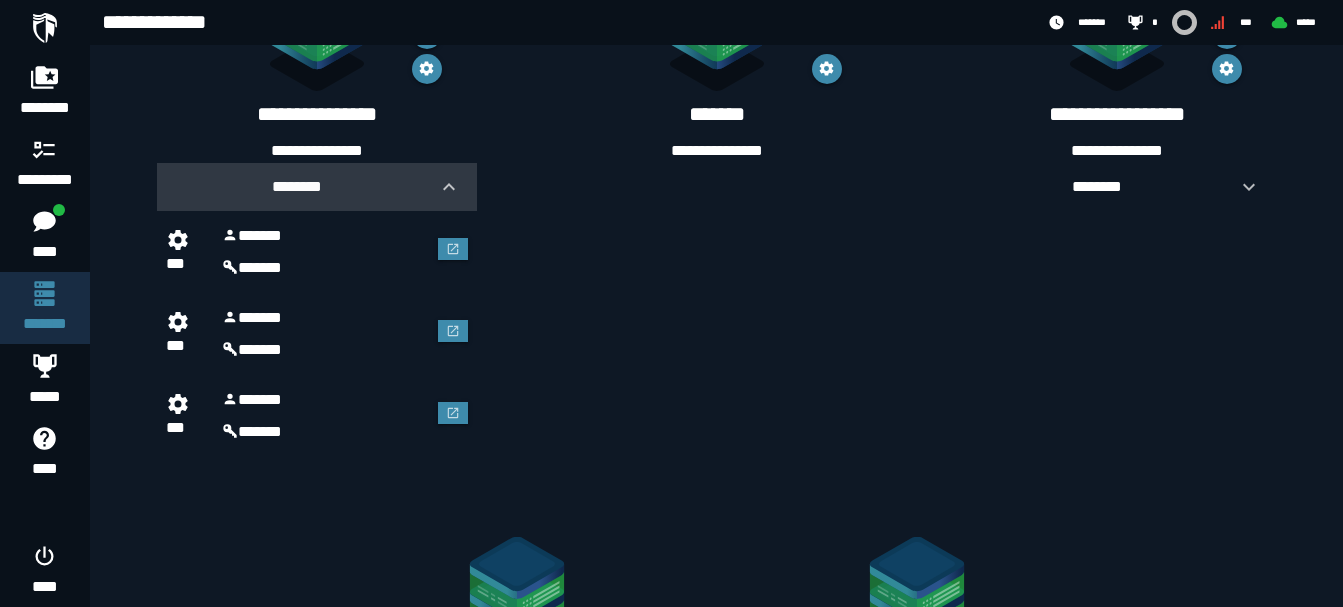 scroll, scrollTop: 538, scrollLeft: 0, axis: vertical 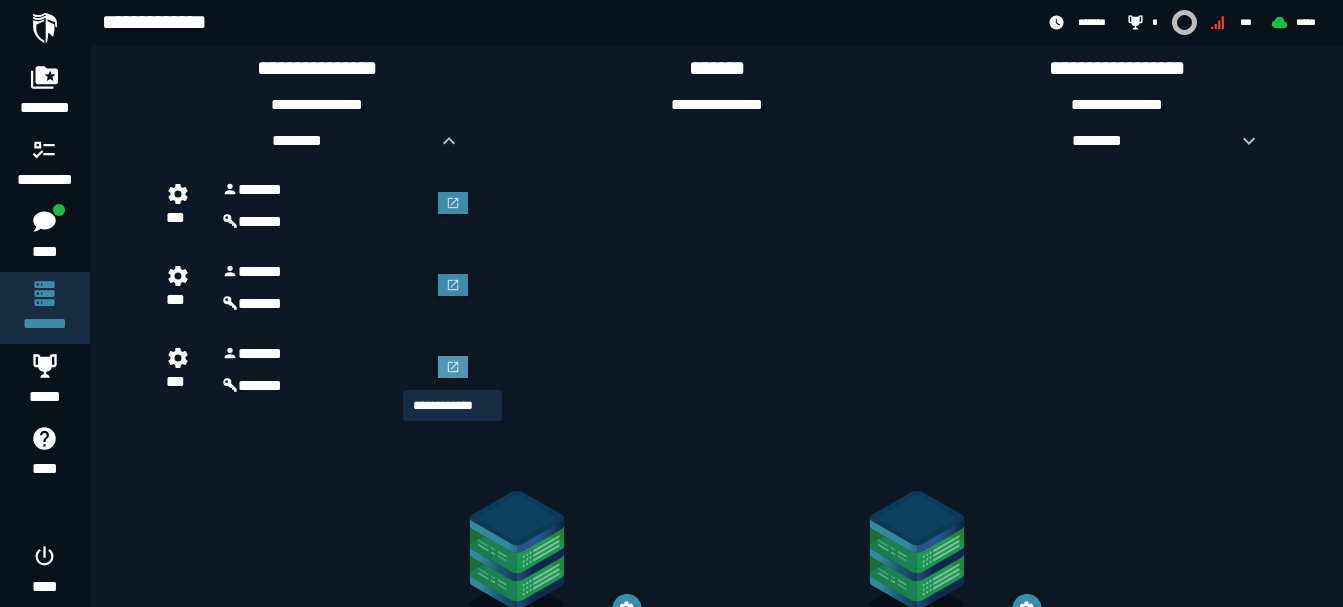 click 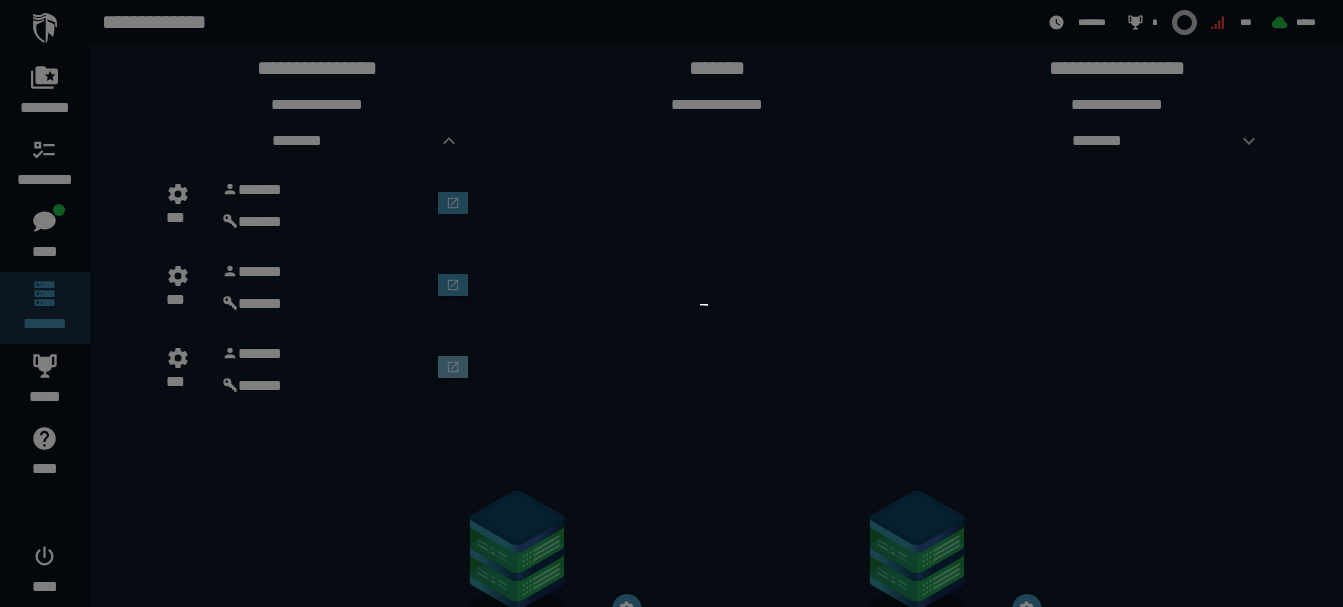 scroll, scrollTop: 0, scrollLeft: 0, axis: both 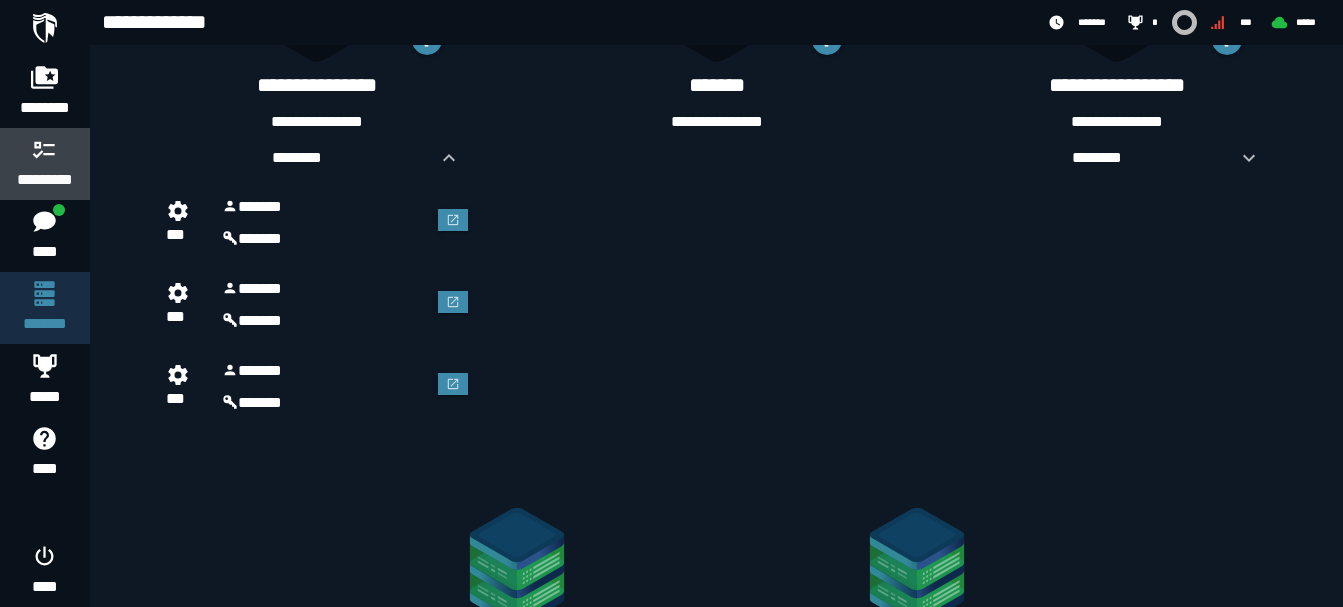 click 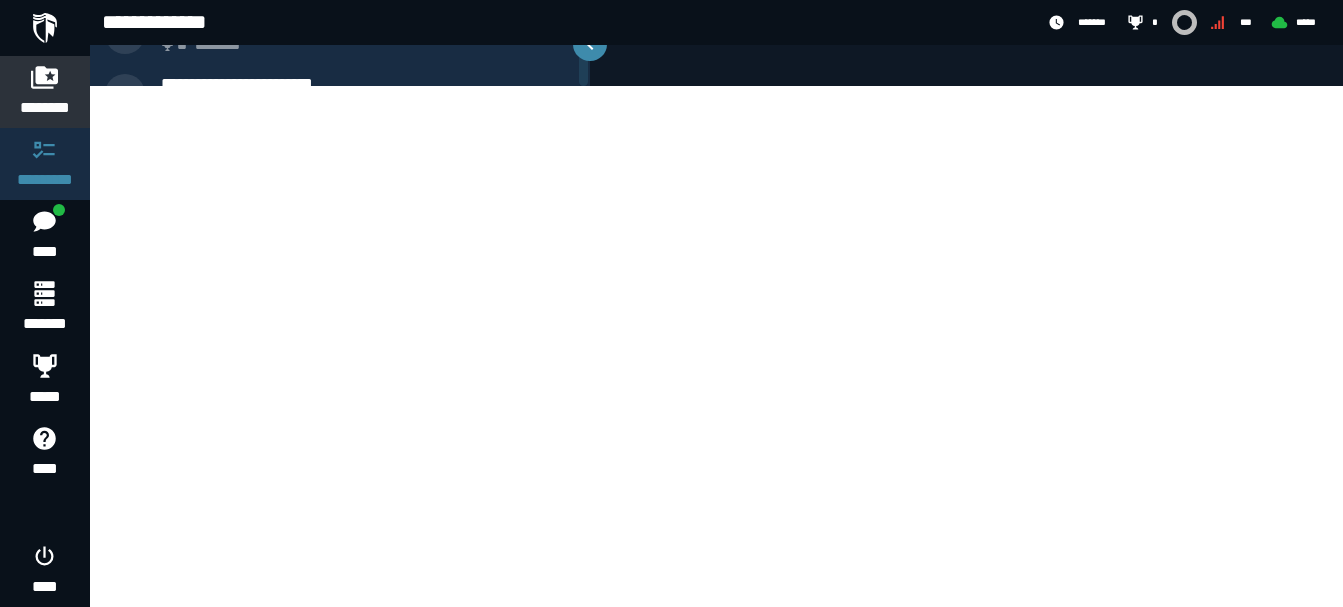 scroll, scrollTop: 0, scrollLeft: 0, axis: both 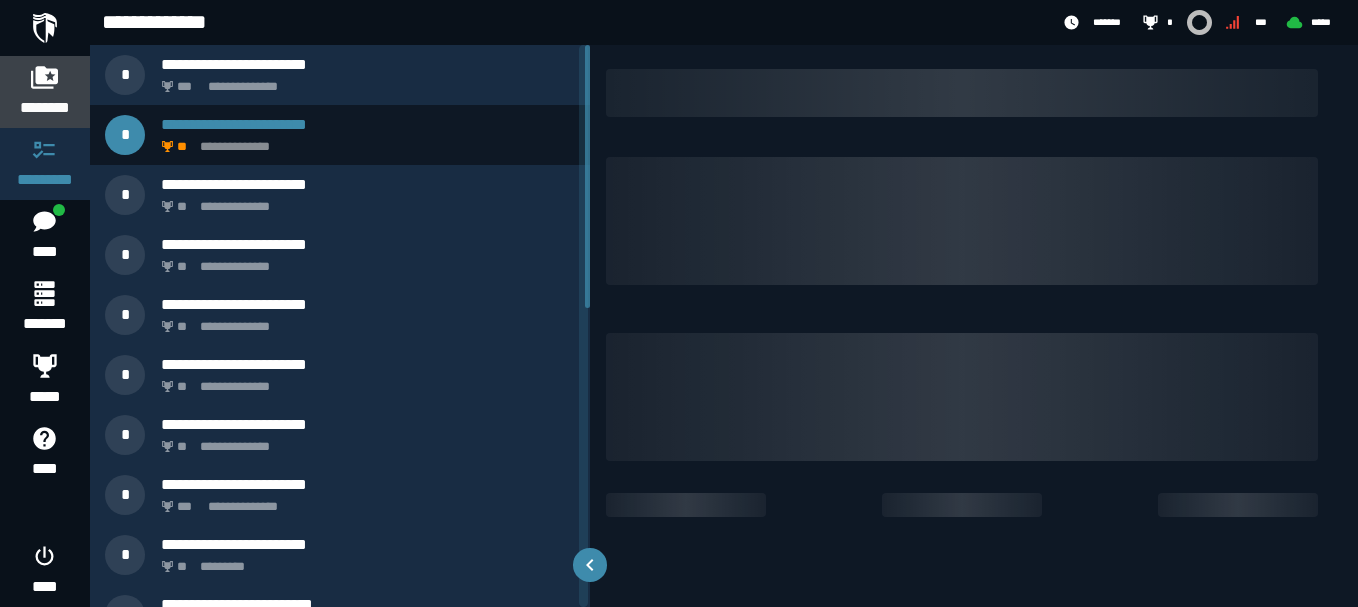 click 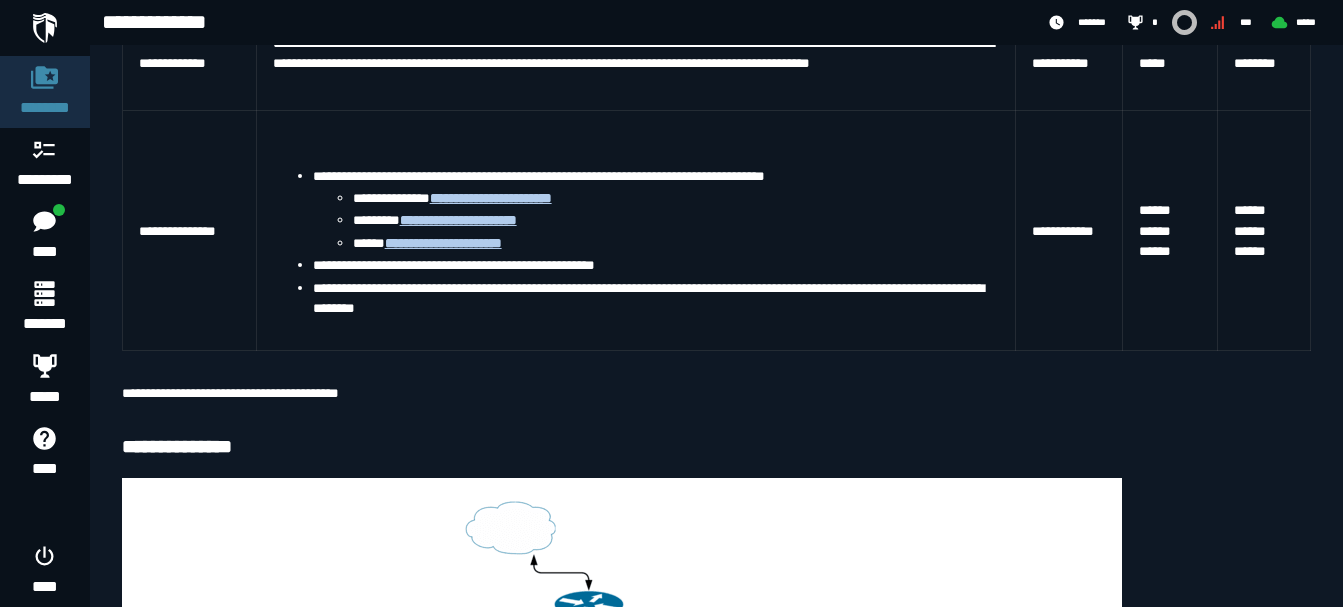 scroll, scrollTop: 594, scrollLeft: 0, axis: vertical 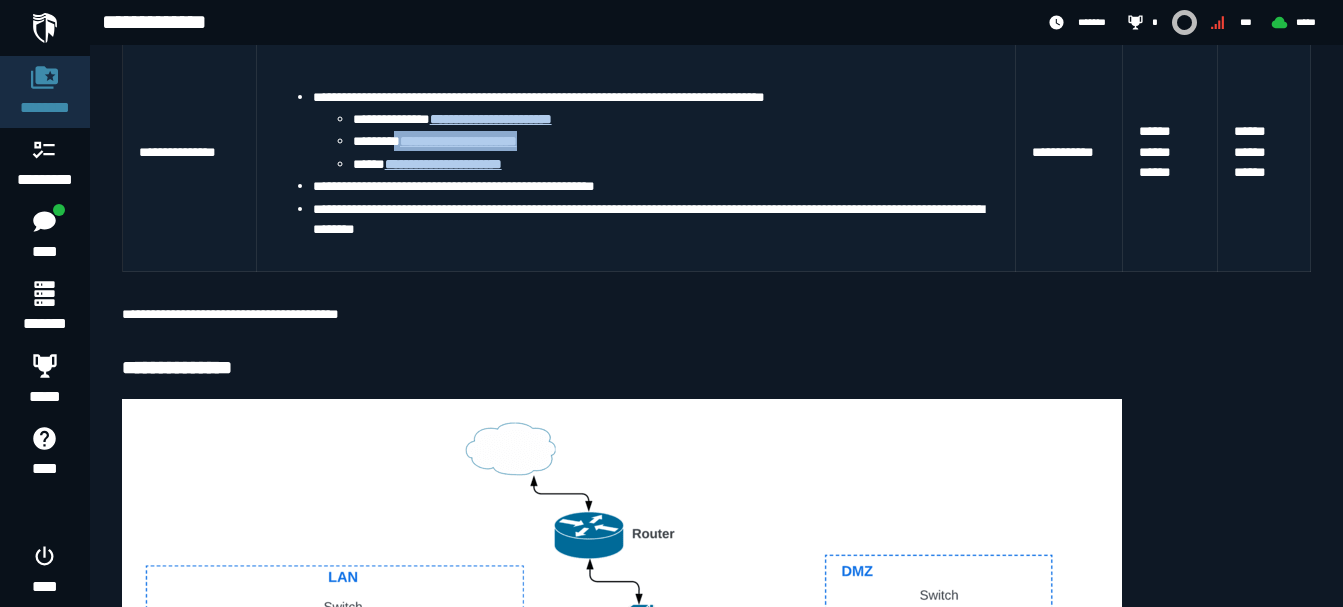 drag, startPoint x: 576, startPoint y: 144, endPoint x: 410, endPoint y: 144, distance: 166 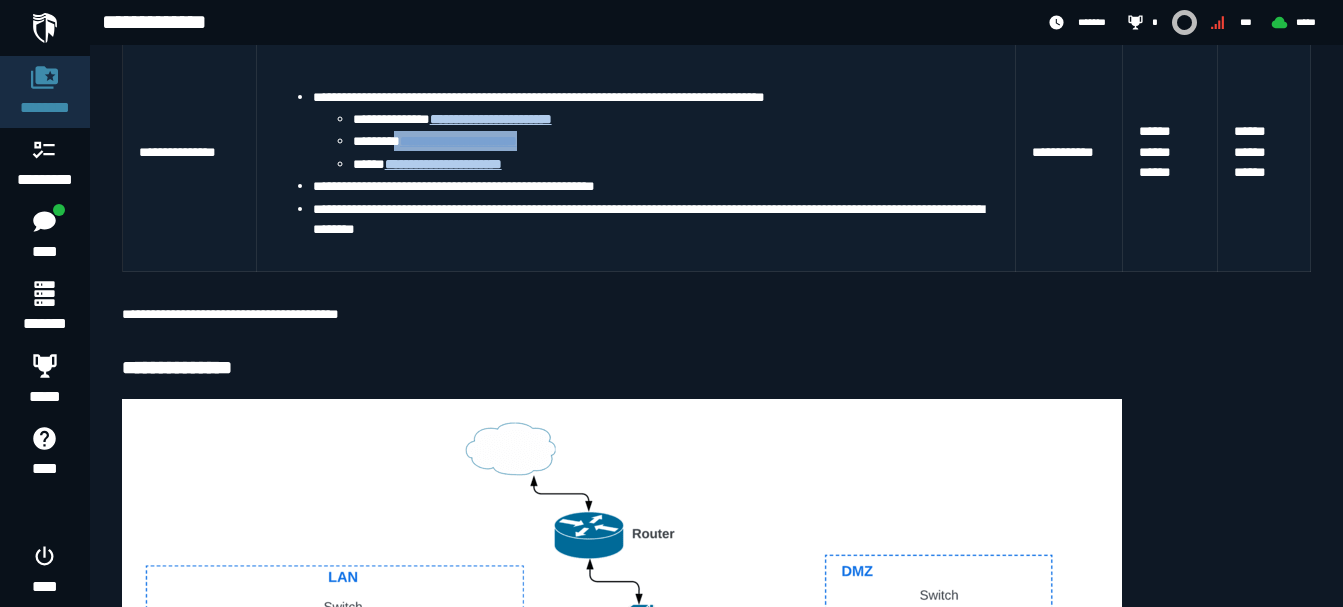 copy on "**********" 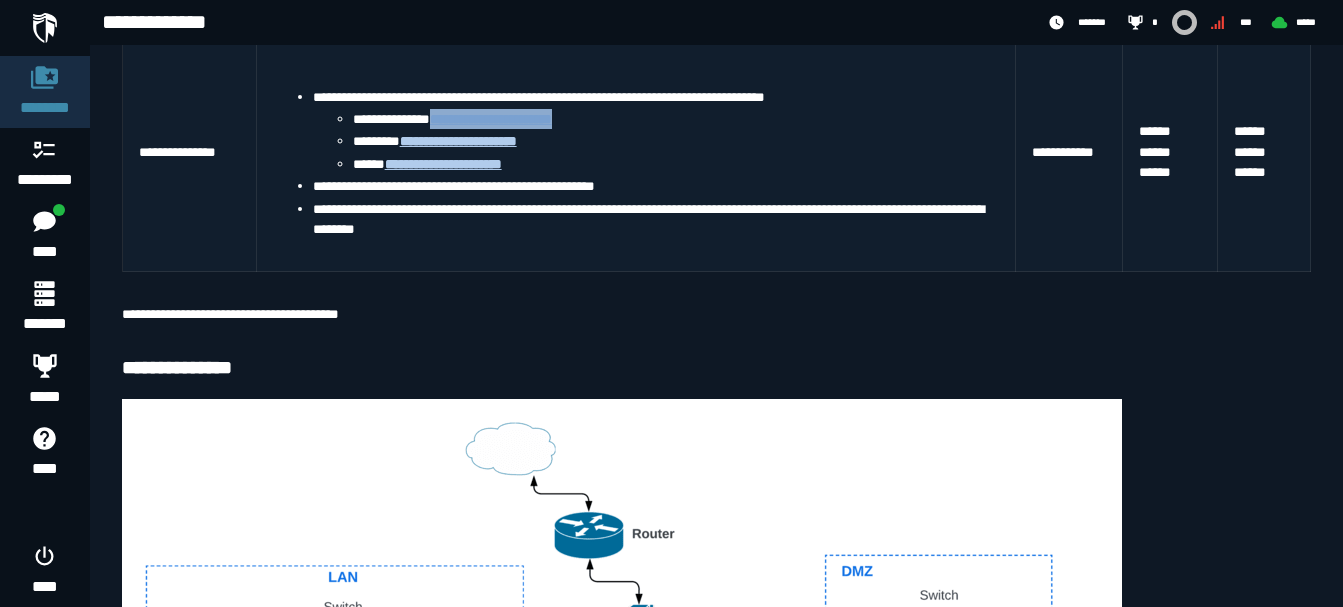 drag, startPoint x: 625, startPoint y: 121, endPoint x: 459, endPoint y: 126, distance: 166.07529 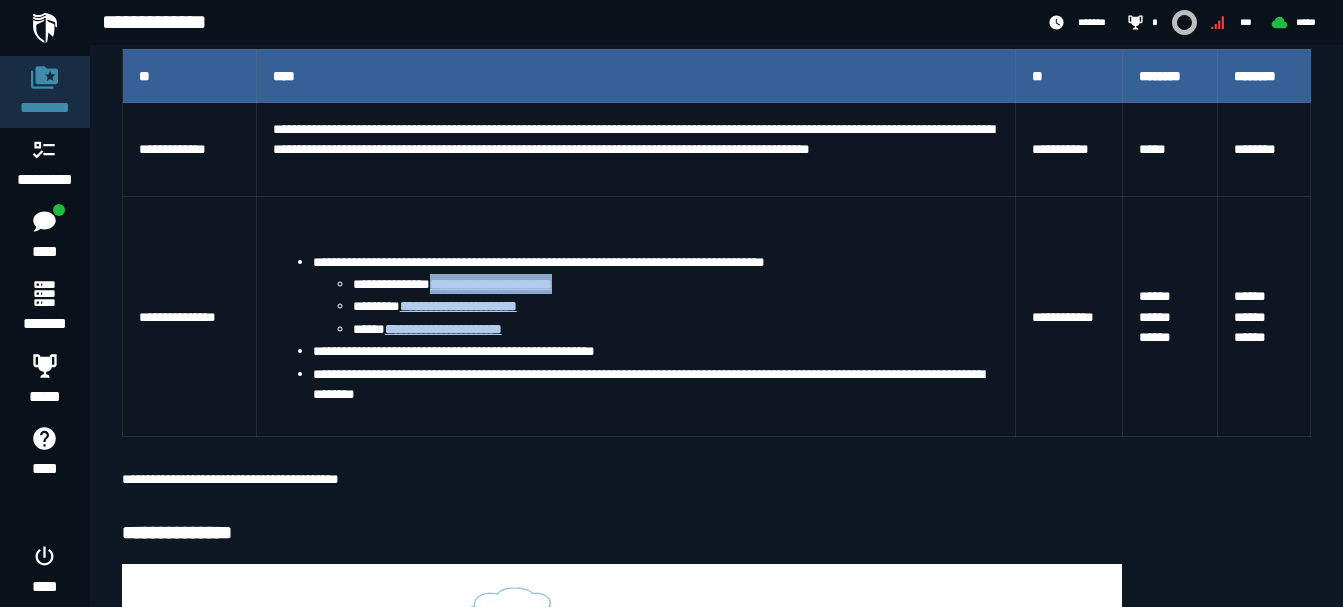 scroll, scrollTop: 127, scrollLeft: 0, axis: vertical 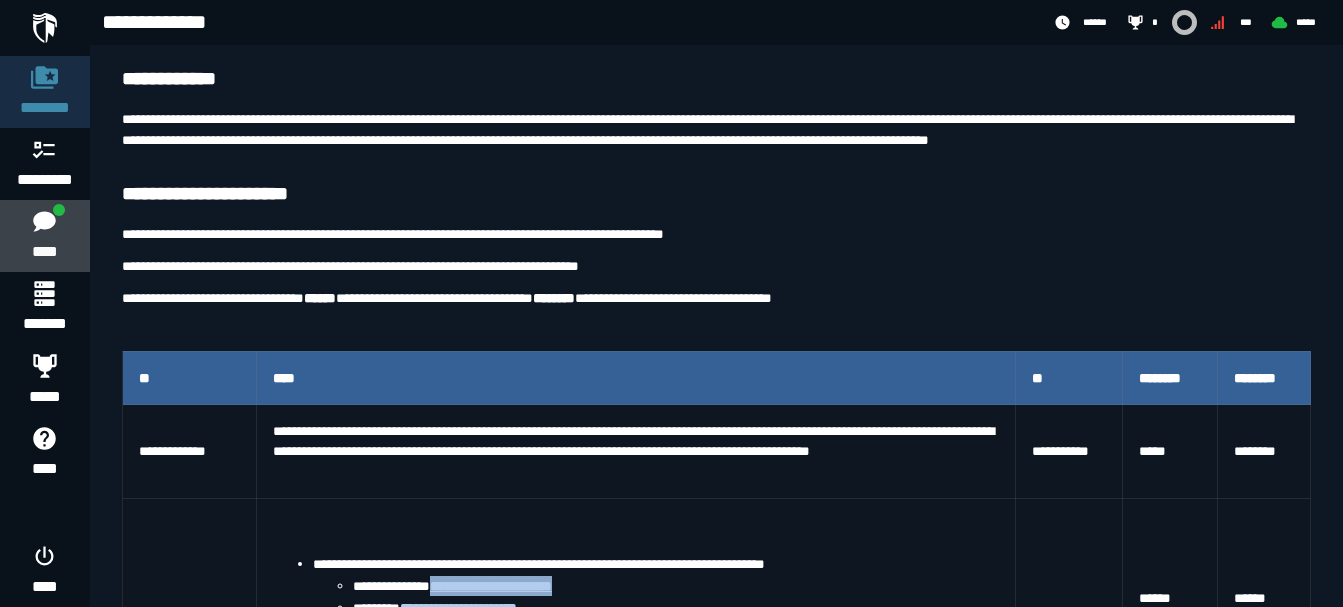 click on "****" 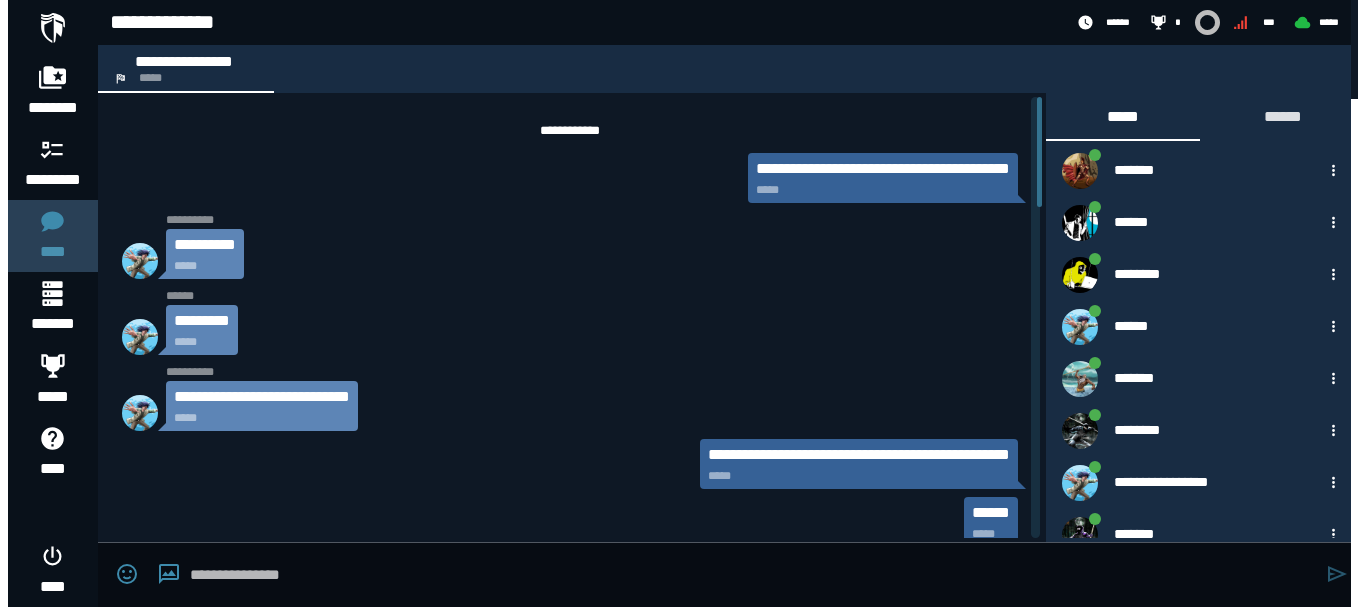 scroll, scrollTop: 0, scrollLeft: 0, axis: both 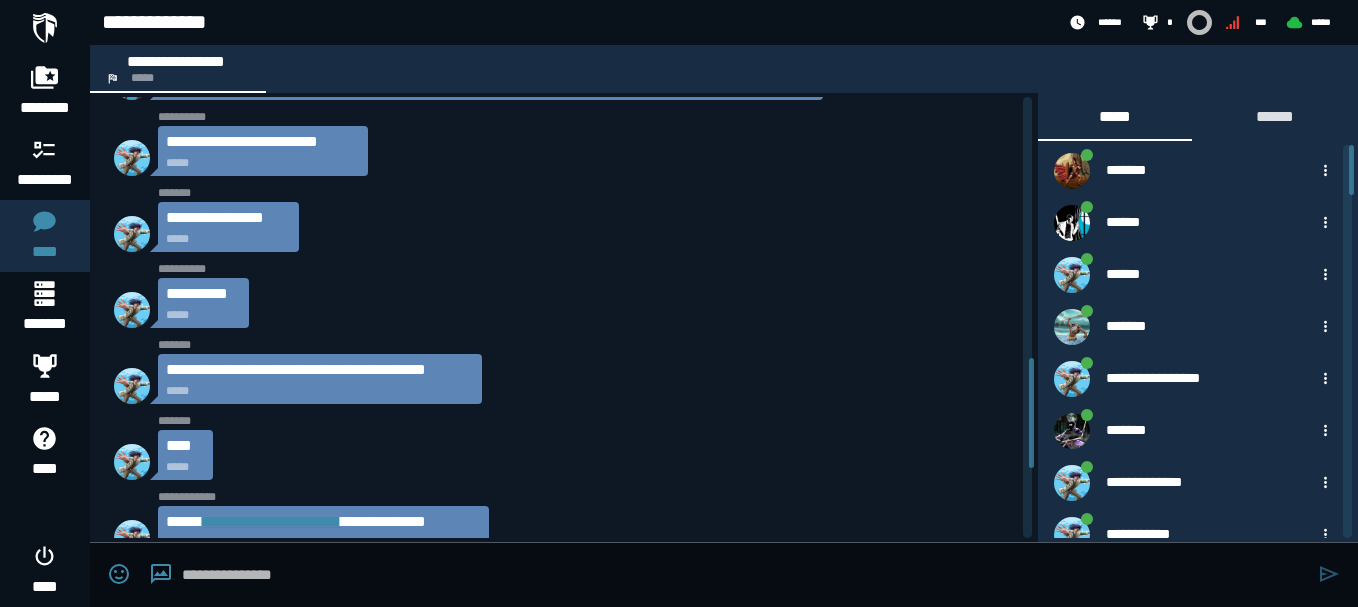 click at bounding box center [745, 575] 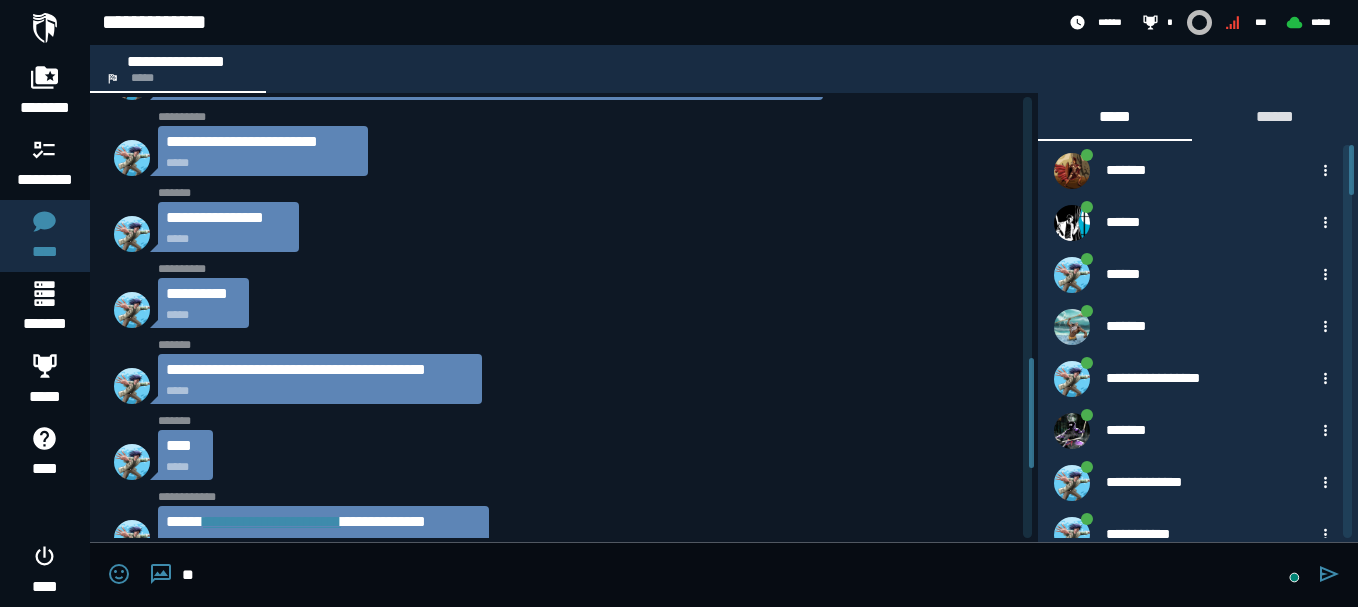 type on "*" 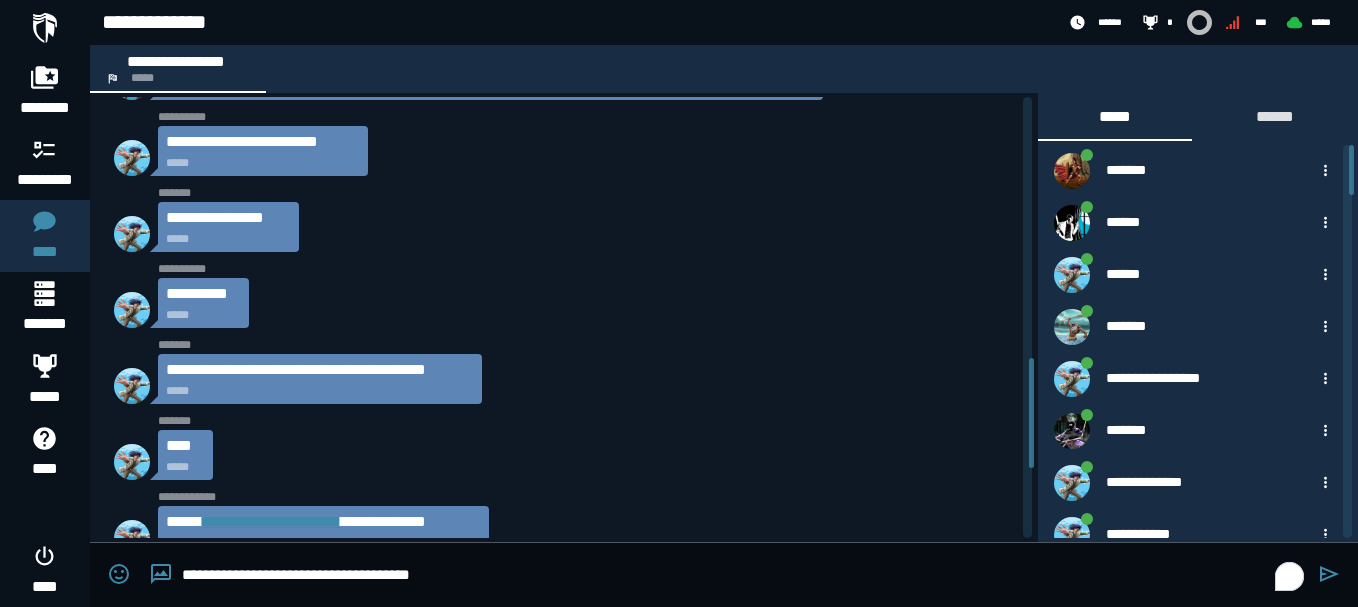 type on "**********" 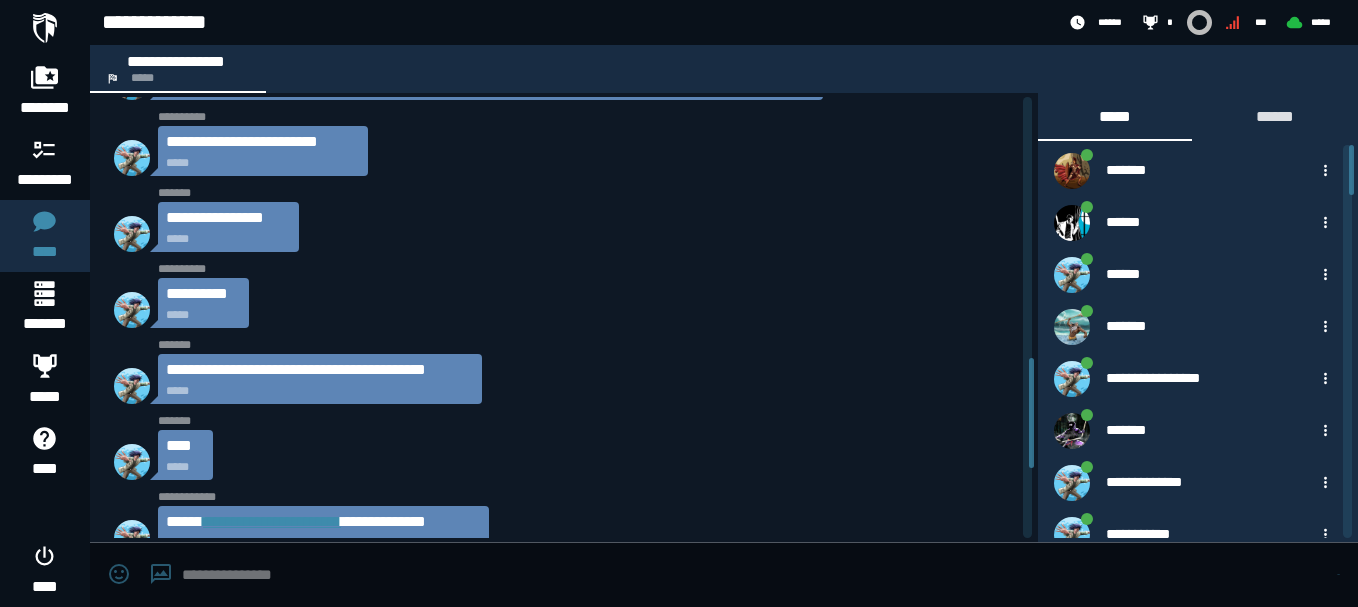 scroll, scrollTop: 1333, scrollLeft: 0, axis: vertical 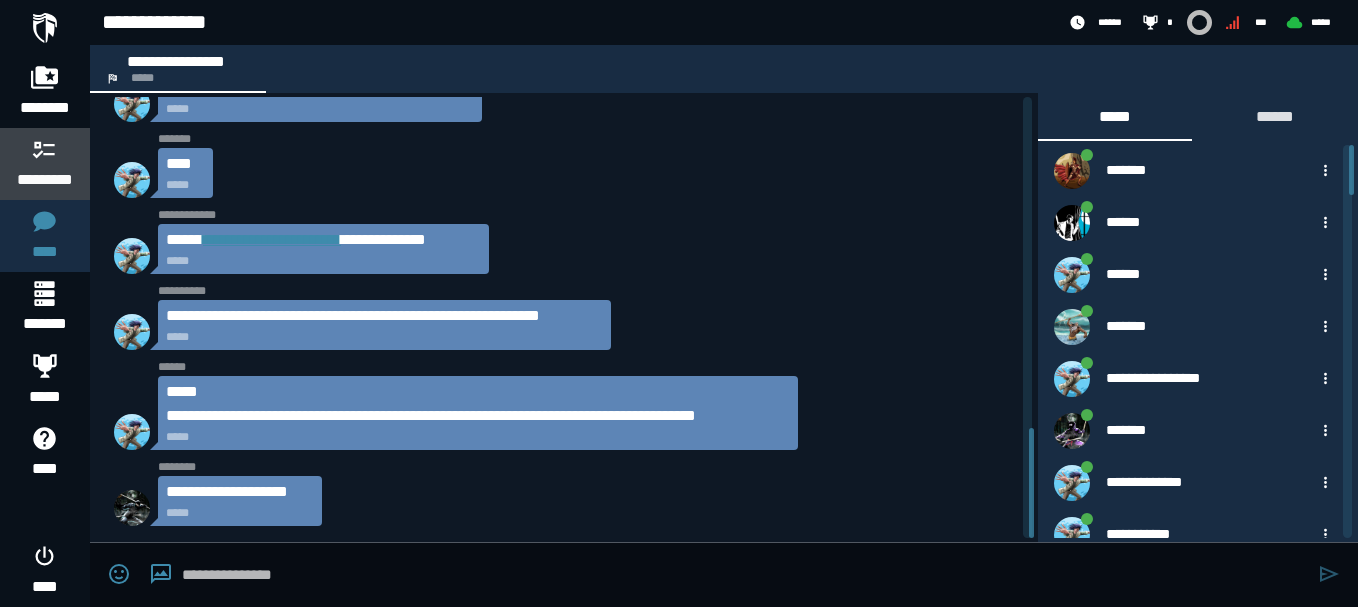 click on "*********" at bounding box center (45, 180) 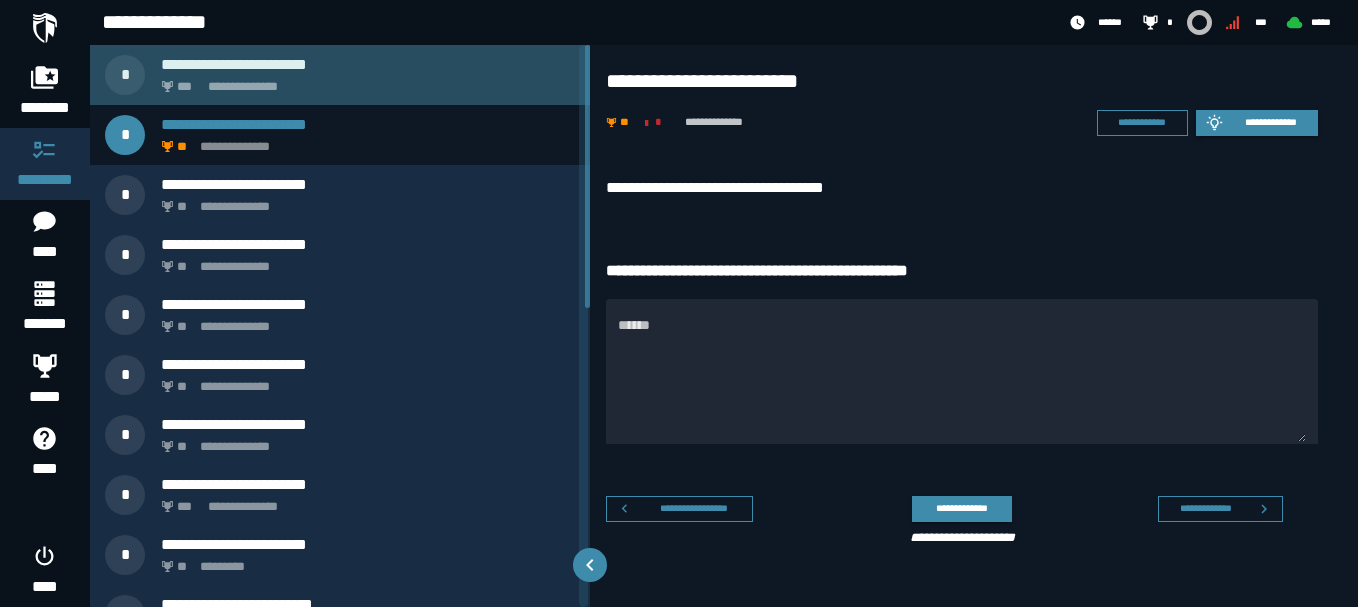 click on "**********" 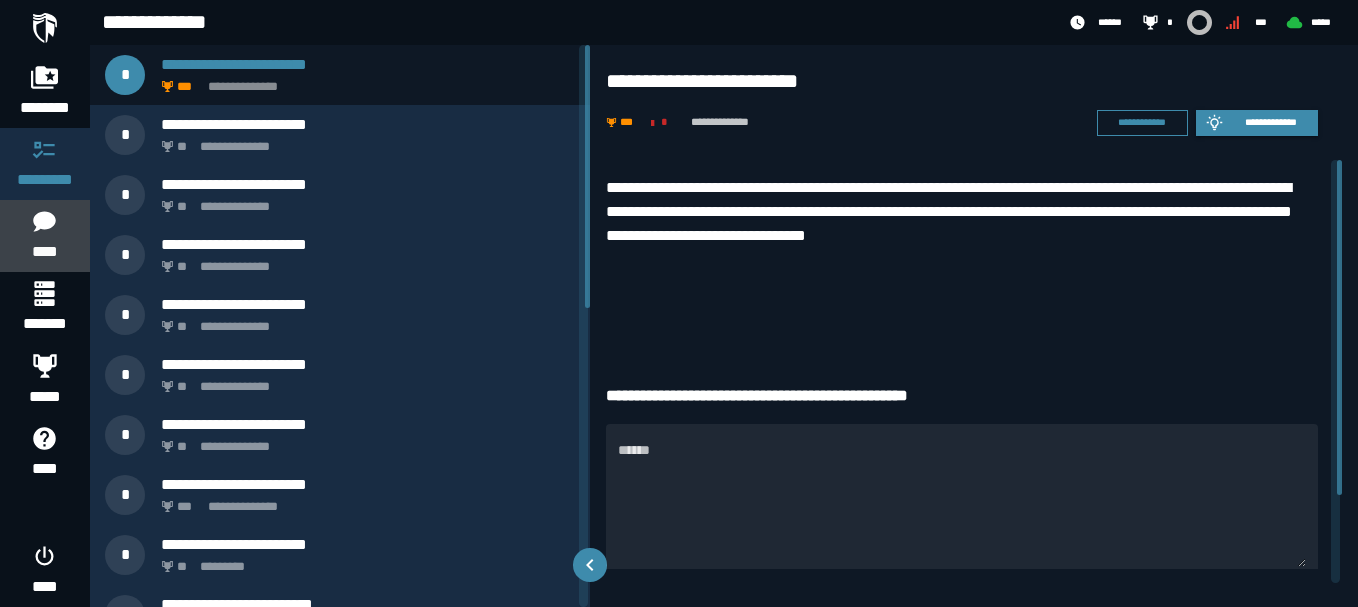 click on "****" at bounding box center (44, 236) 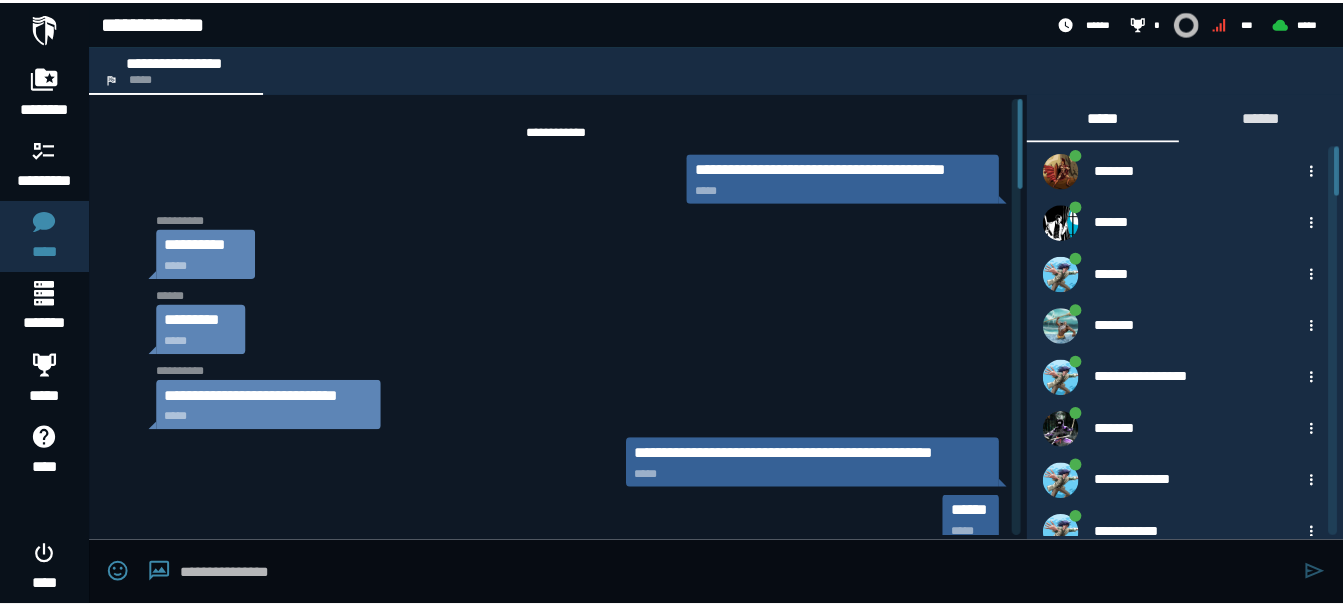 scroll, scrollTop: 1695, scrollLeft: 0, axis: vertical 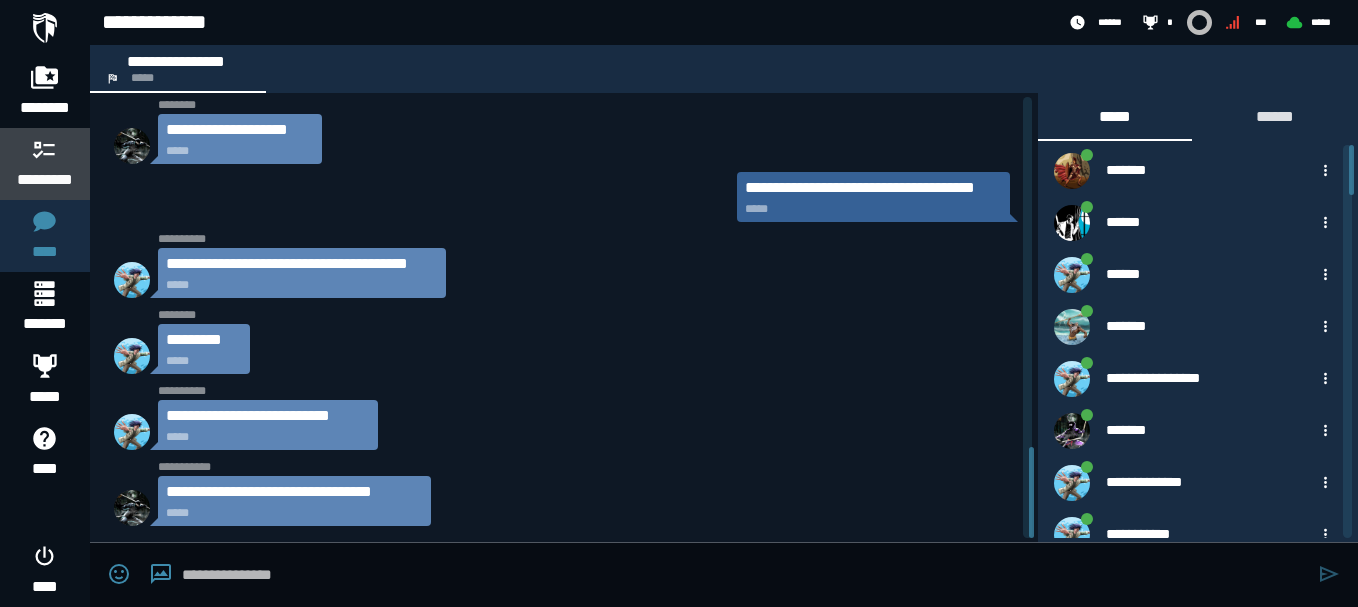 click on "*********" at bounding box center [45, 180] 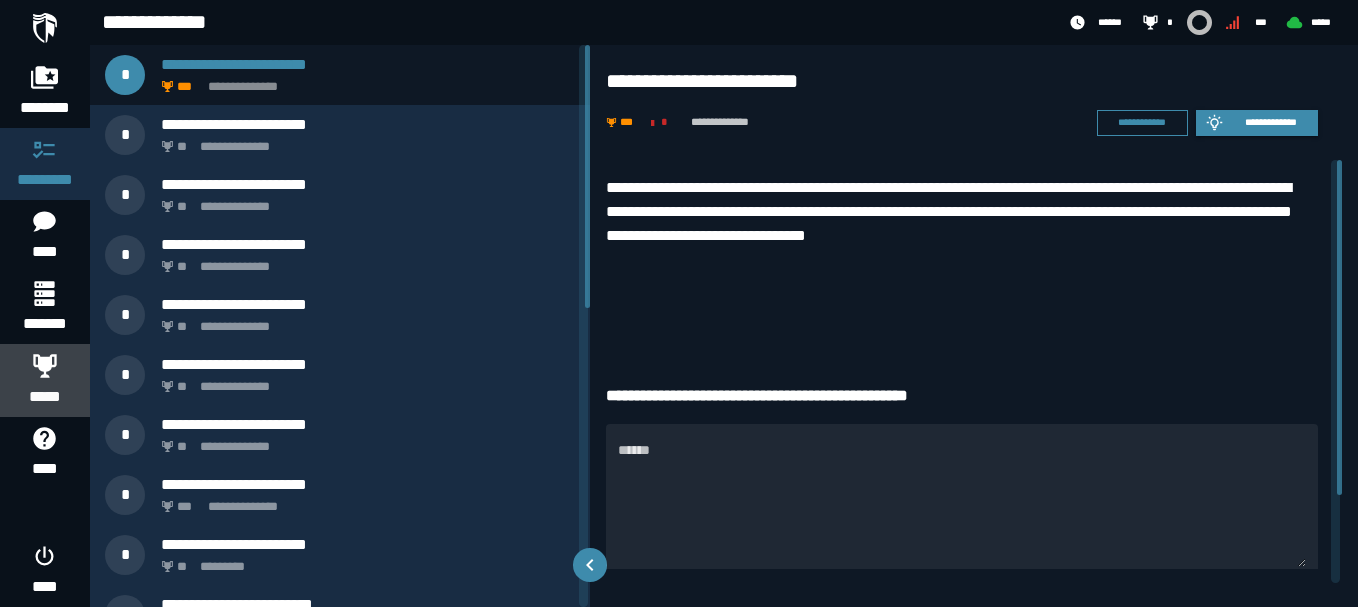 click 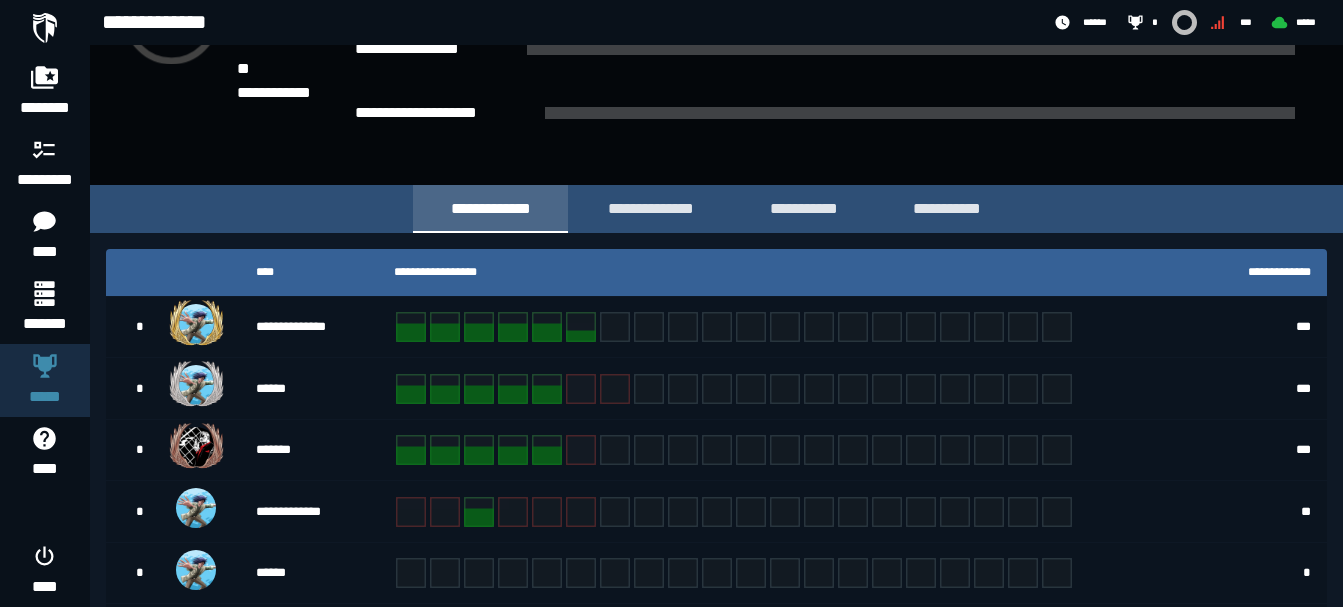 scroll, scrollTop: 232, scrollLeft: 0, axis: vertical 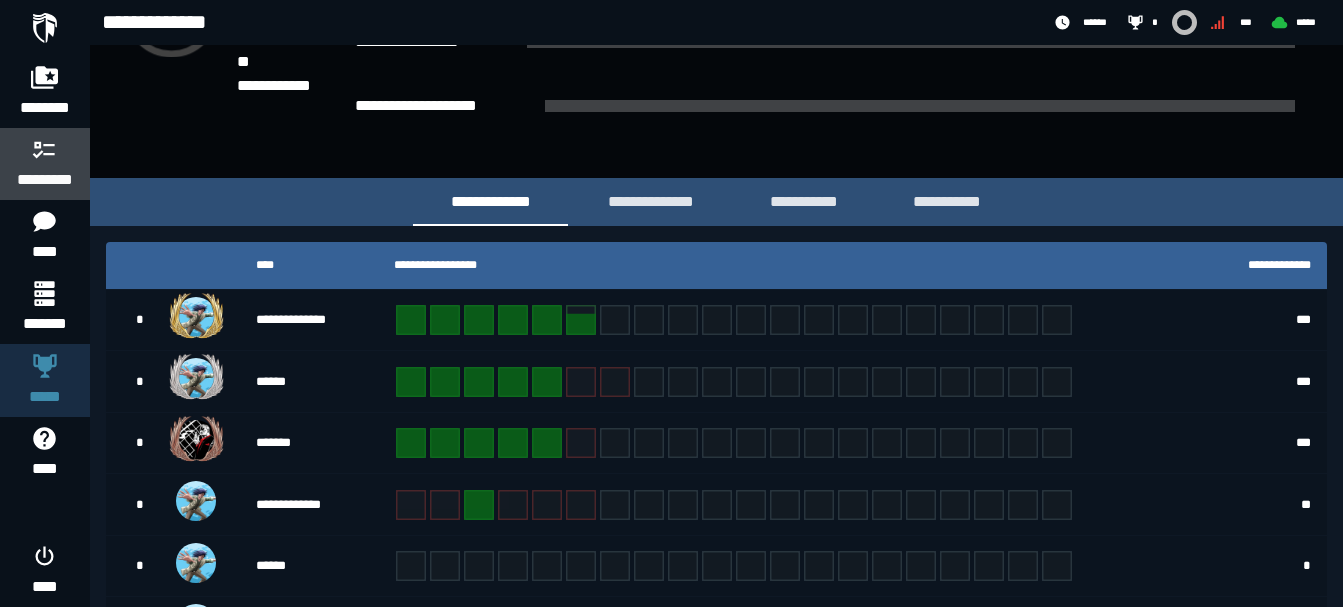 click on "*********" at bounding box center (45, 180) 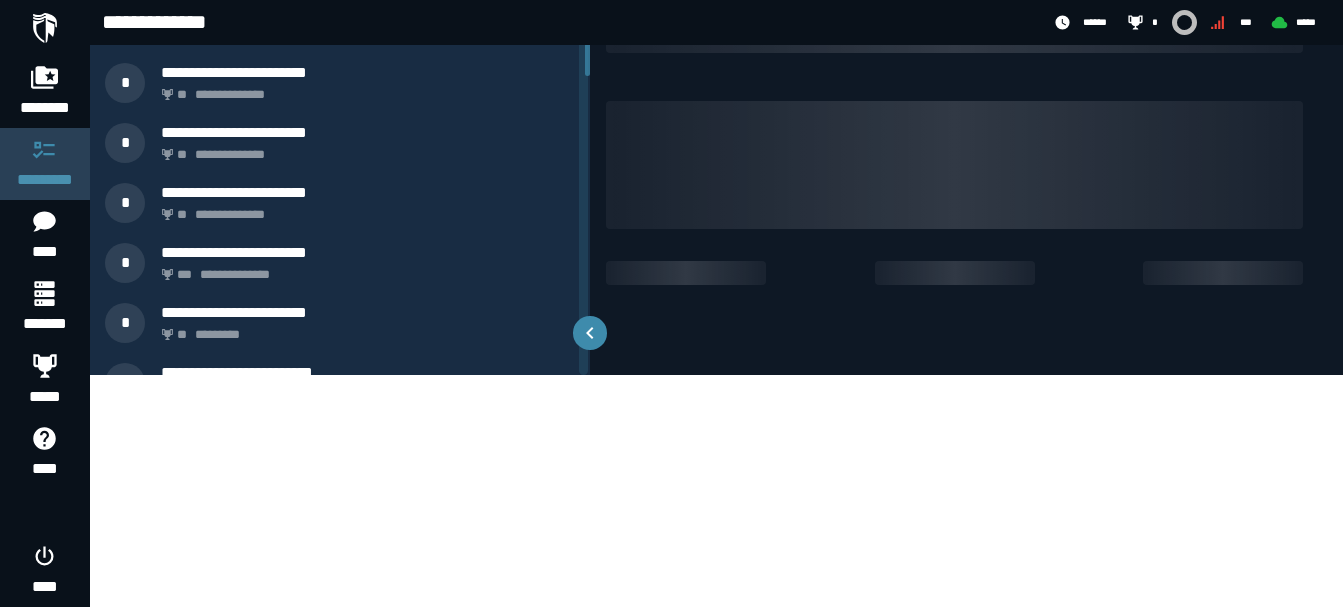 scroll, scrollTop: 0, scrollLeft: 0, axis: both 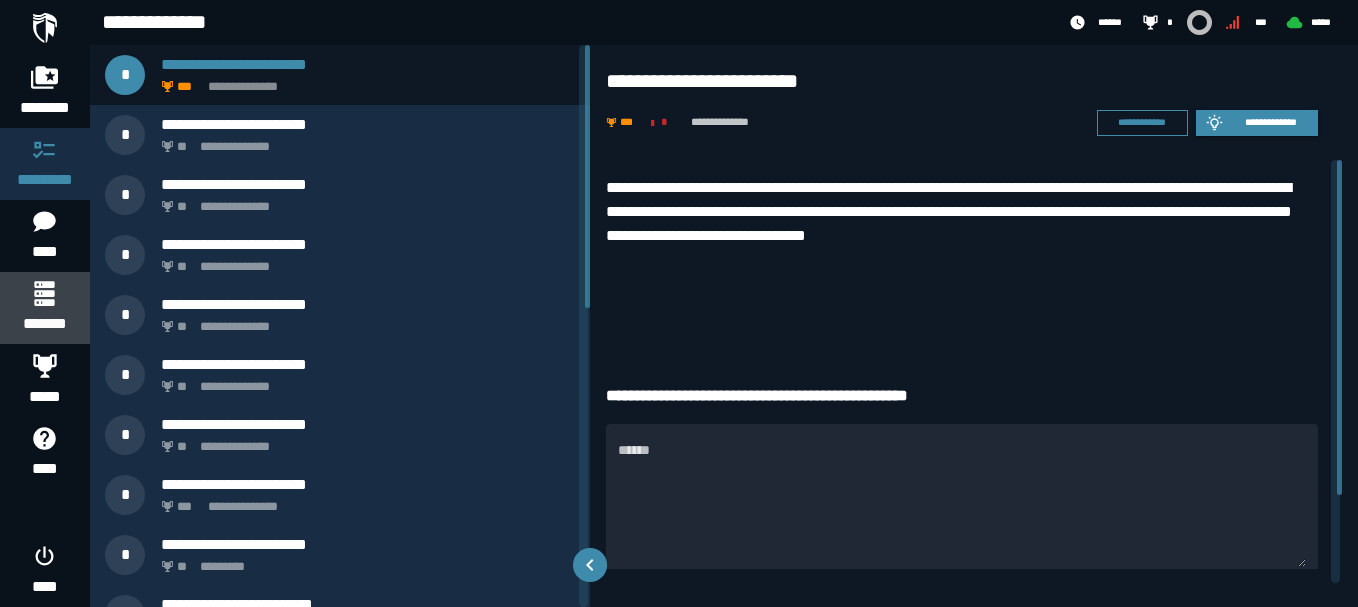 click on "*******" at bounding box center [44, 324] 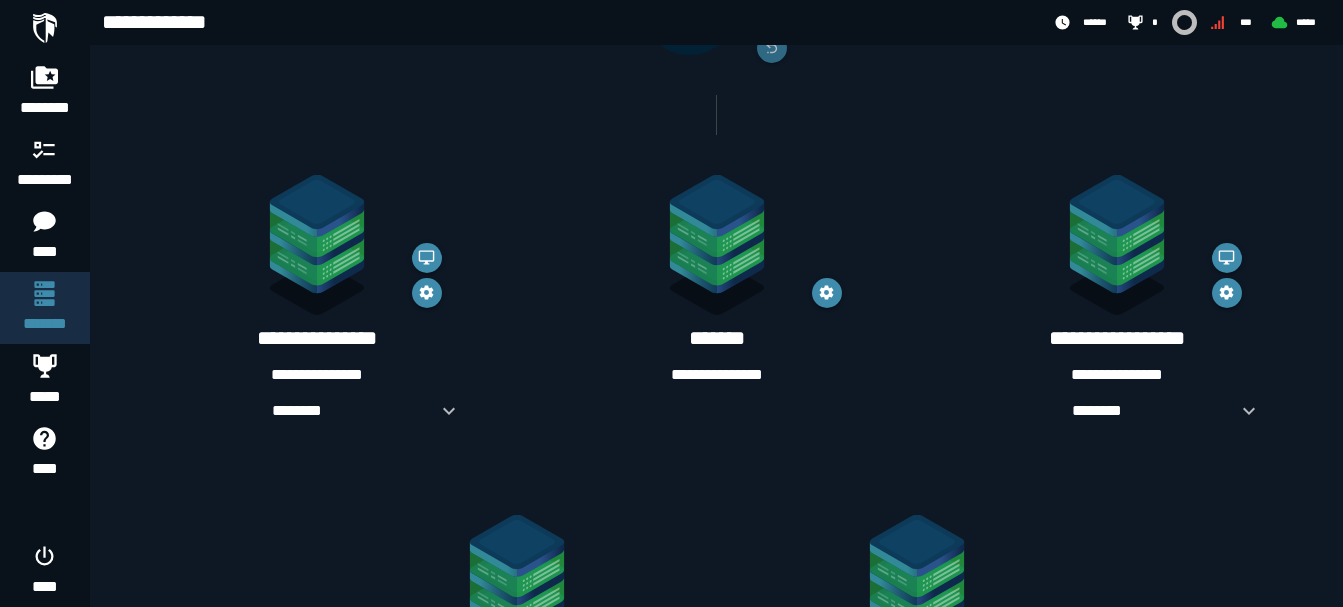 scroll, scrollTop: 256, scrollLeft: 0, axis: vertical 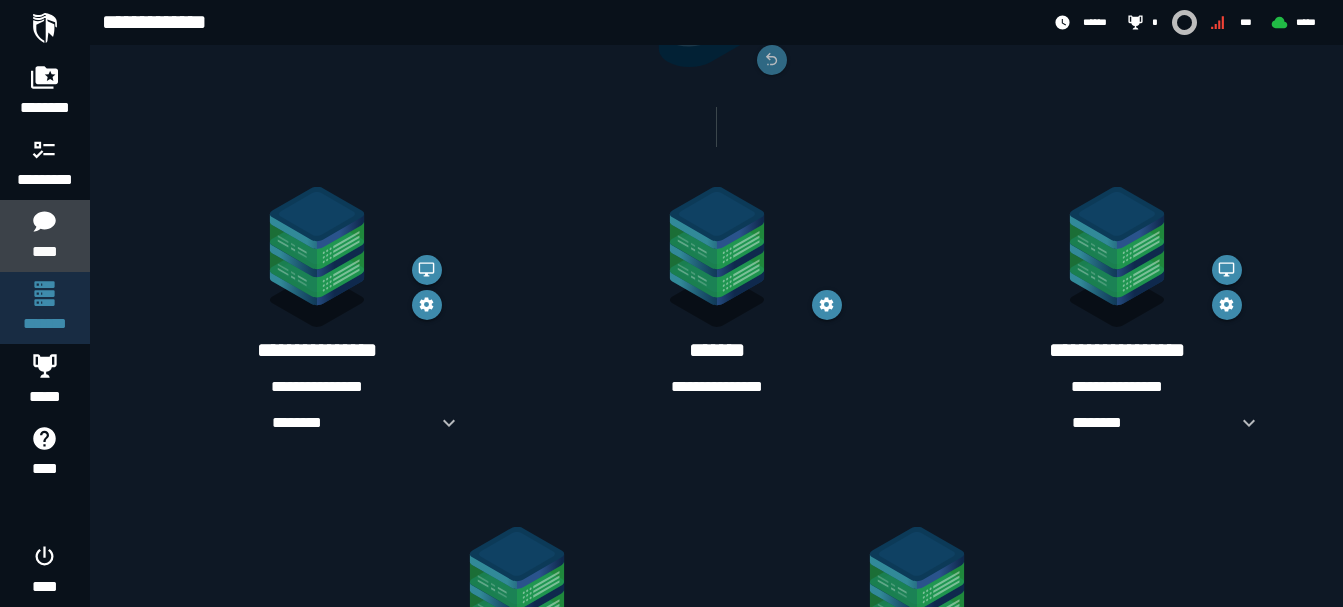 click on "****" at bounding box center (44, 252) 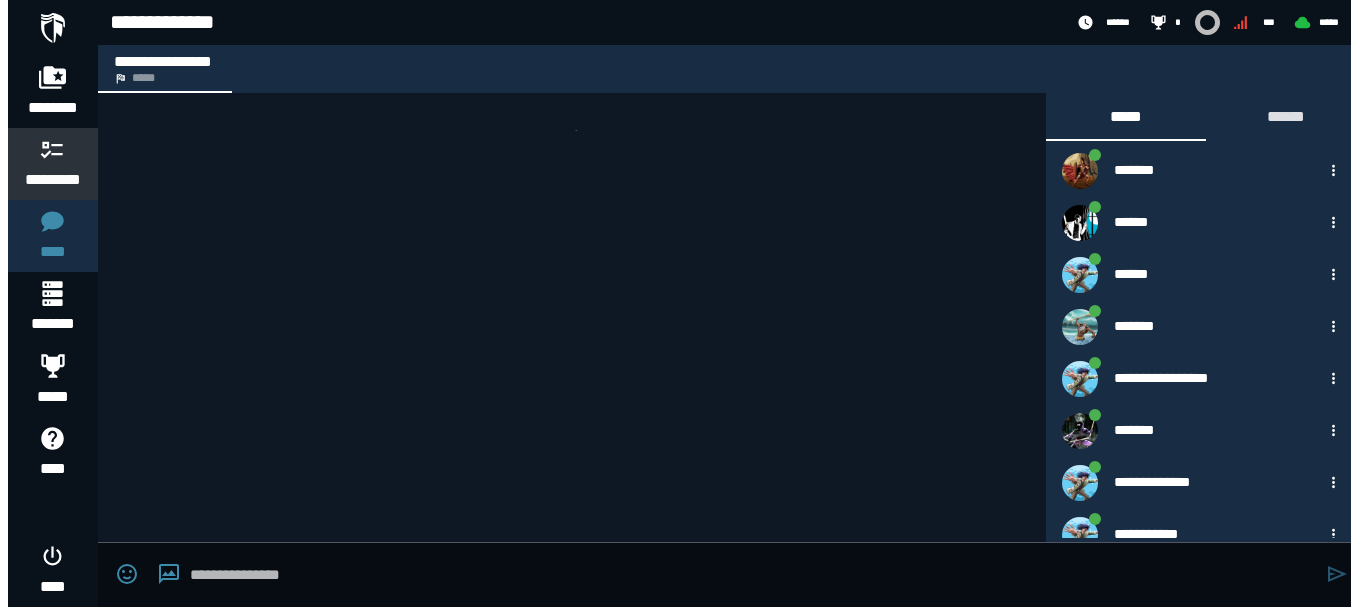 scroll, scrollTop: 0, scrollLeft: 0, axis: both 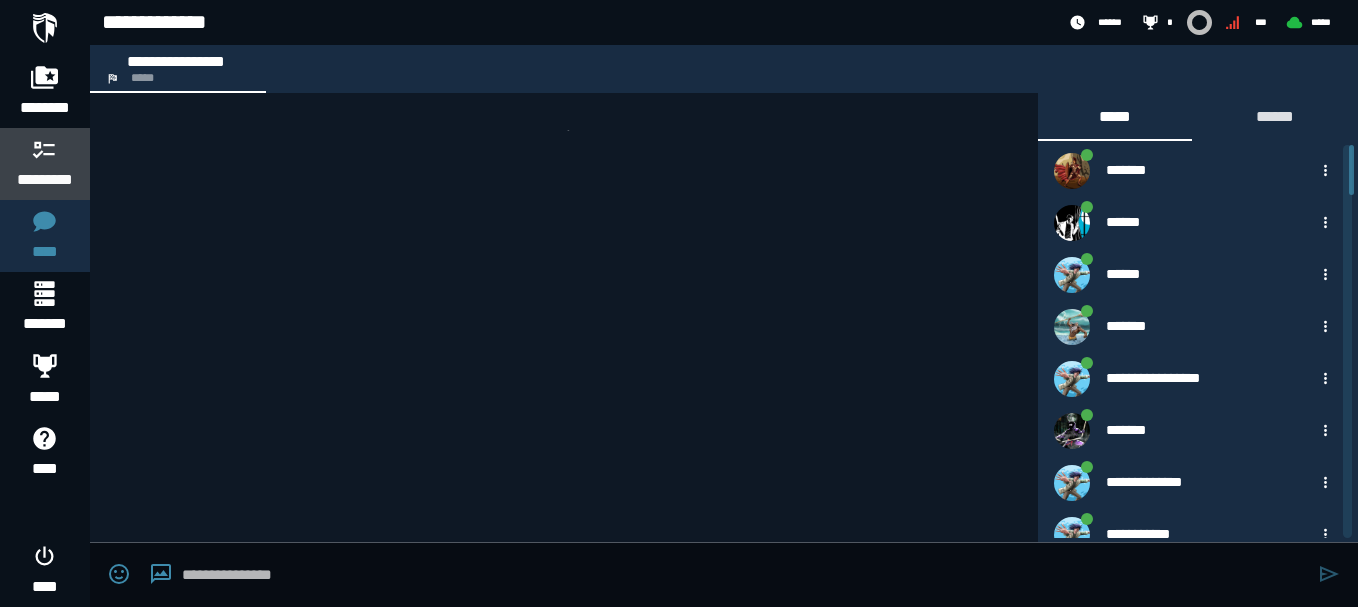 click 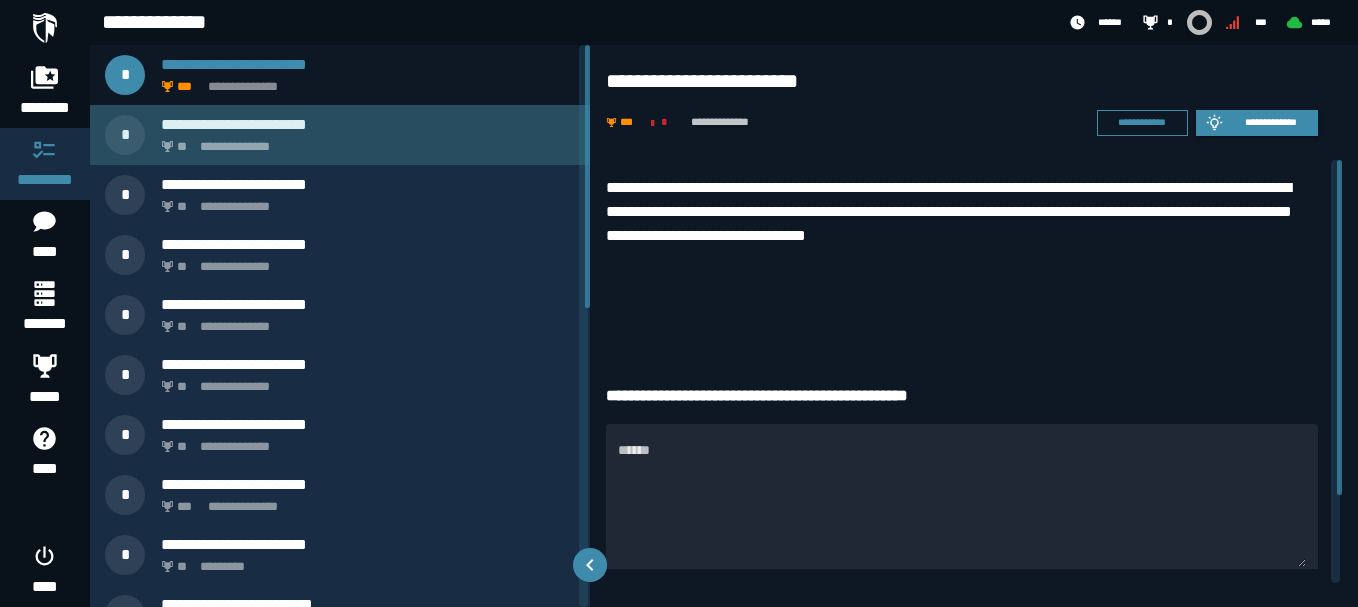 click on "**********" 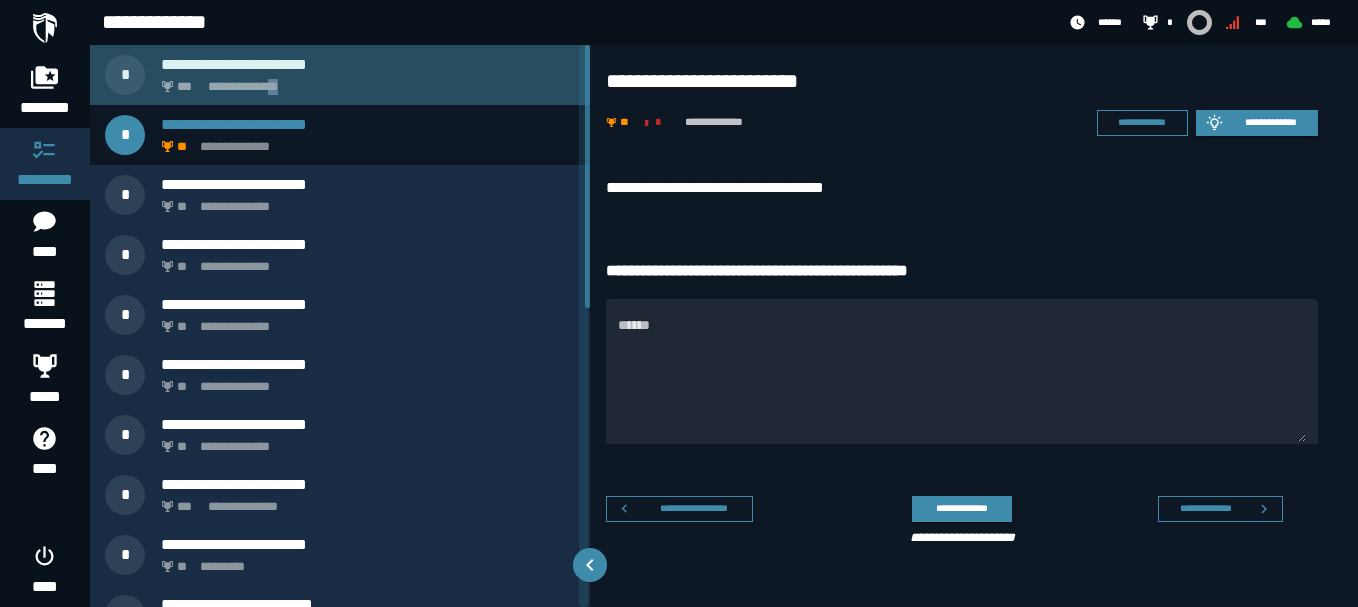 click on "**********" at bounding box center (340, 75) 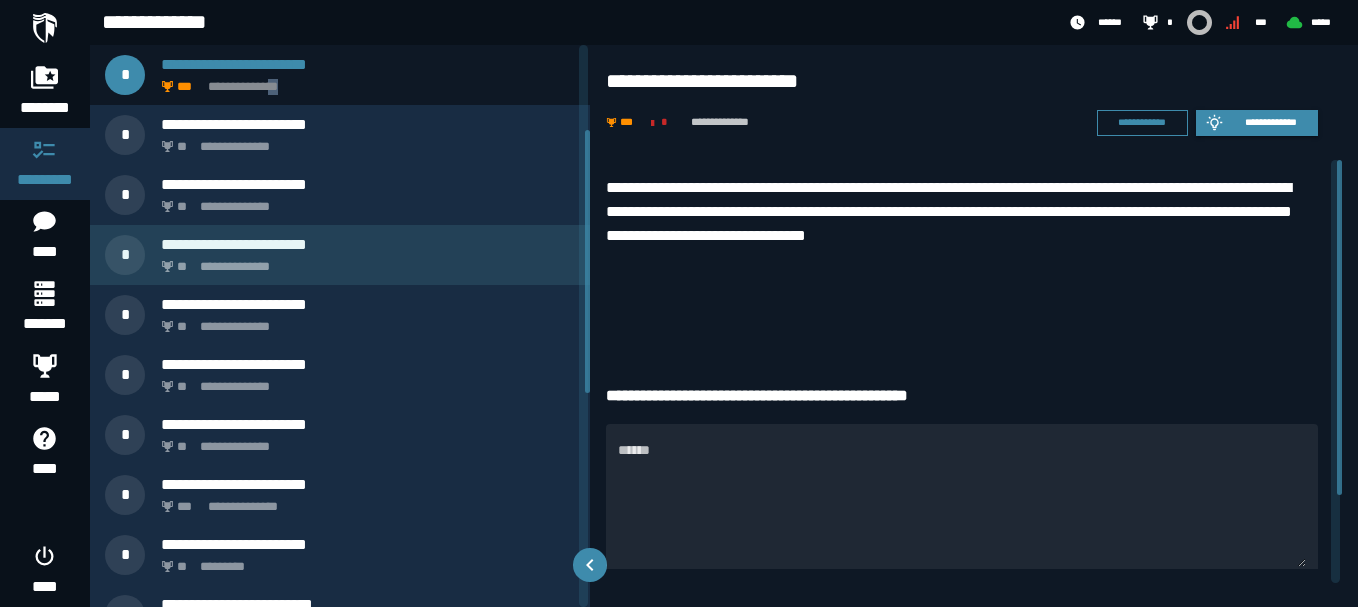 scroll, scrollTop: 210, scrollLeft: 0, axis: vertical 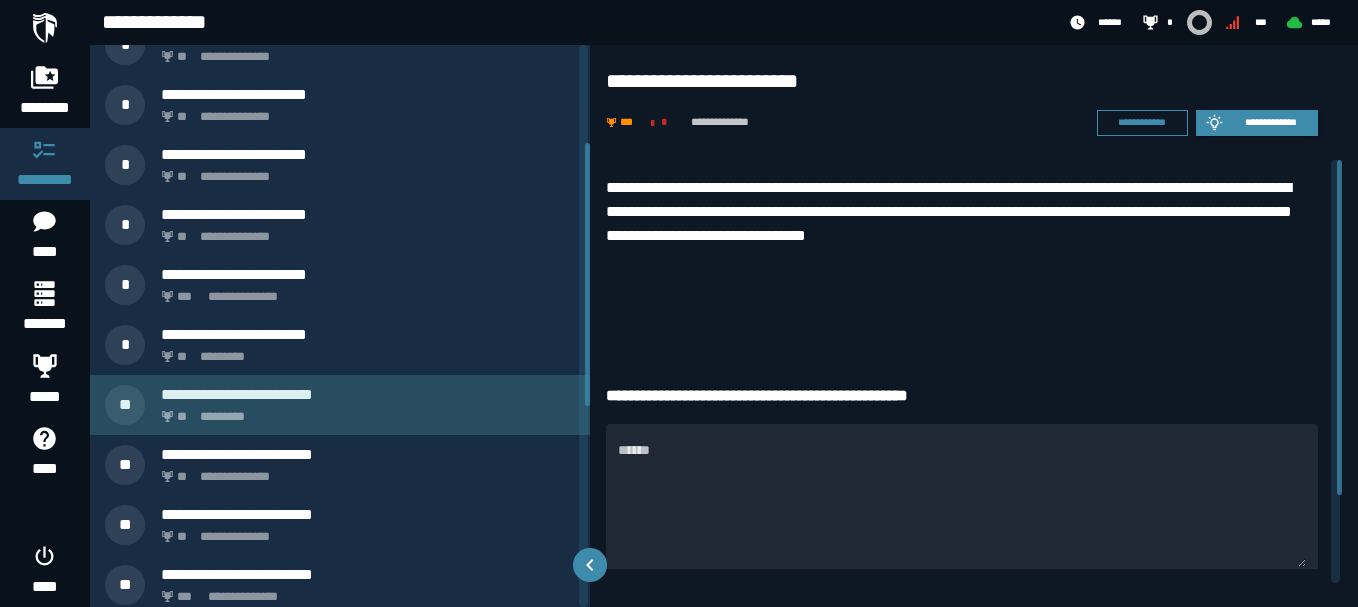 click on "** *********" at bounding box center [364, 411] 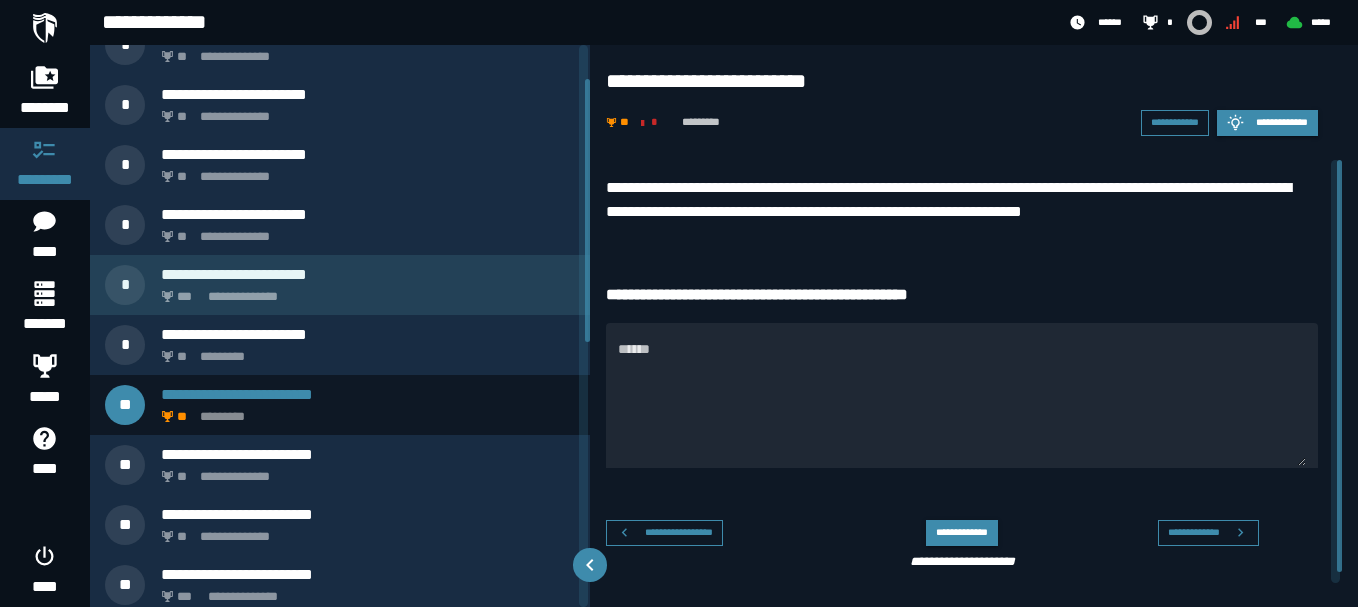 scroll, scrollTop: 38, scrollLeft: 0, axis: vertical 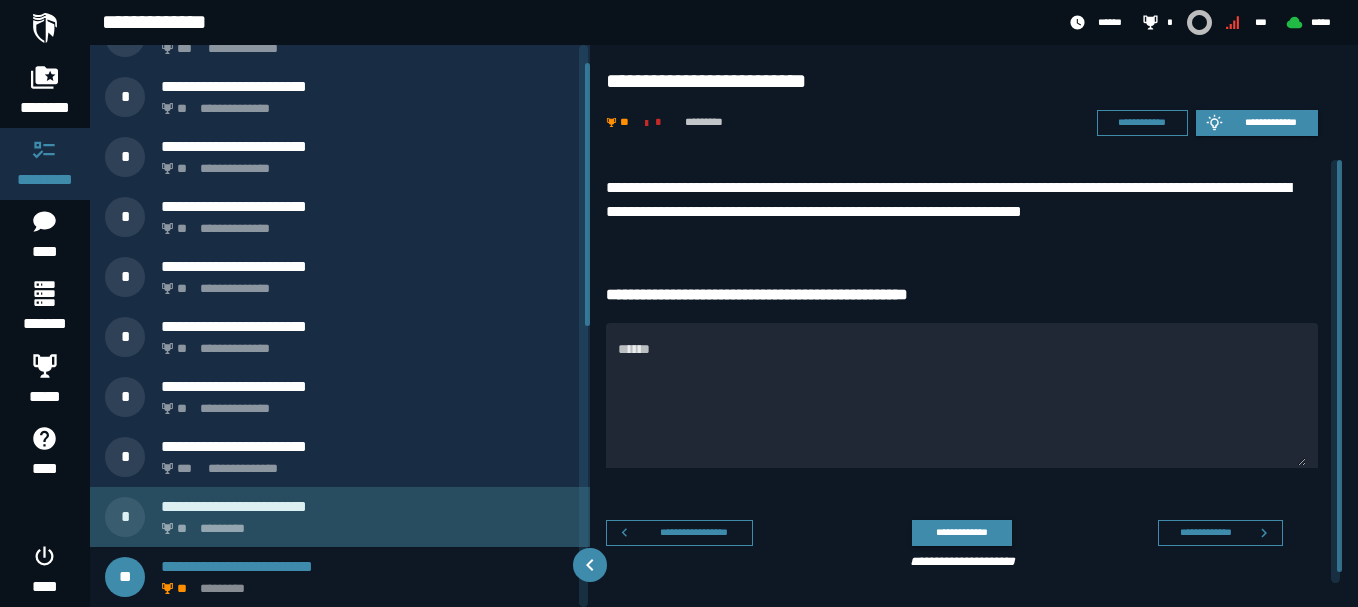 click on "** *********" at bounding box center [364, 523] 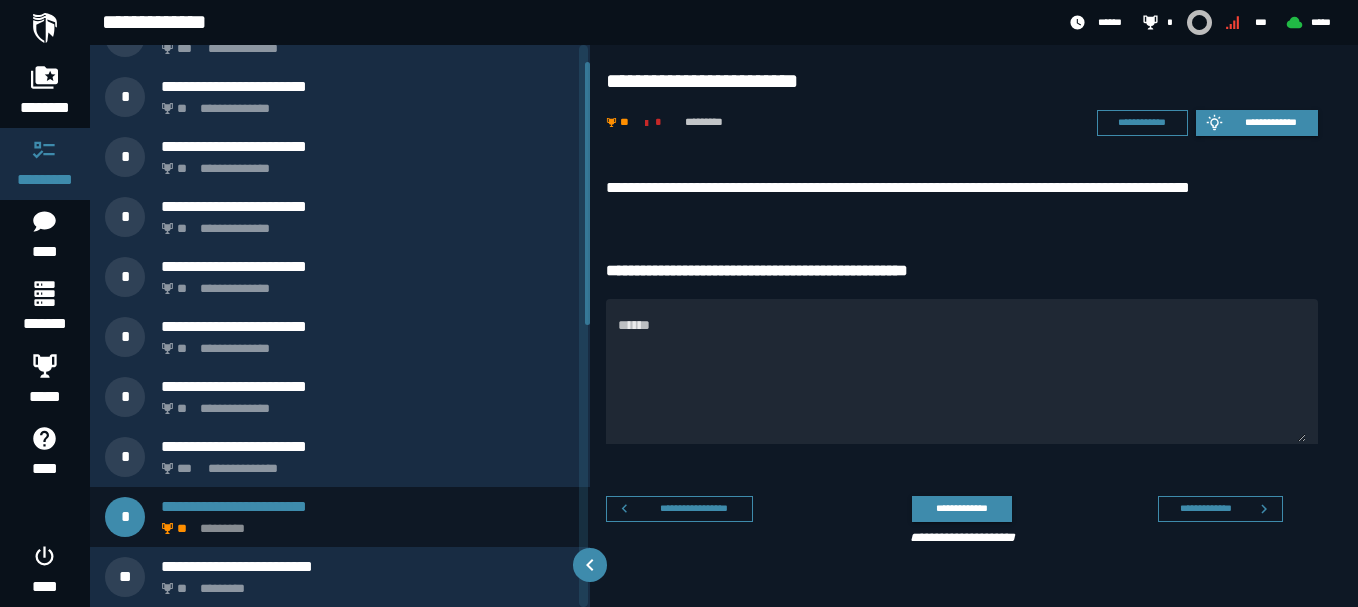 scroll, scrollTop: 0, scrollLeft: 0, axis: both 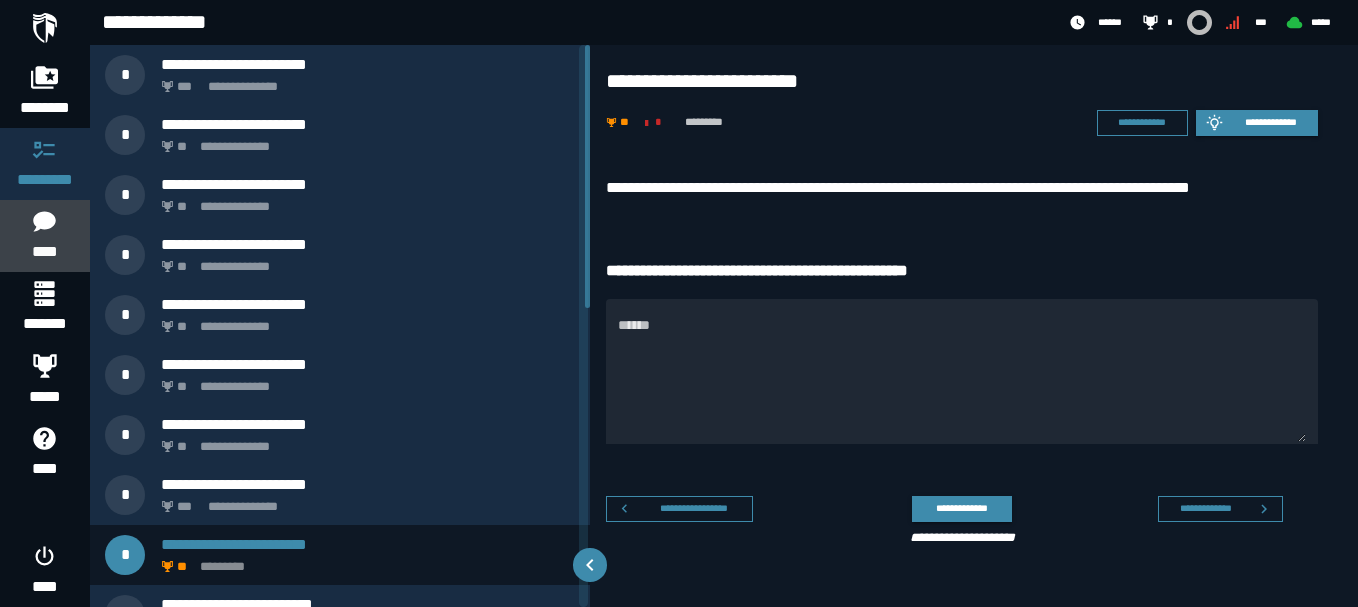click on "****" 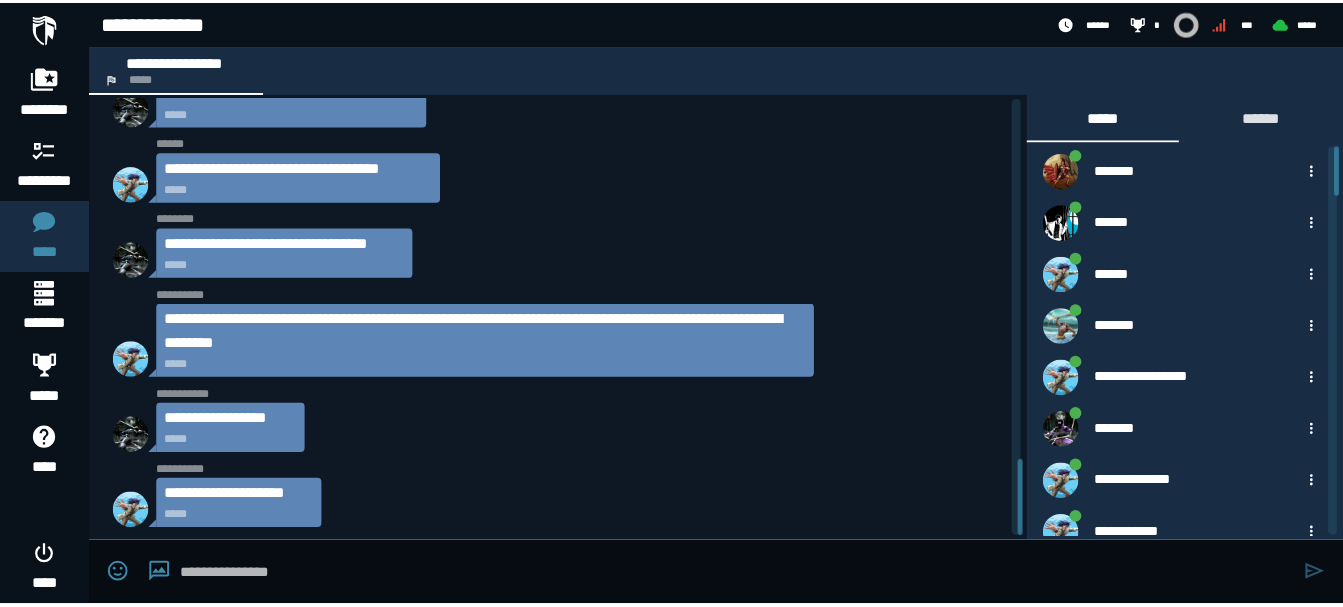 scroll, scrollTop: 2099, scrollLeft: 0, axis: vertical 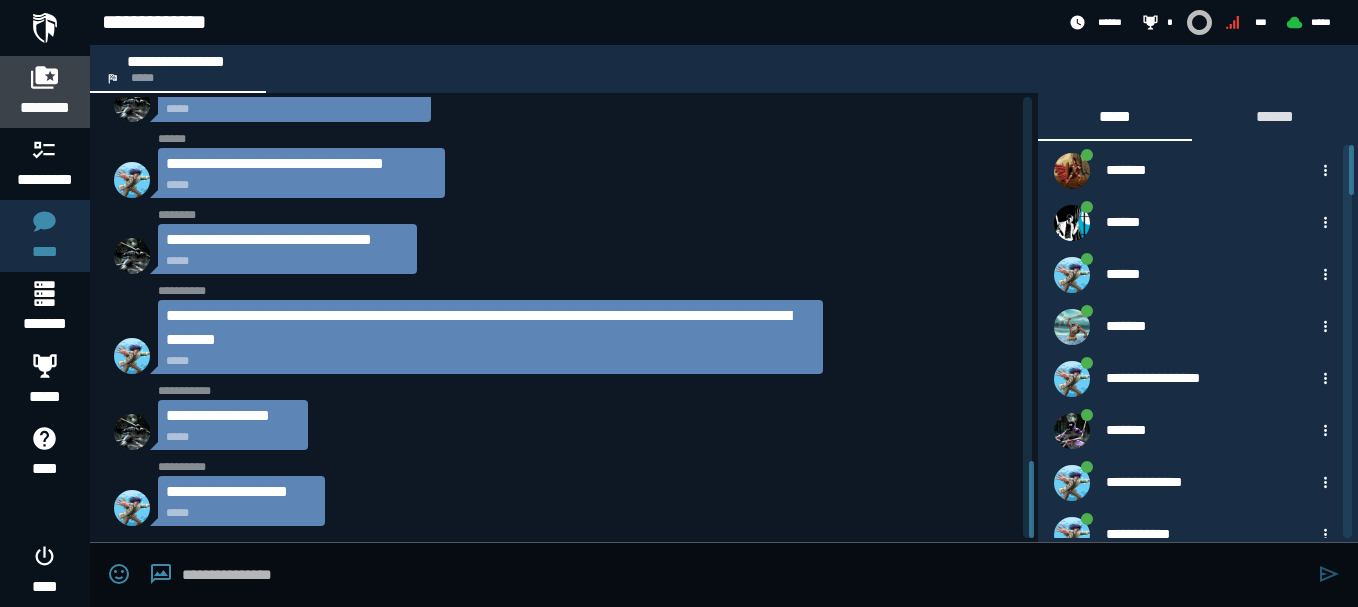 click on "********" at bounding box center [45, 108] 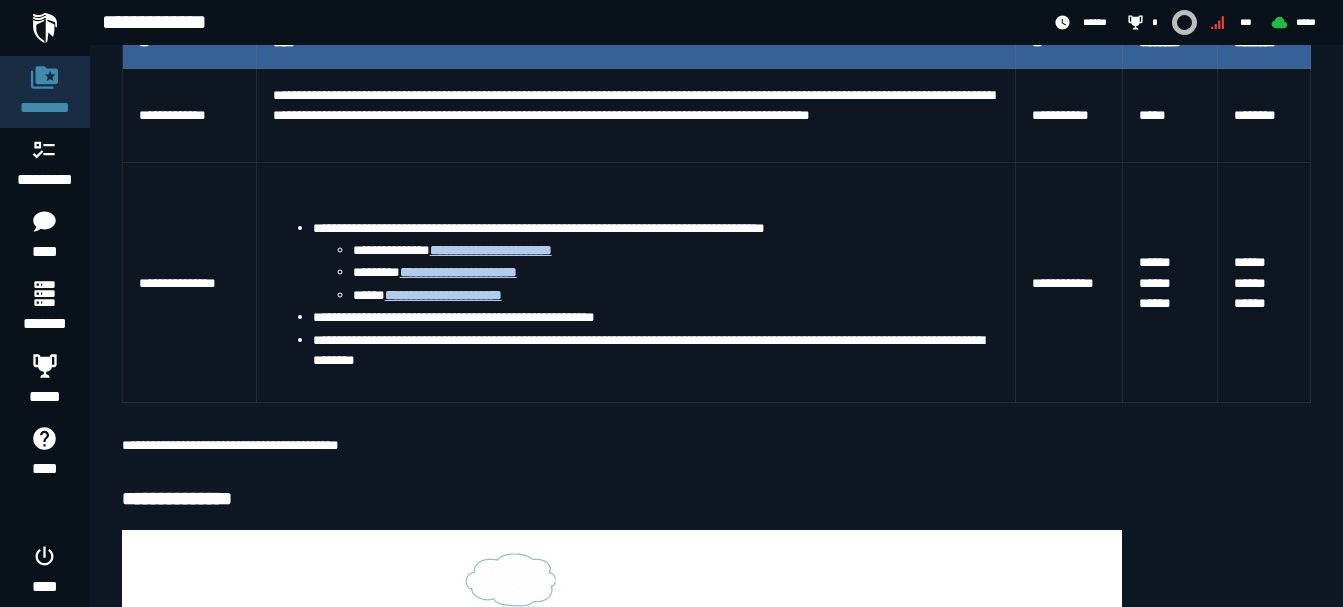 scroll, scrollTop: 485, scrollLeft: 0, axis: vertical 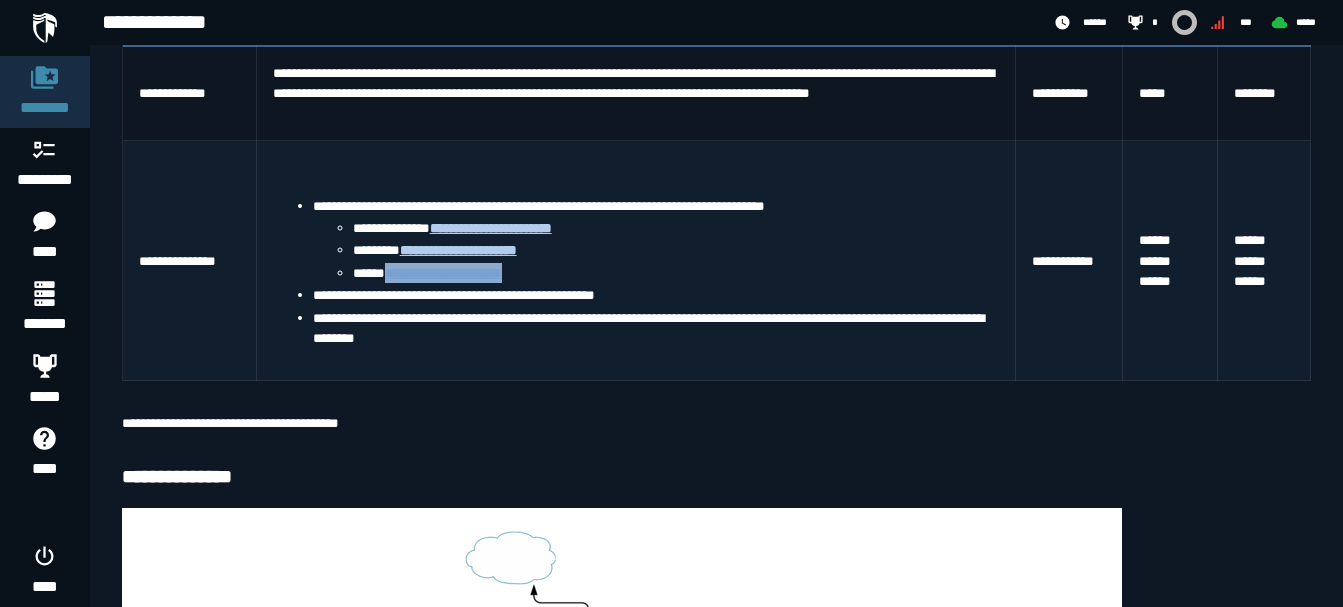 drag, startPoint x: 533, startPoint y: 276, endPoint x: 386, endPoint y: 279, distance: 147.03061 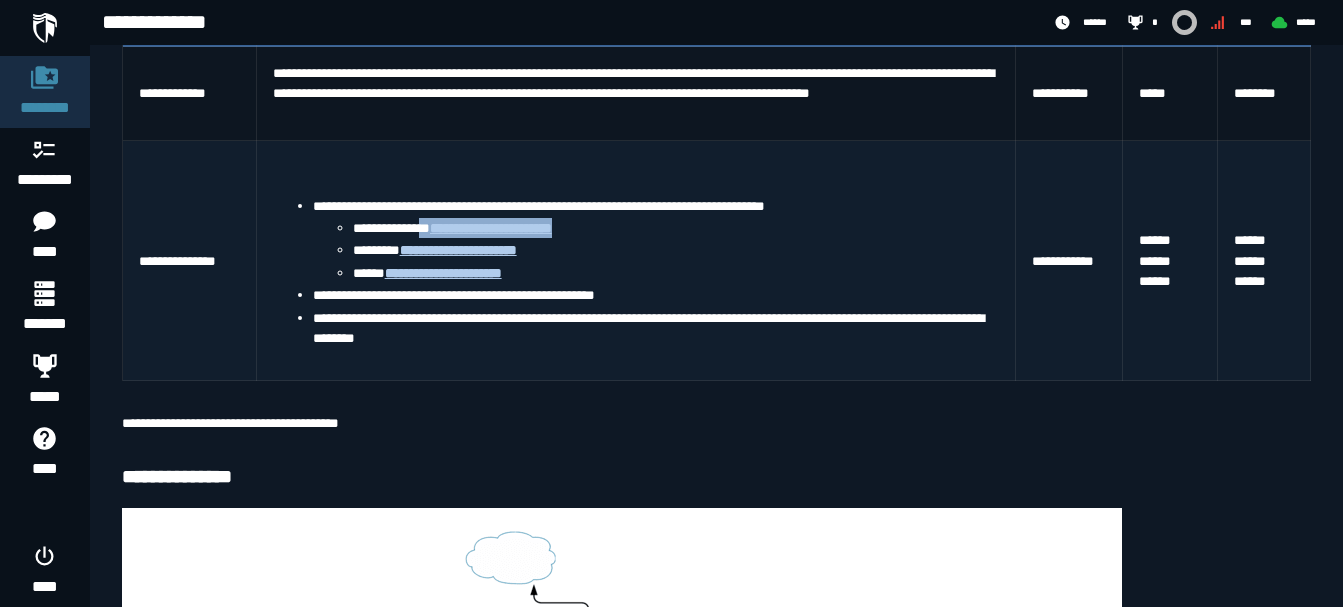 drag, startPoint x: 587, startPoint y: 225, endPoint x: 451, endPoint y: 221, distance: 136.0588 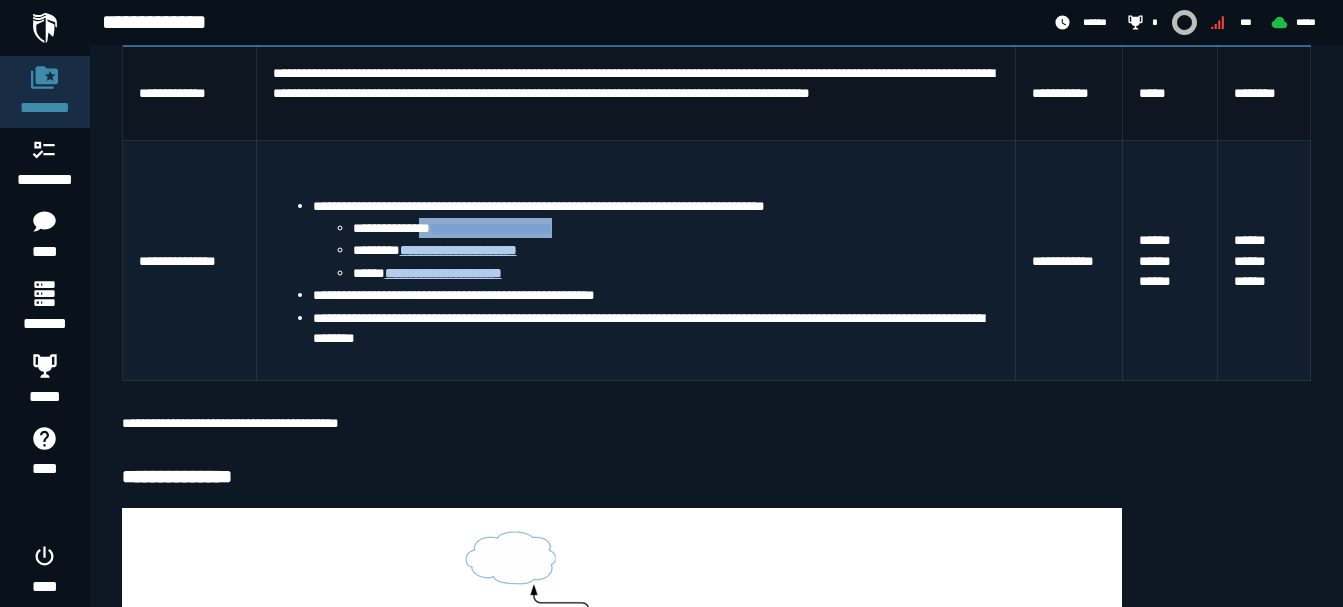 copy on "**********" 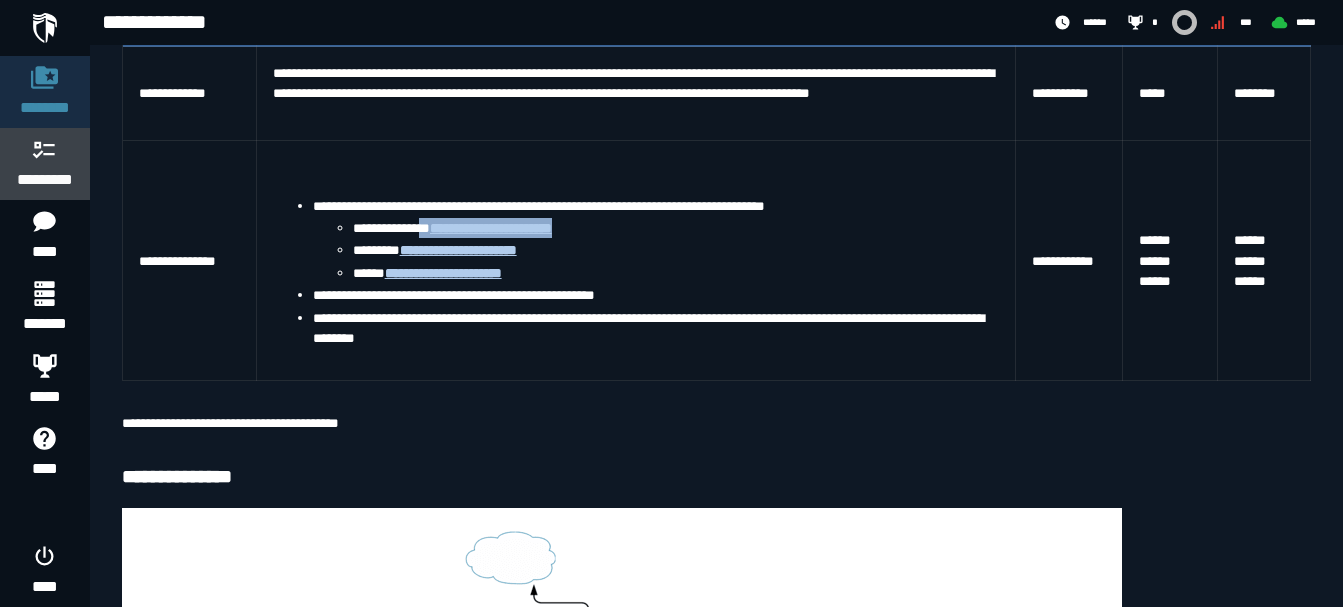 click 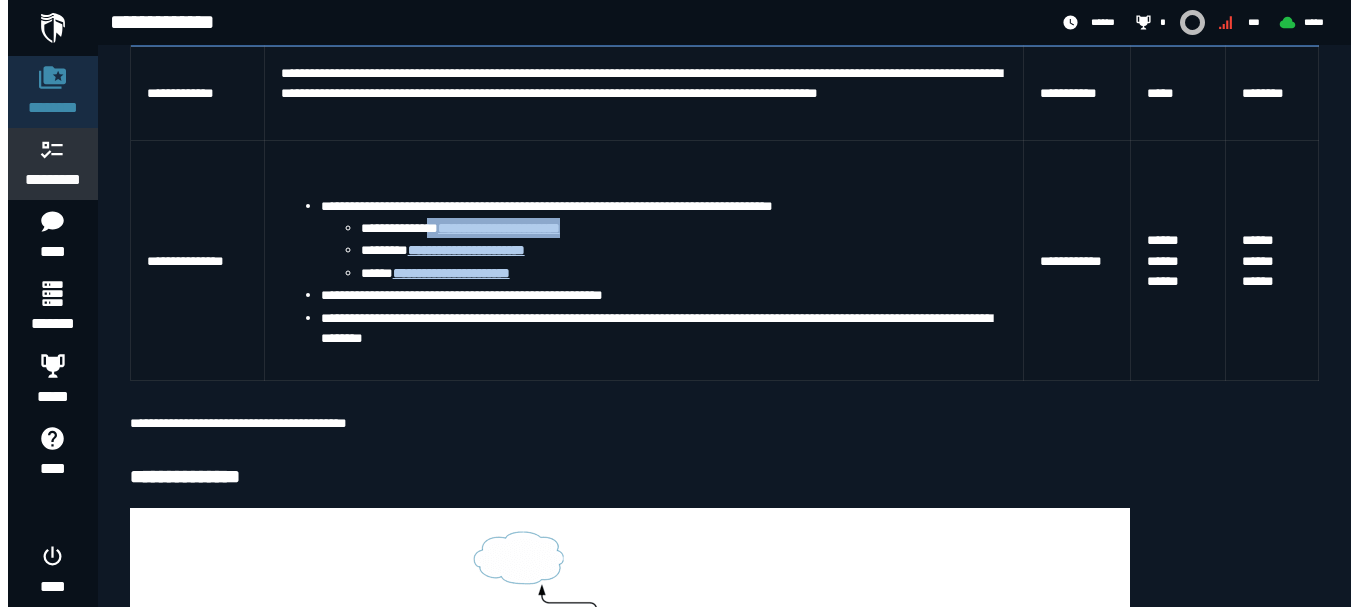 scroll, scrollTop: 0, scrollLeft: 0, axis: both 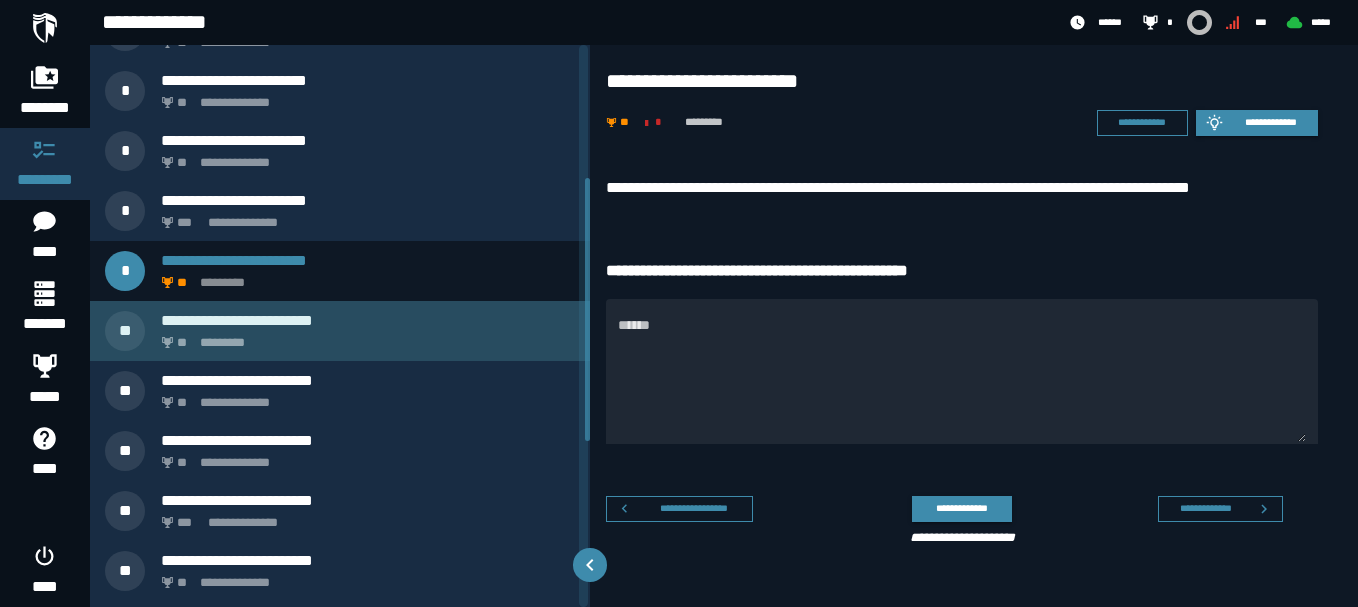 click on "** *********" at bounding box center [364, 337] 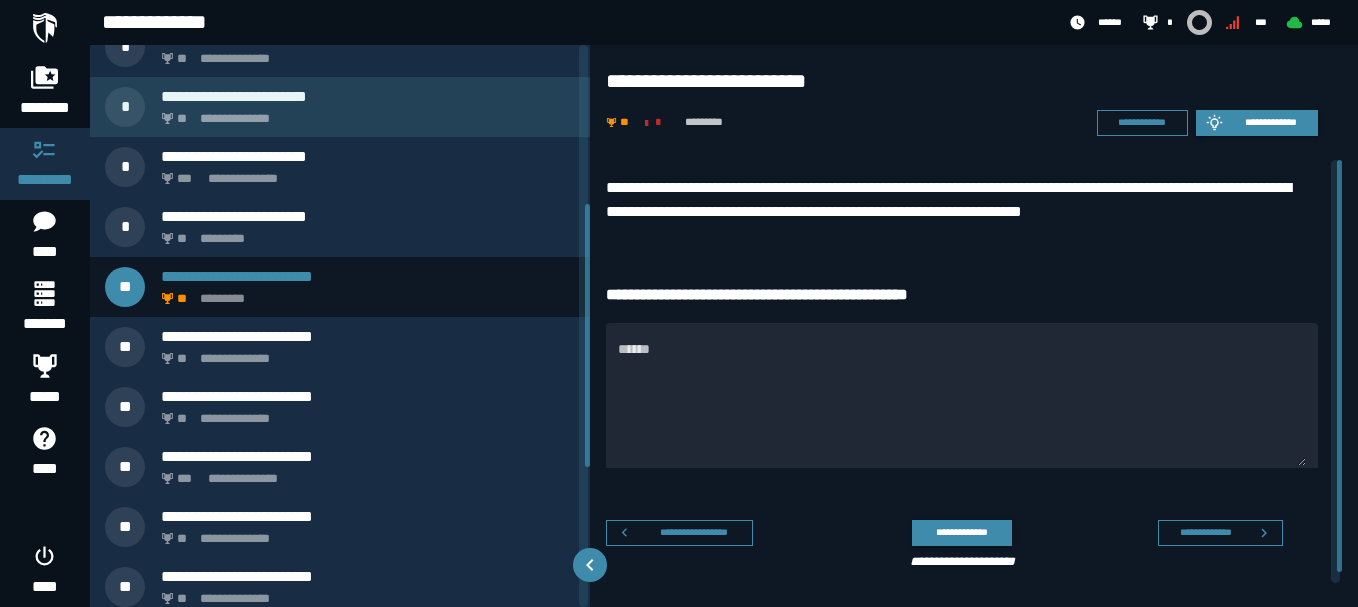 scroll, scrollTop: 340, scrollLeft: 0, axis: vertical 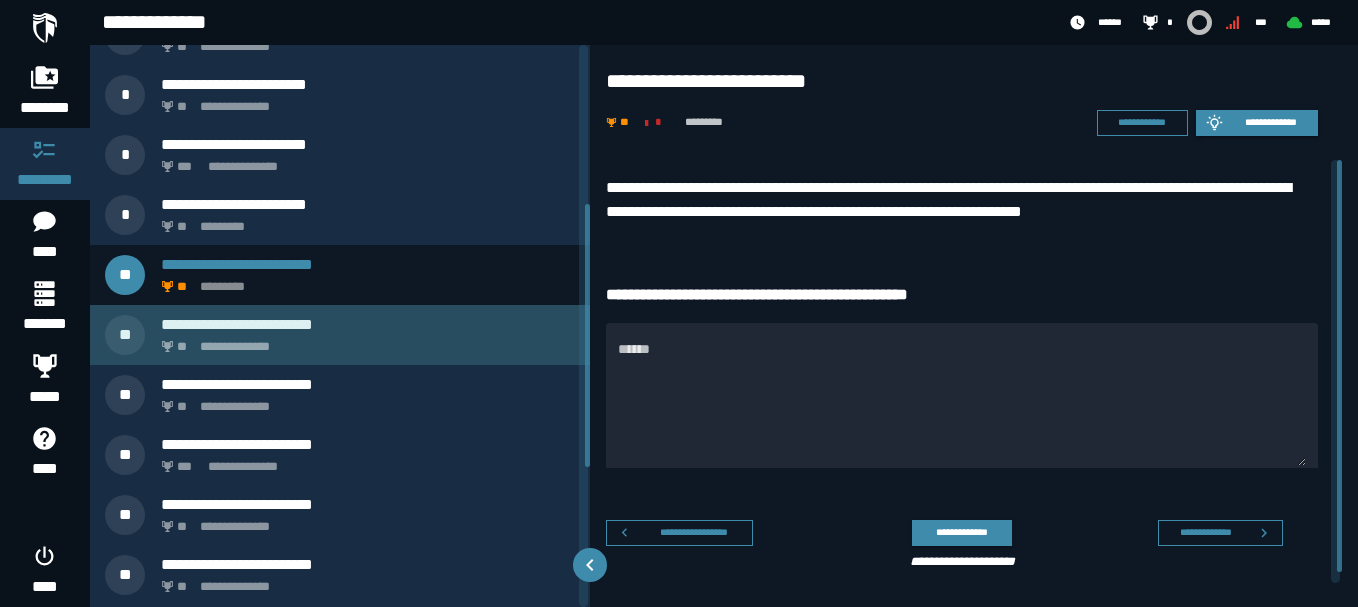 click on "**********" at bounding box center [368, 324] 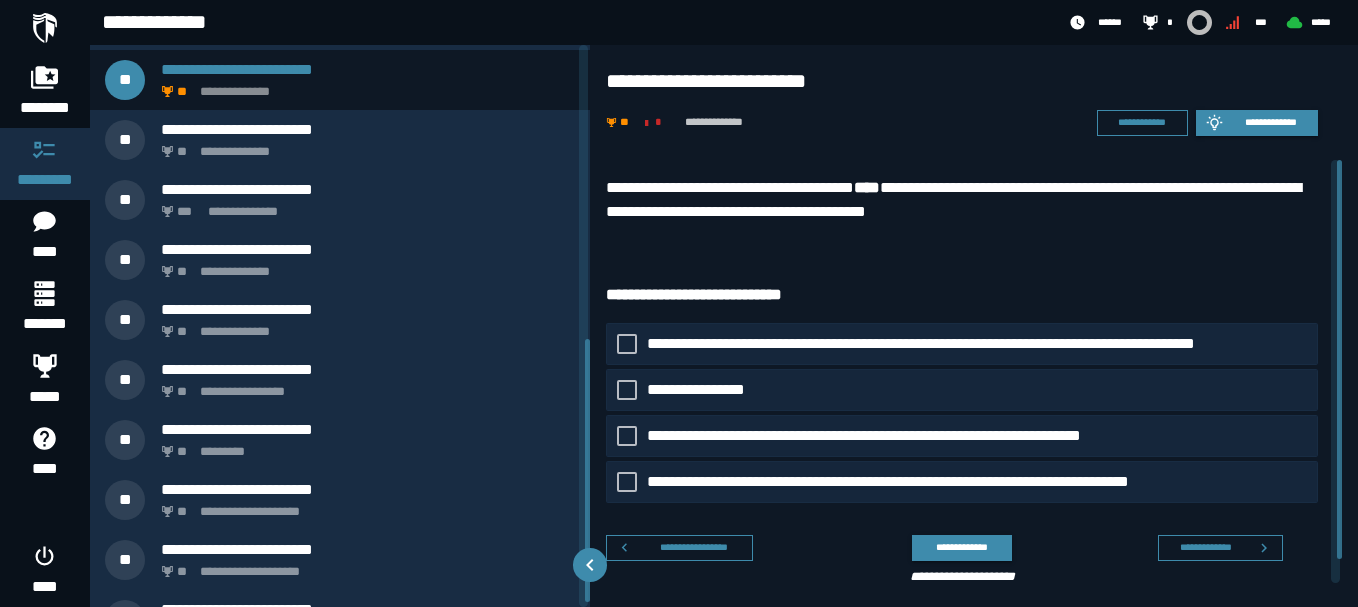 scroll, scrollTop: 638, scrollLeft: 0, axis: vertical 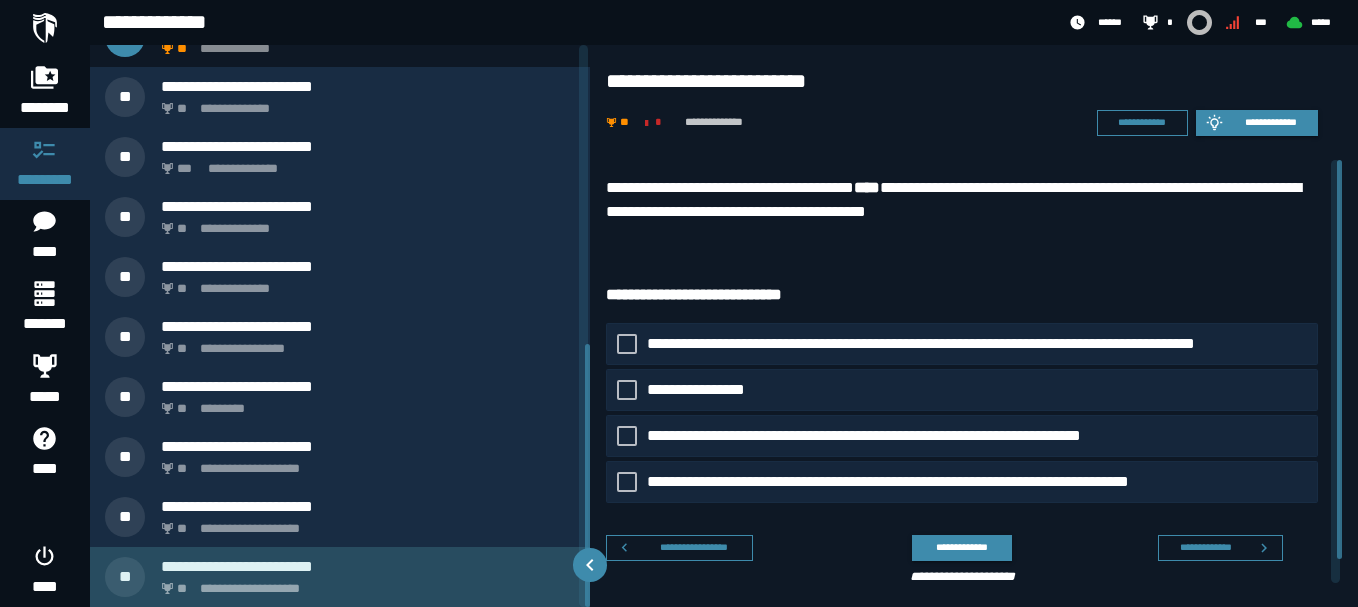 click on "**********" at bounding box center (368, 566) 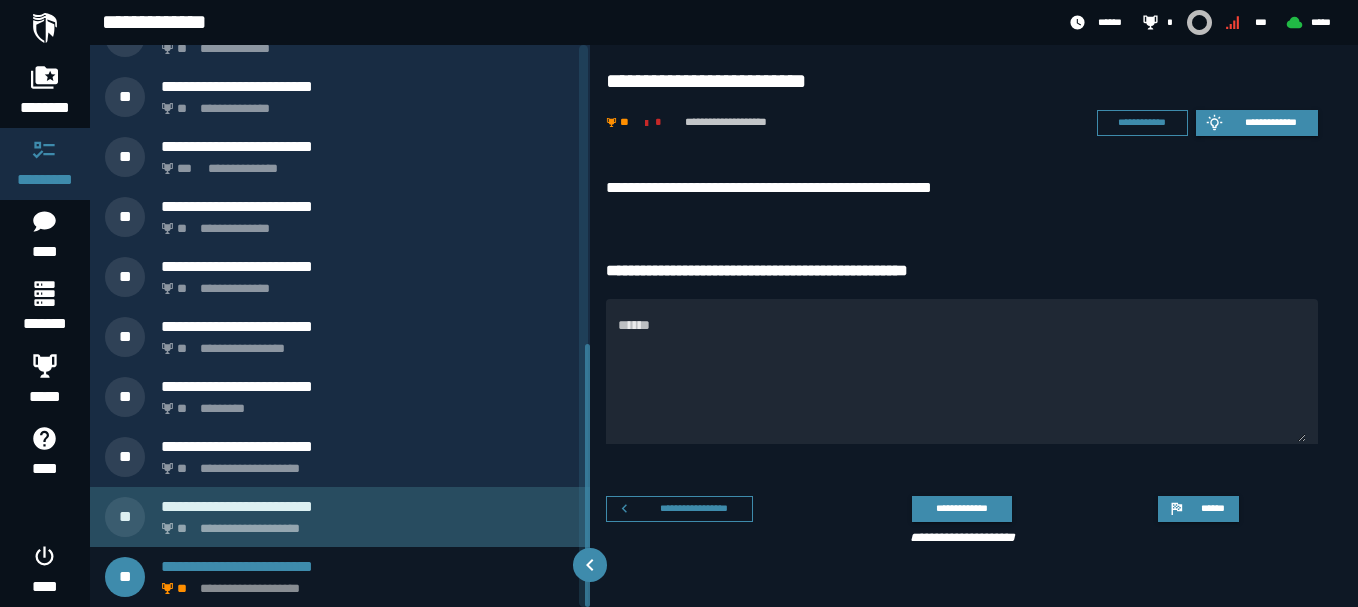 click on "**********" 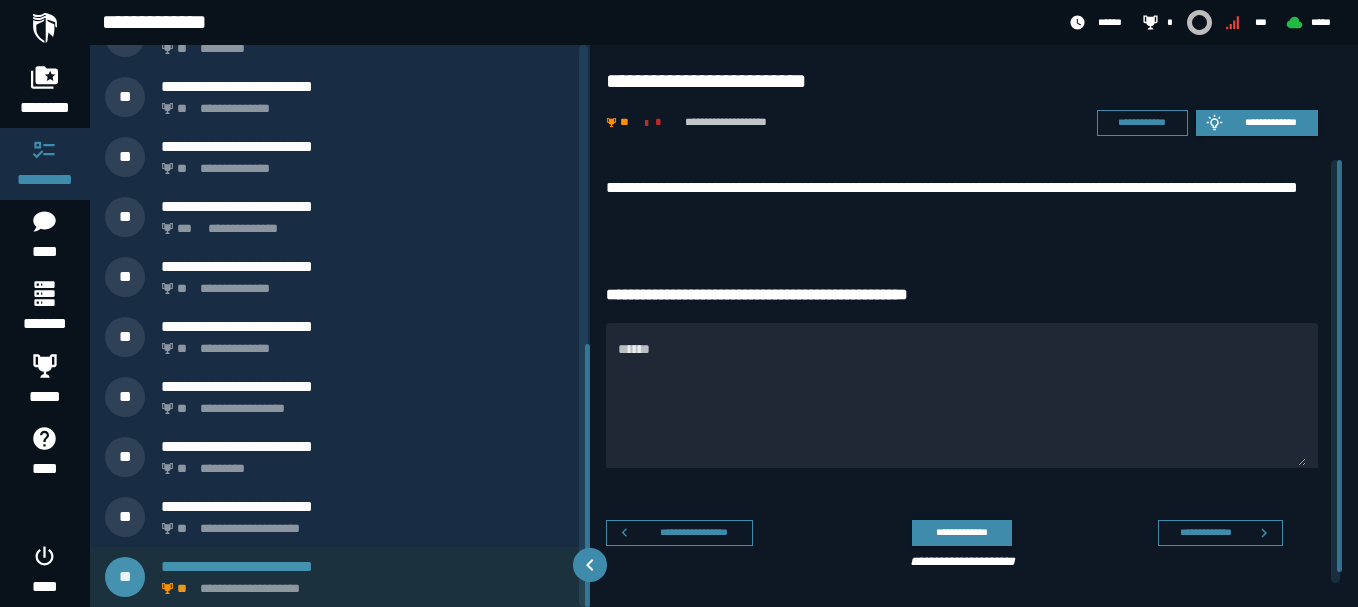 scroll, scrollTop: 638, scrollLeft: 0, axis: vertical 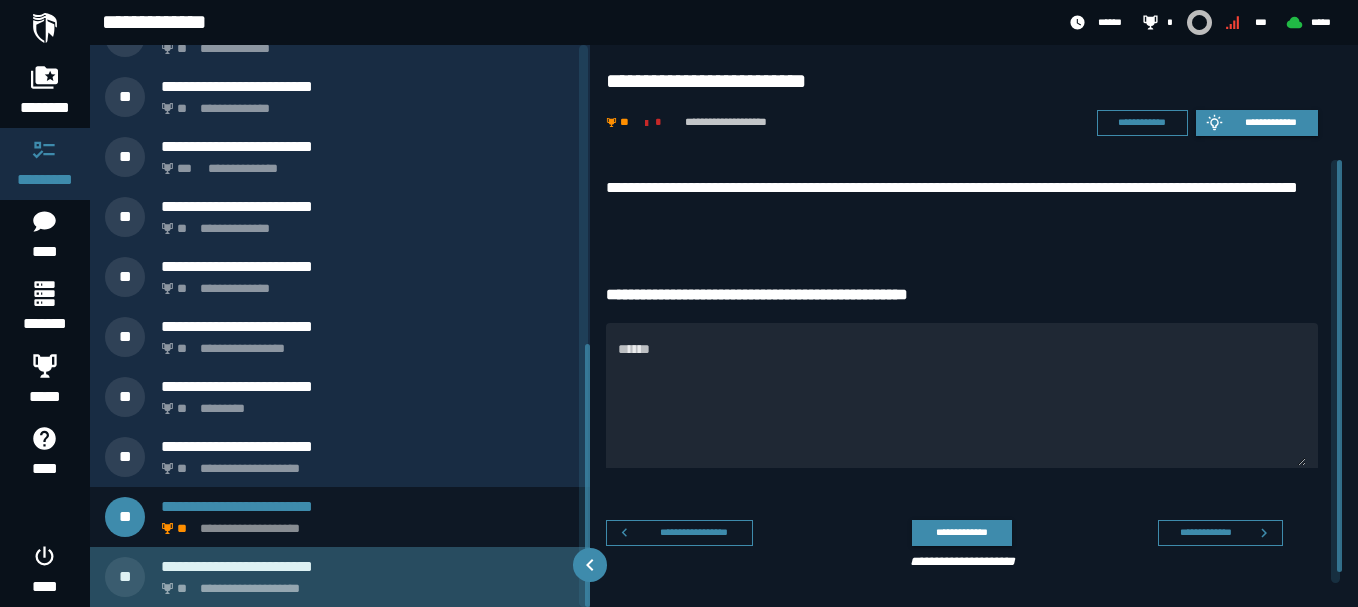 click on "**********" at bounding box center (364, 583) 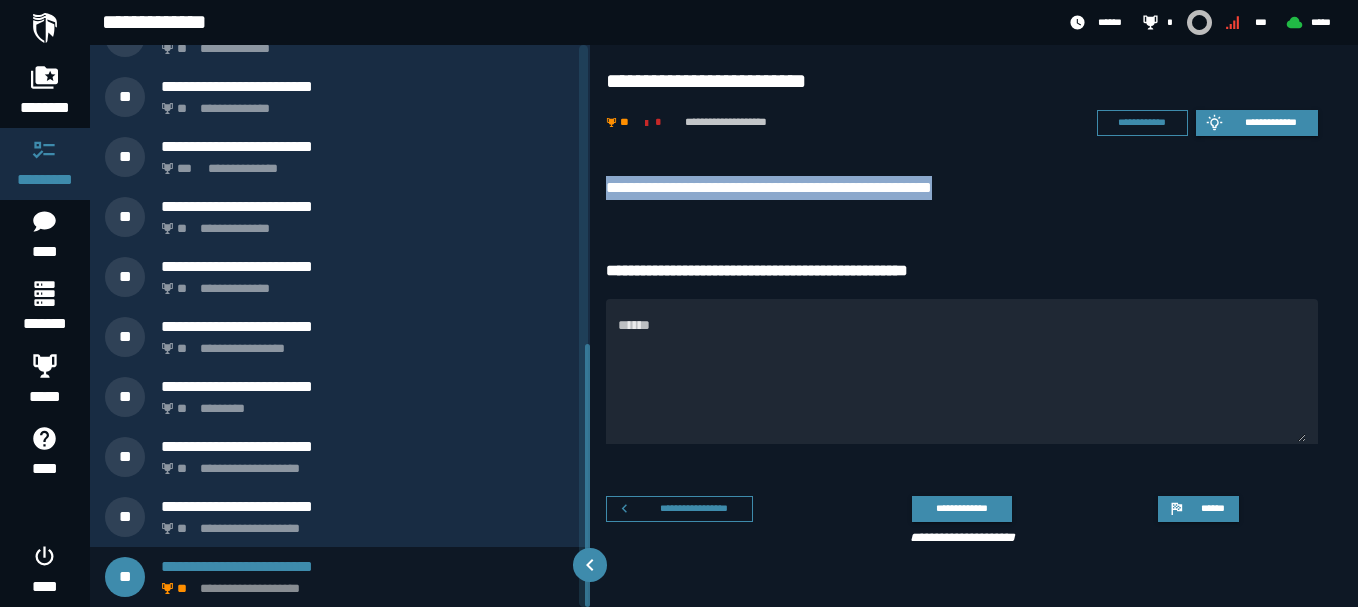 drag, startPoint x: 604, startPoint y: 190, endPoint x: 995, endPoint y: 180, distance: 391.12787 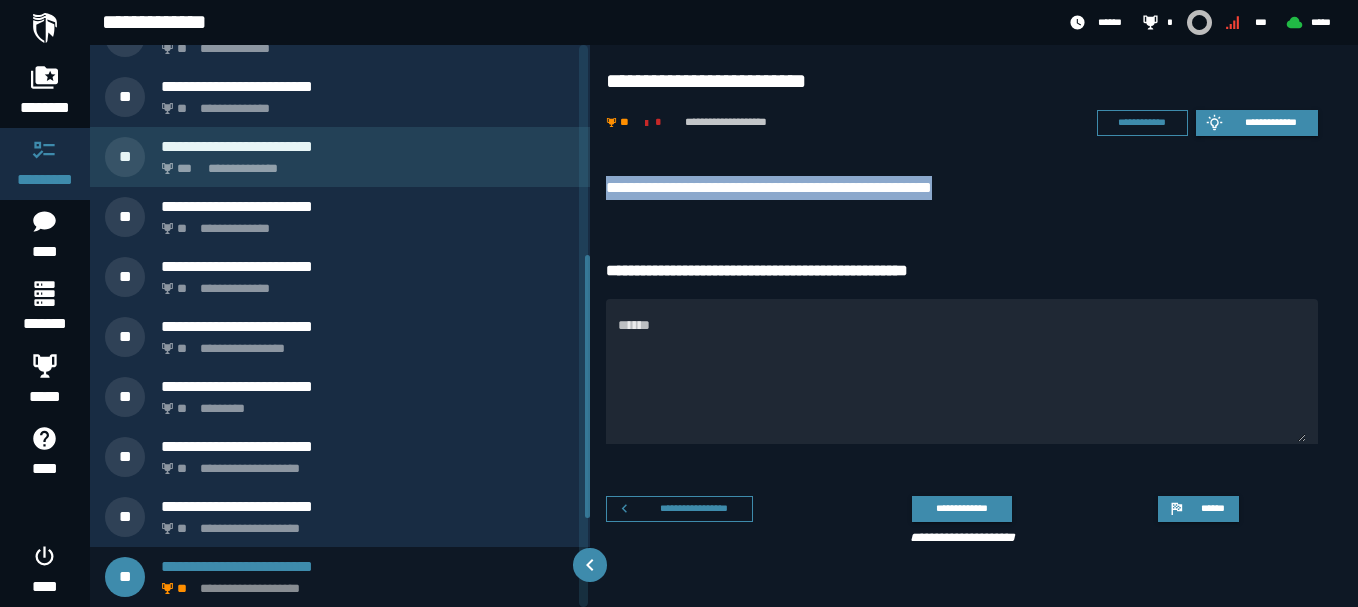 scroll, scrollTop: 0, scrollLeft: 0, axis: both 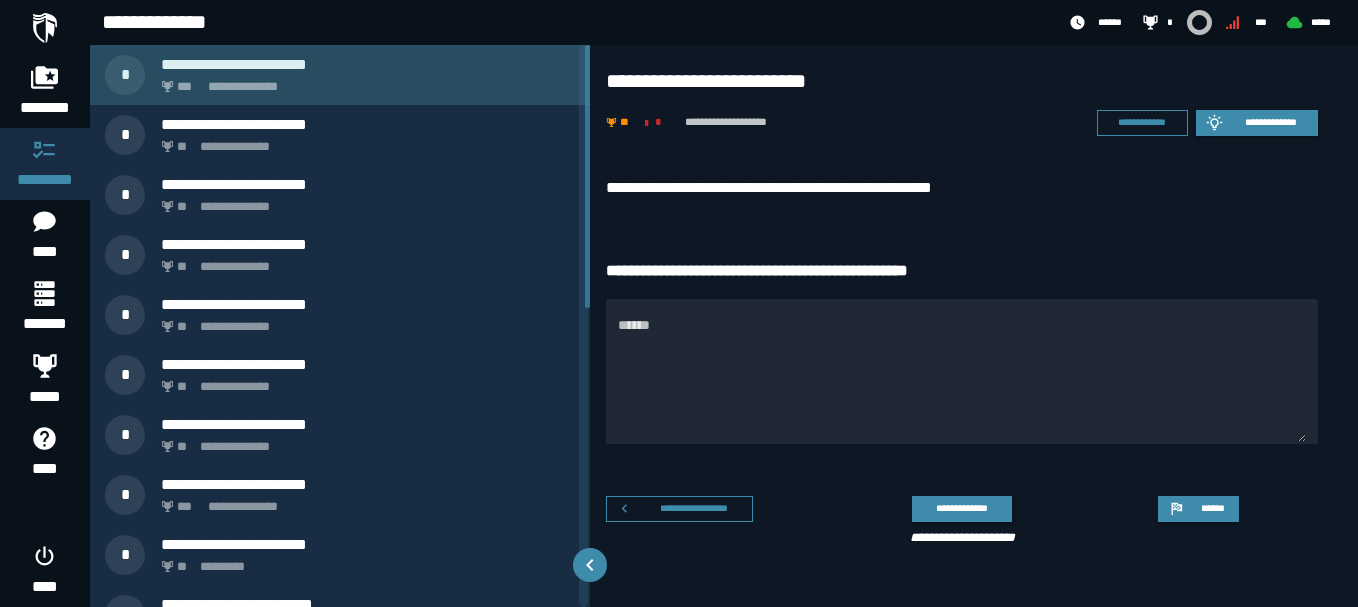 click on "**********" at bounding box center [368, 64] 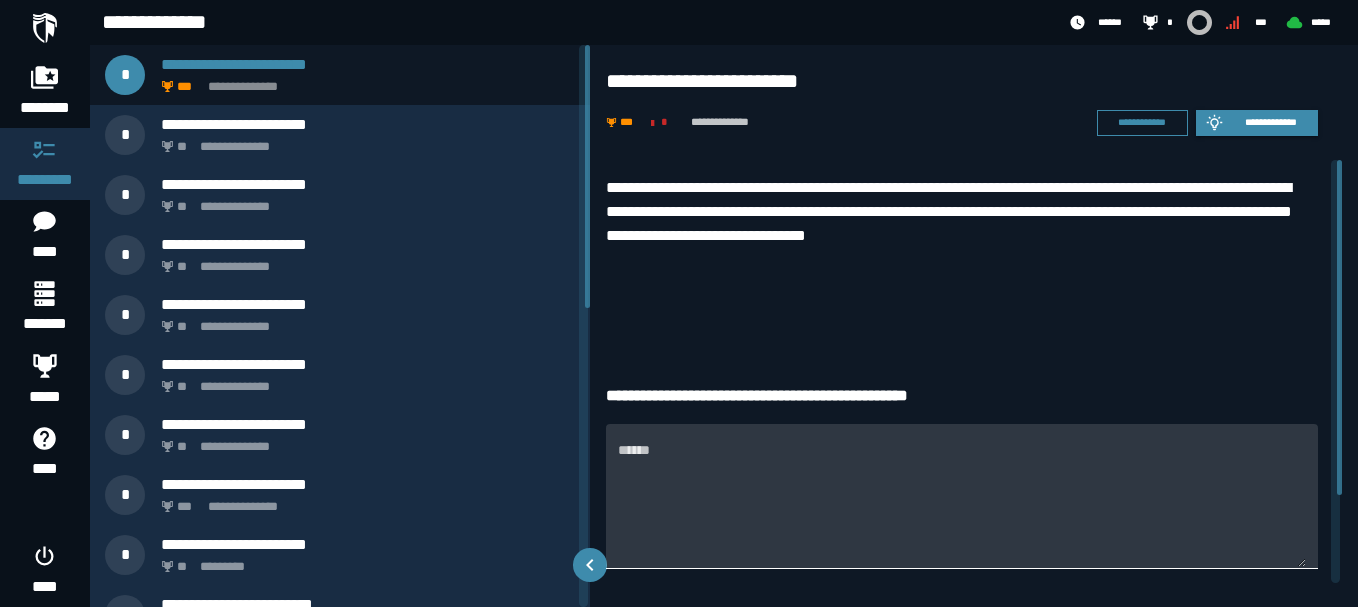 click on "******" at bounding box center (962, 507) 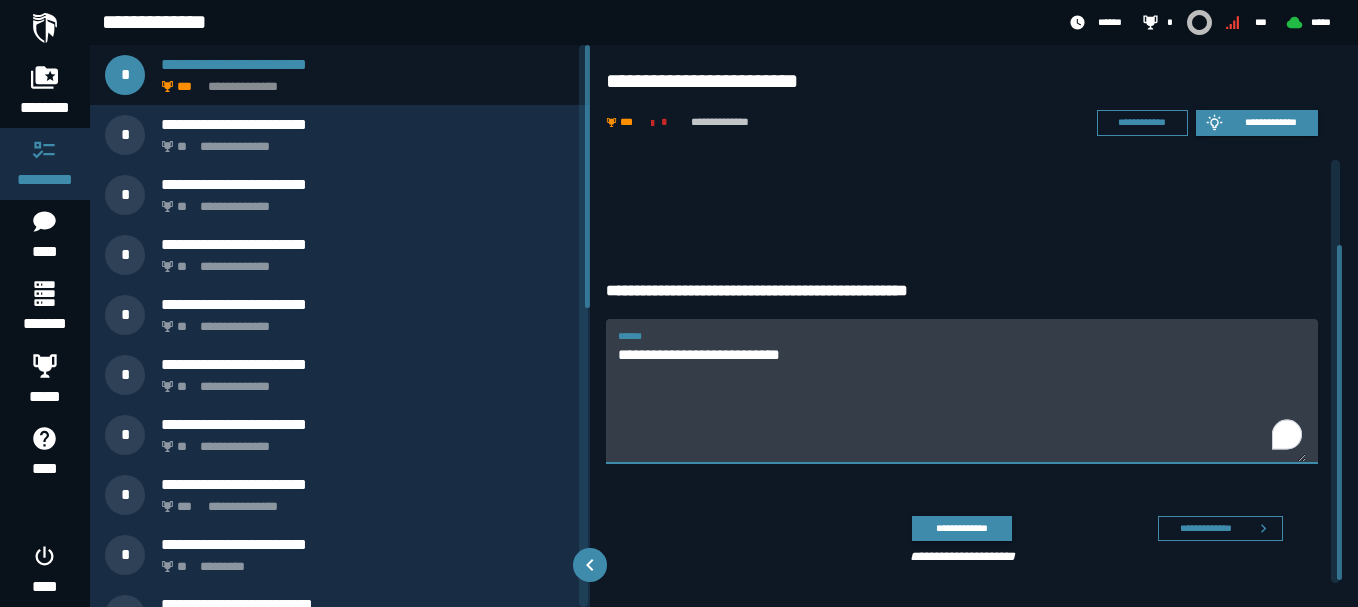 scroll, scrollTop: 111, scrollLeft: 0, axis: vertical 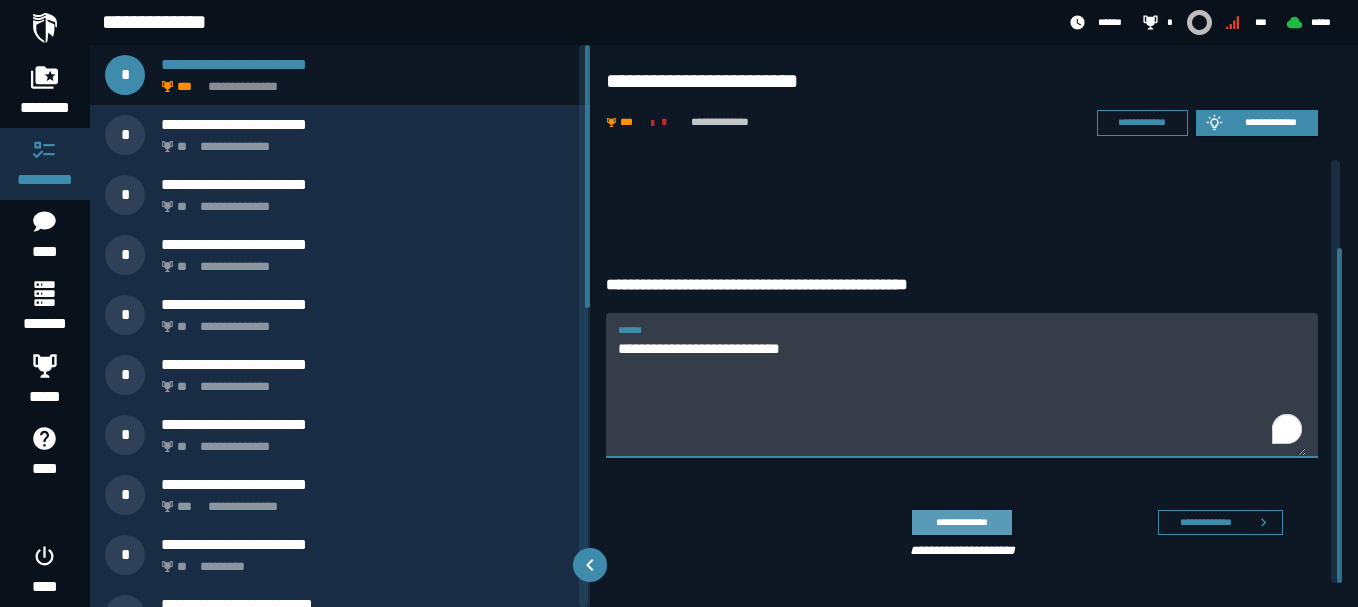 type on "**********" 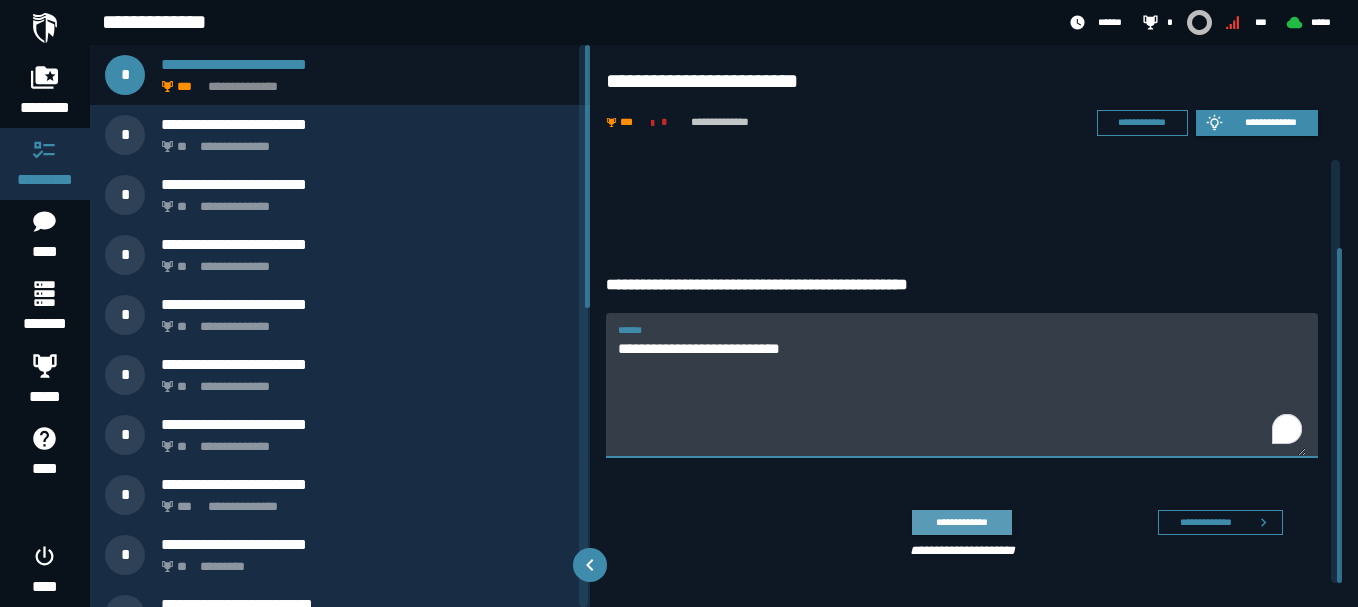 click on "**********" at bounding box center (961, 522) 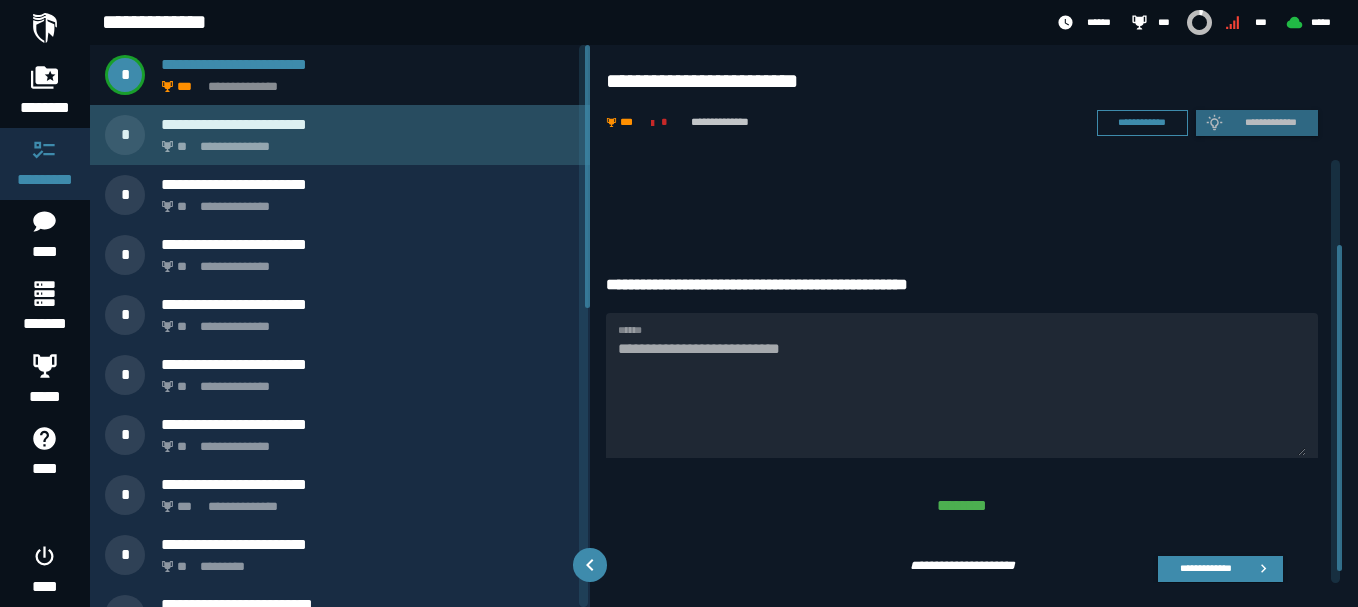 click on "**********" at bounding box center (364, 141) 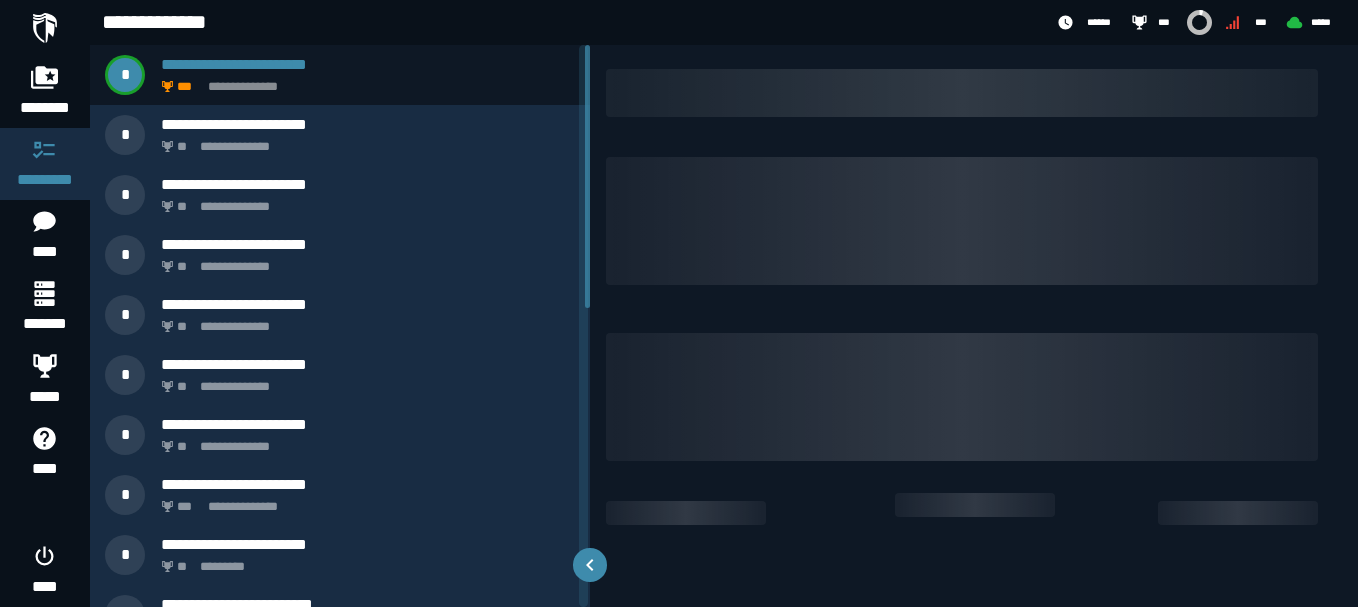 scroll, scrollTop: 0, scrollLeft: 0, axis: both 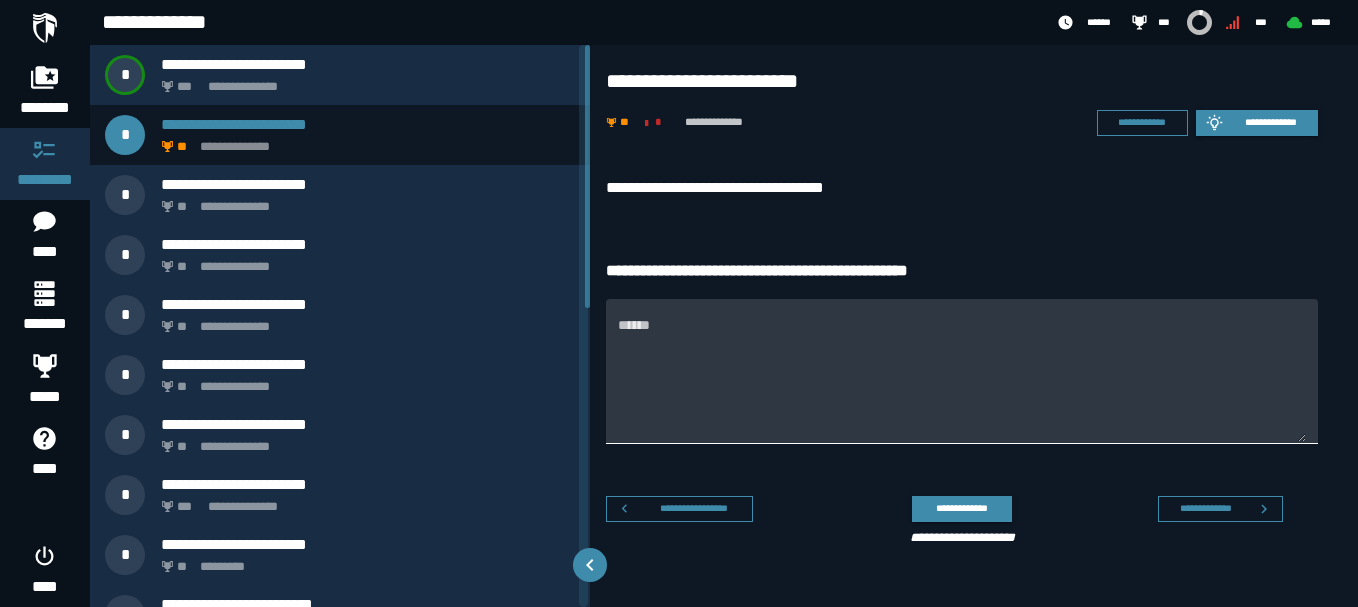 click on "******" at bounding box center [962, 371] 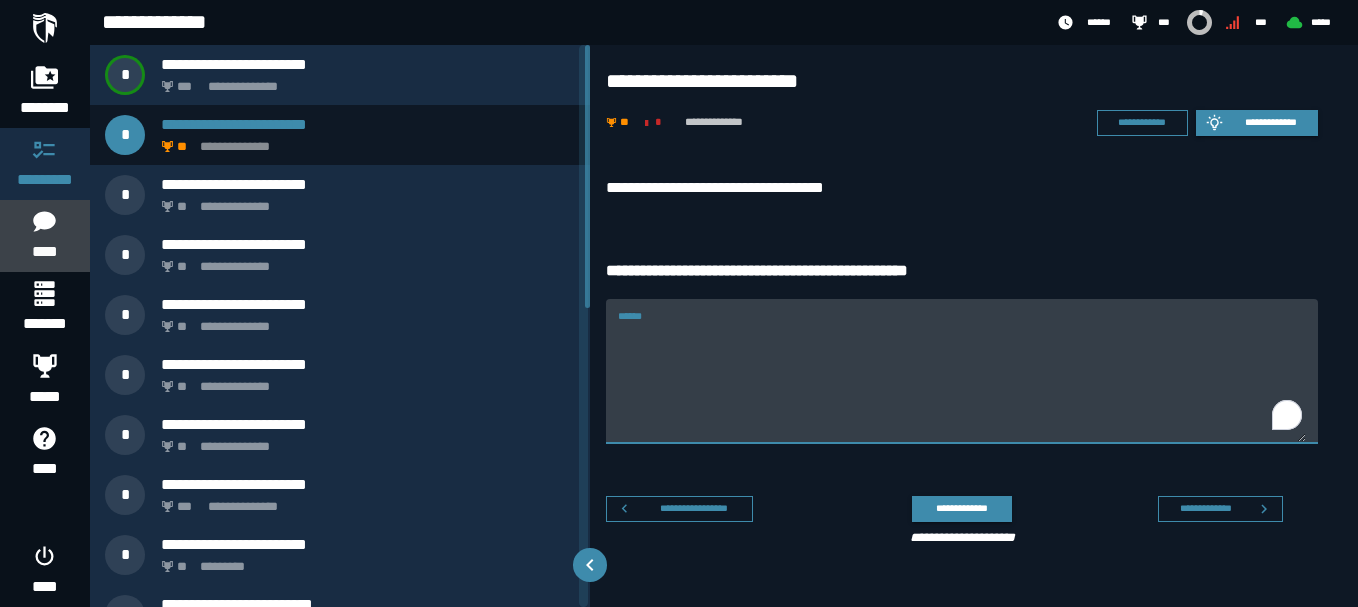 click 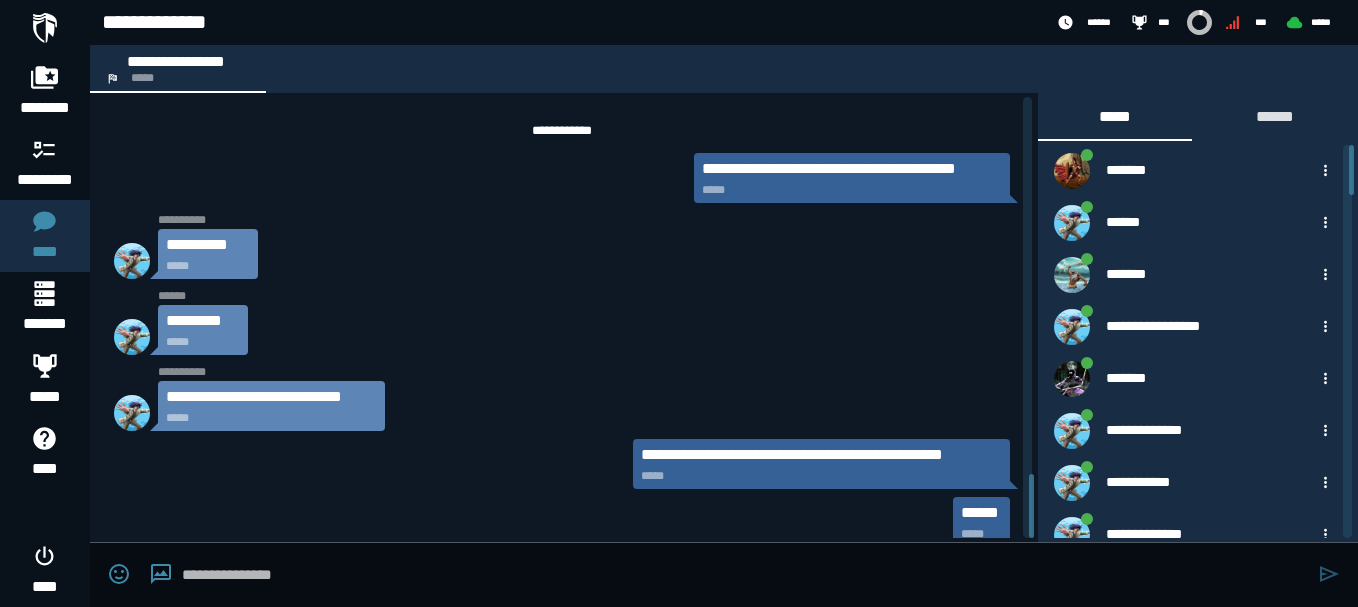 scroll, scrollTop: 2579, scrollLeft: 0, axis: vertical 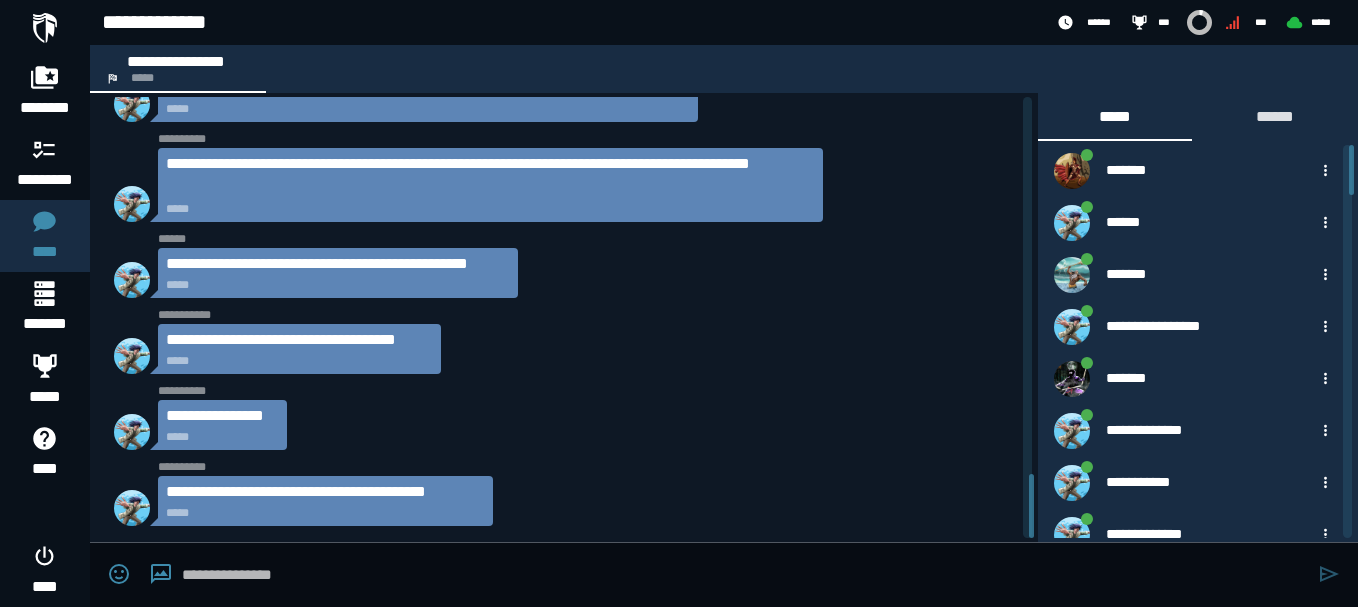 click at bounding box center (745, 575) 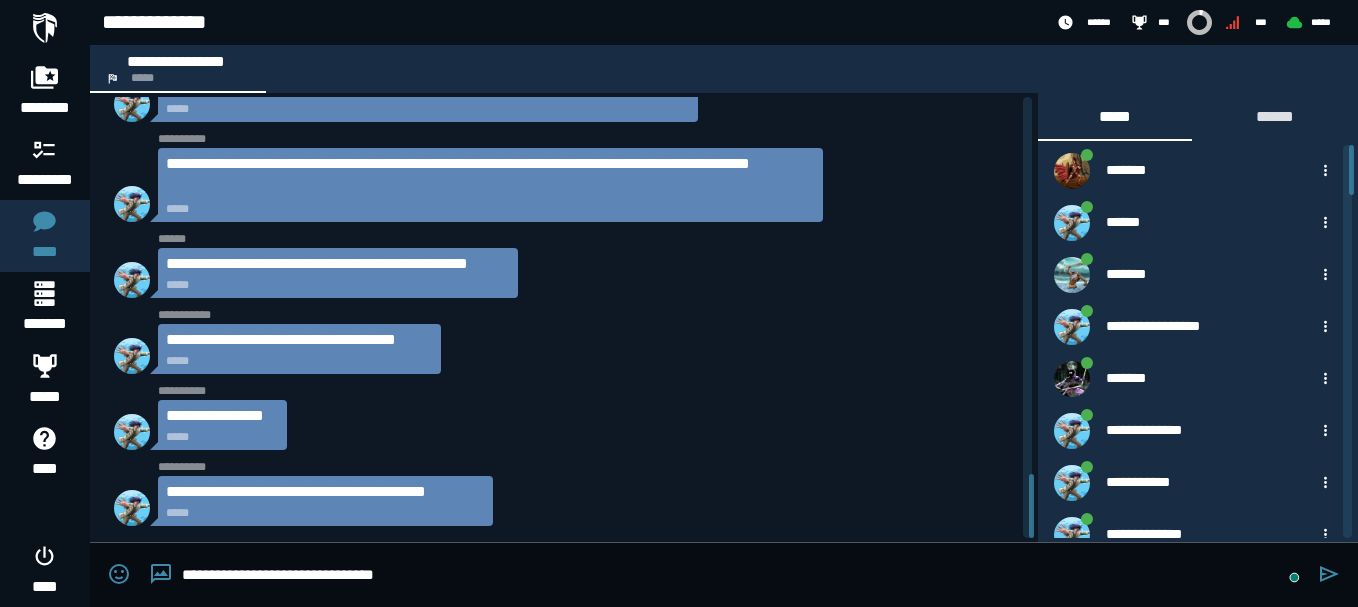 type on "**********" 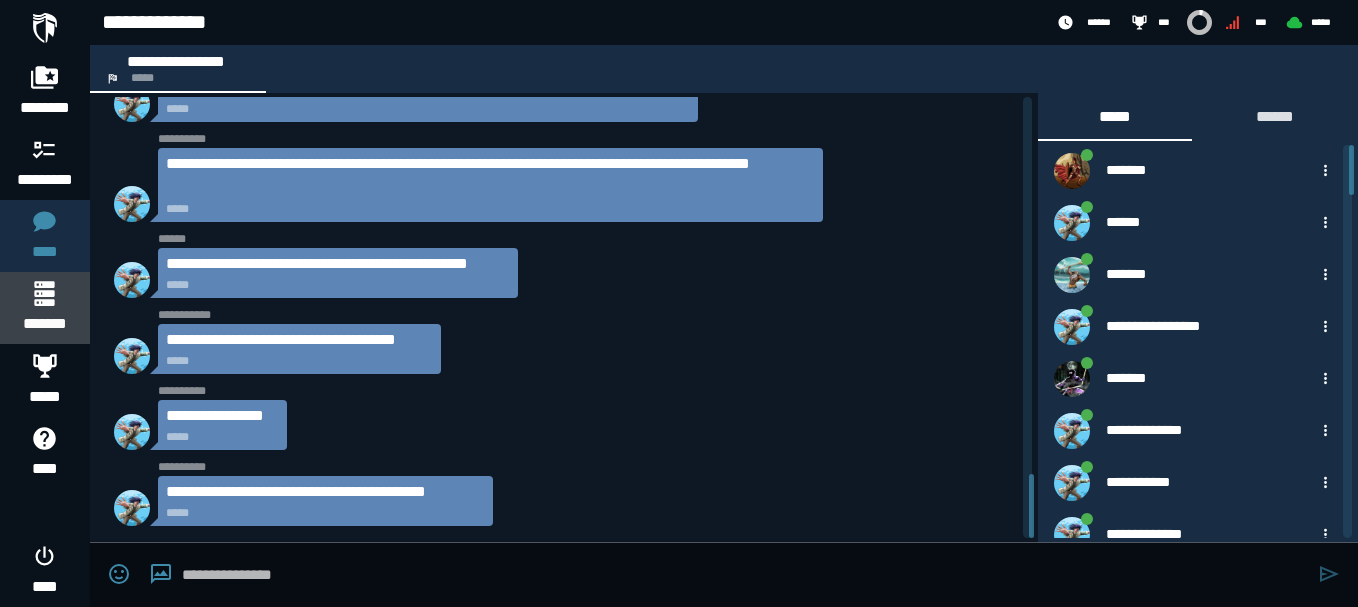 click on "*******" at bounding box center (44, 308) 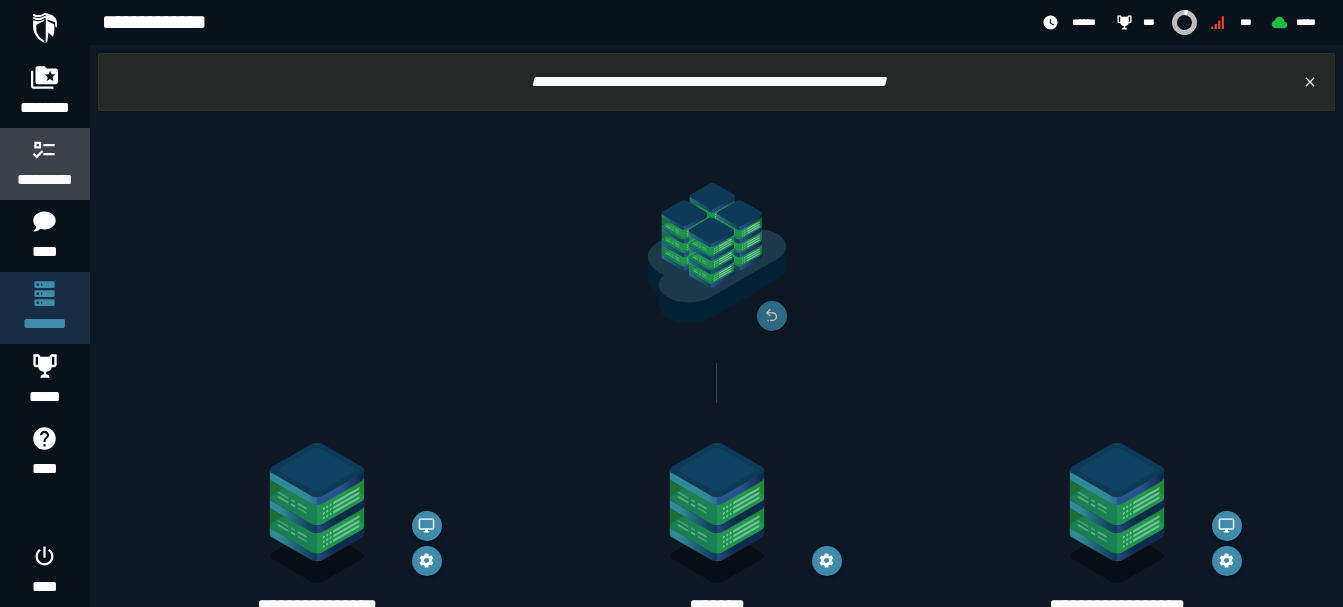 click 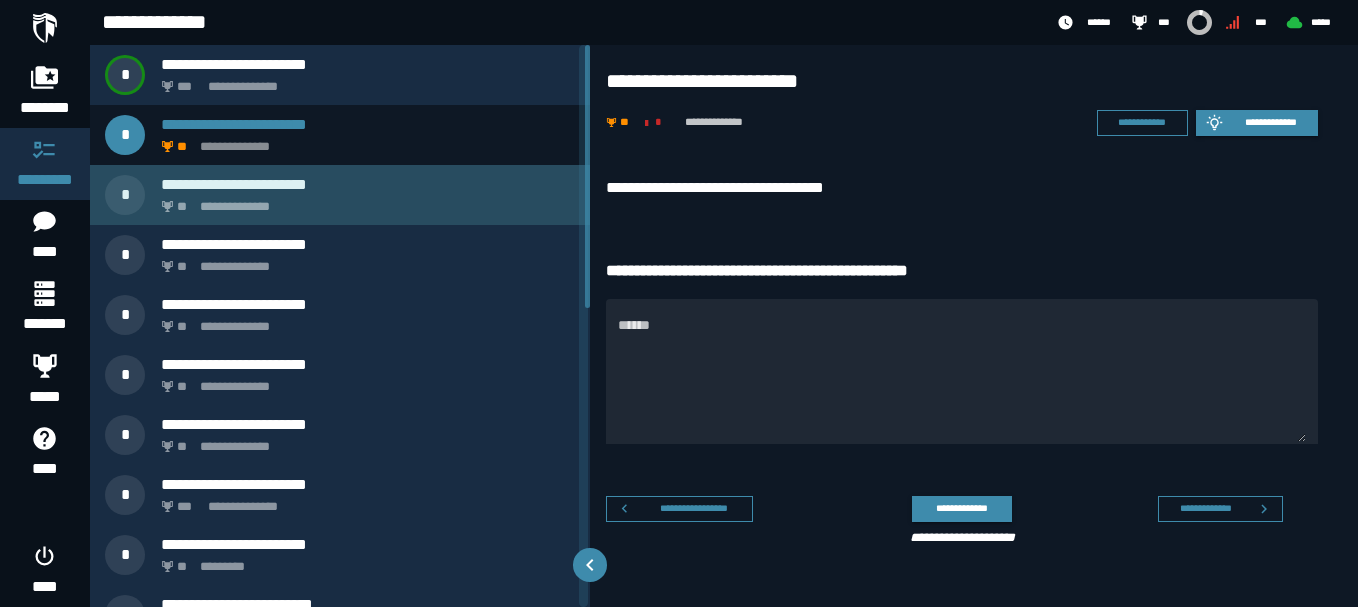 click on "**********" 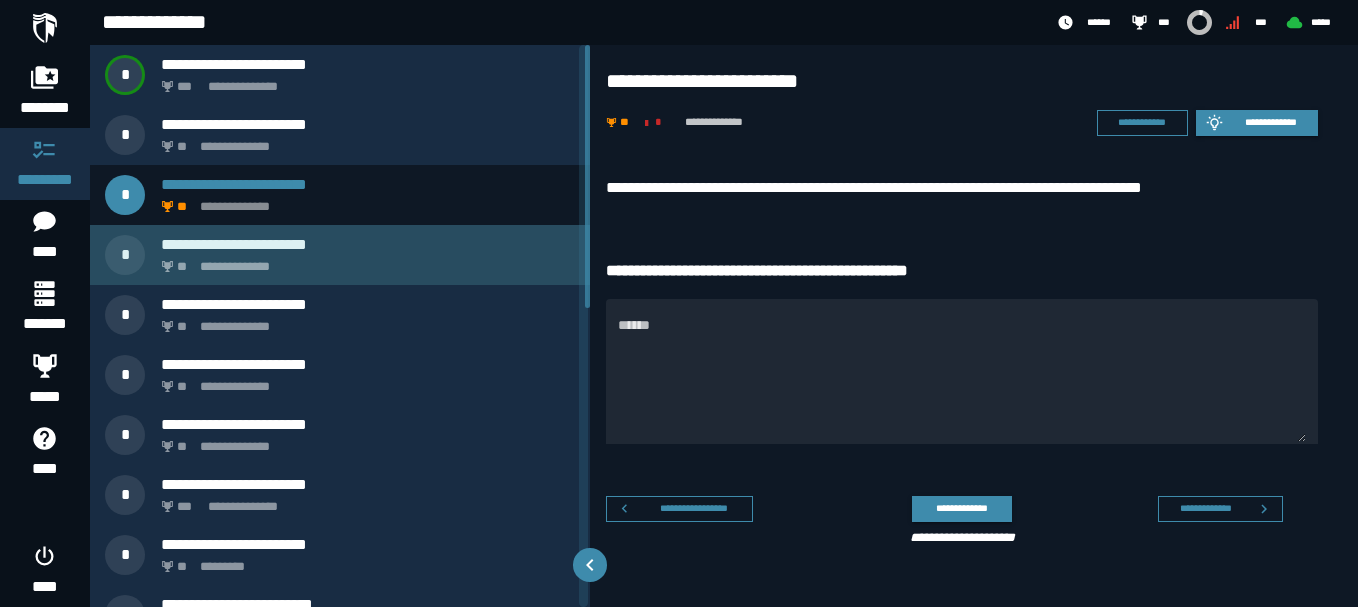 click on "**********" at bounding box center [340, 255] 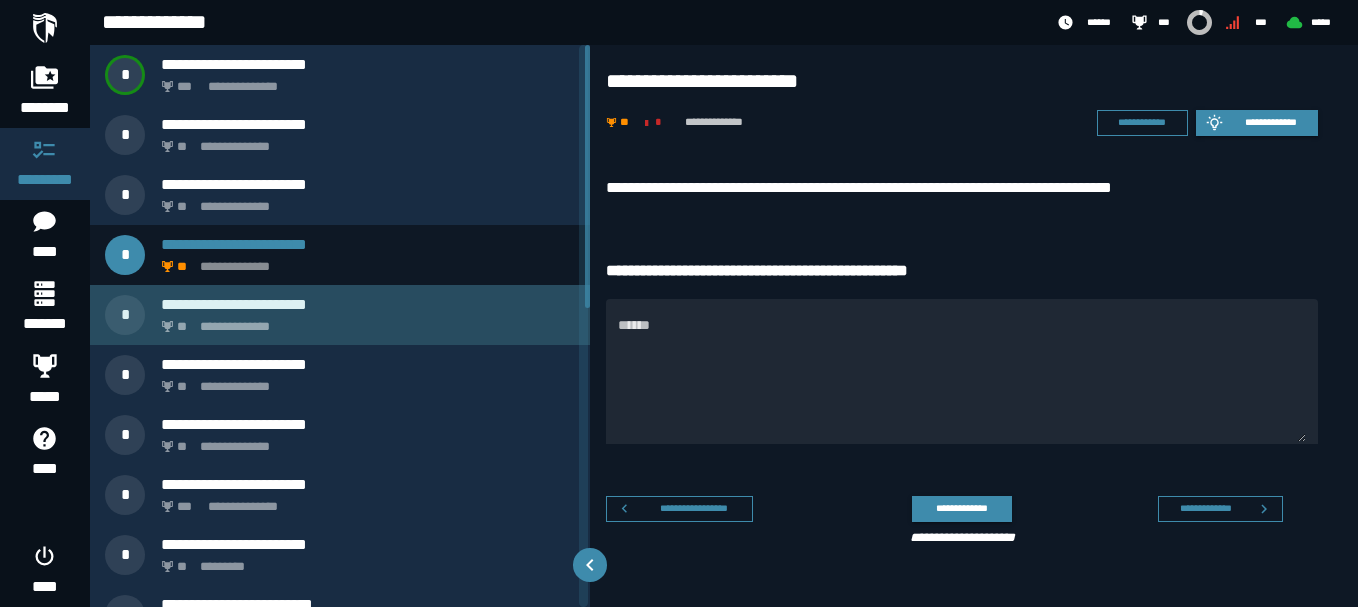 click on "**********" 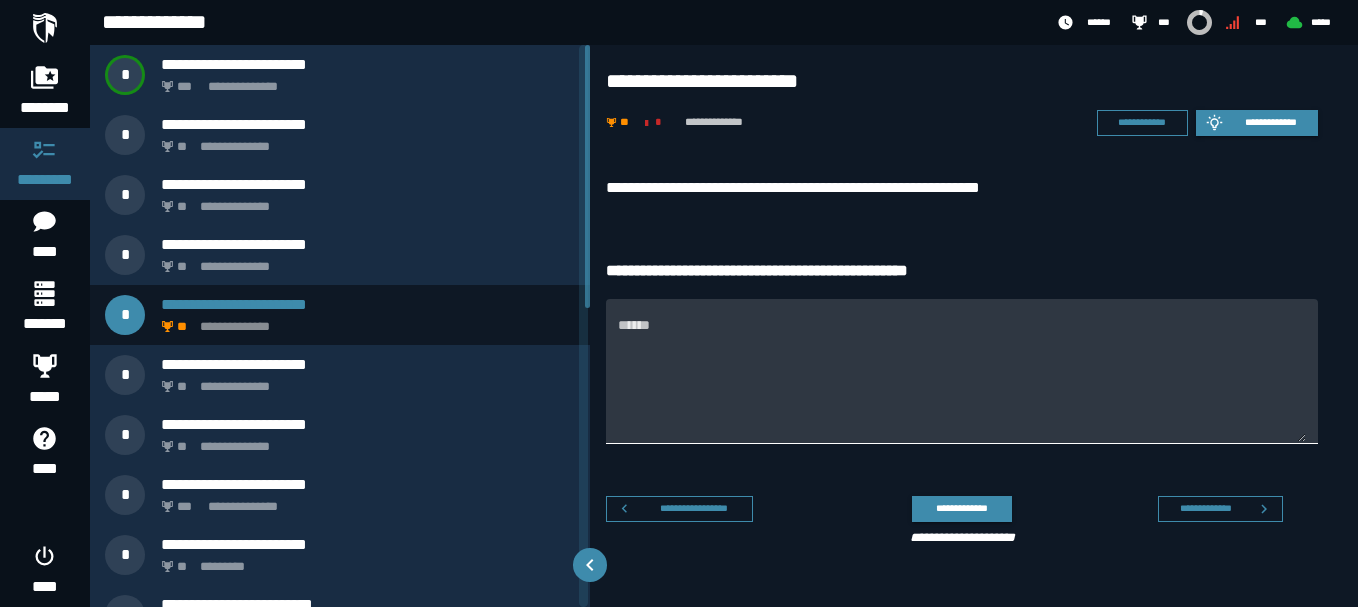 click on "******" at bounding box center [962, 383] 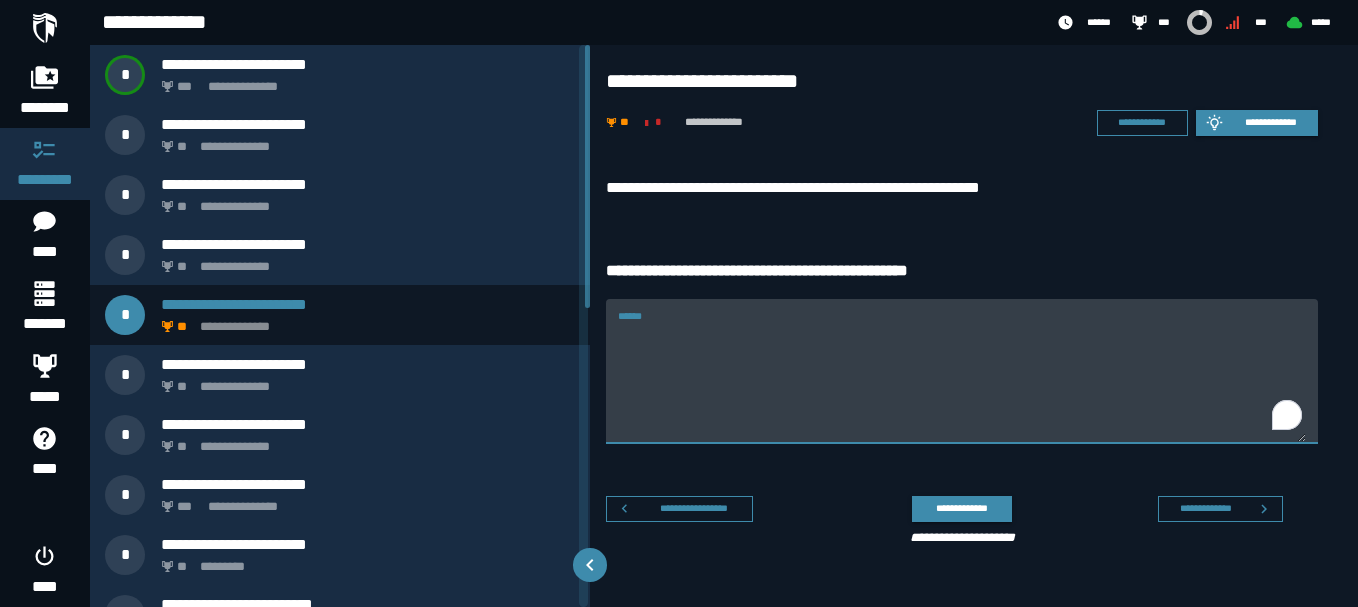 click on "******" at bounding box center [962, 383] 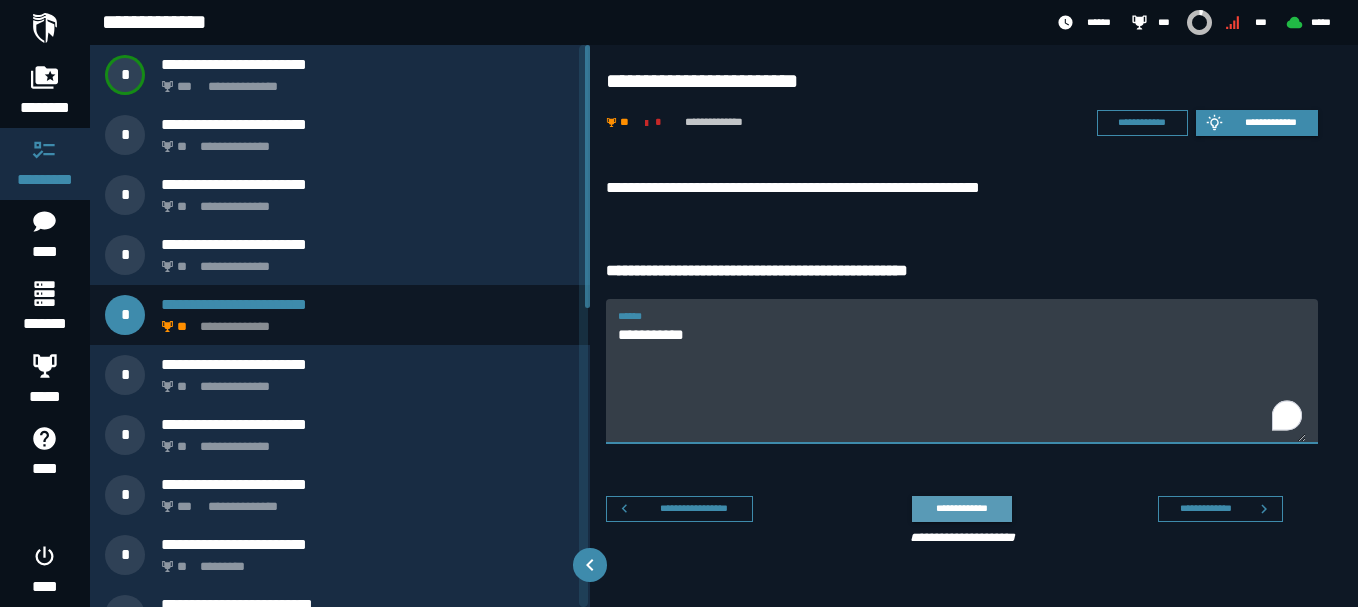 type on "**********" 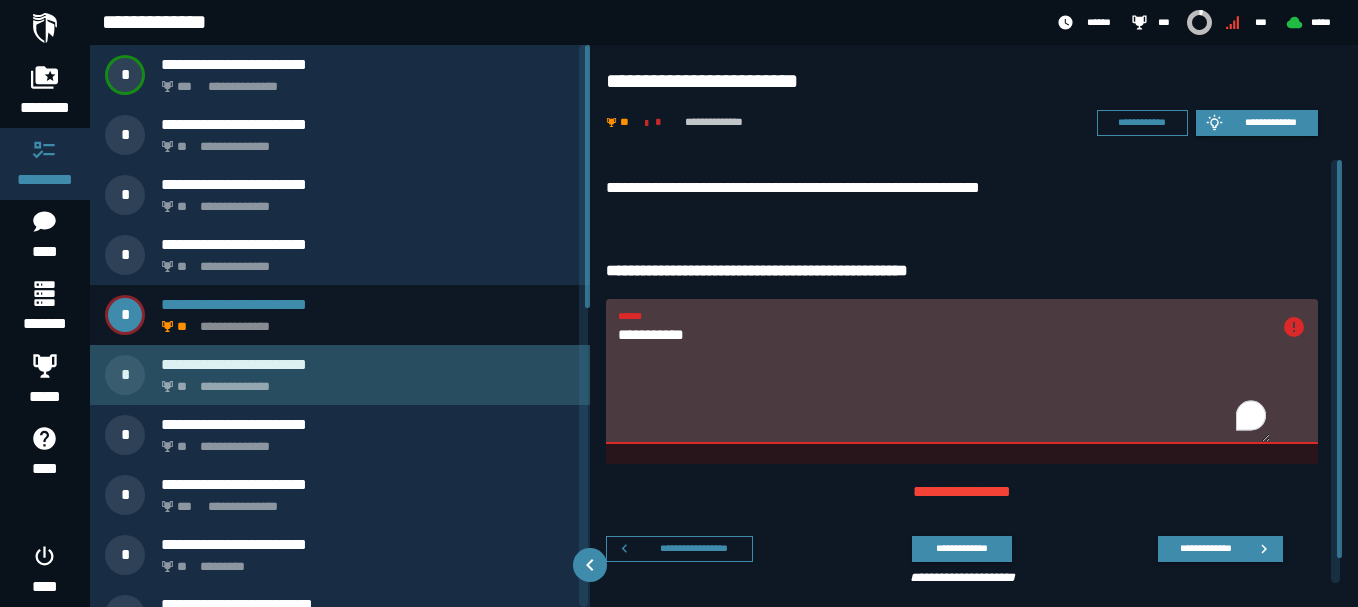 click on "**********" at bounding box center [368, 364] 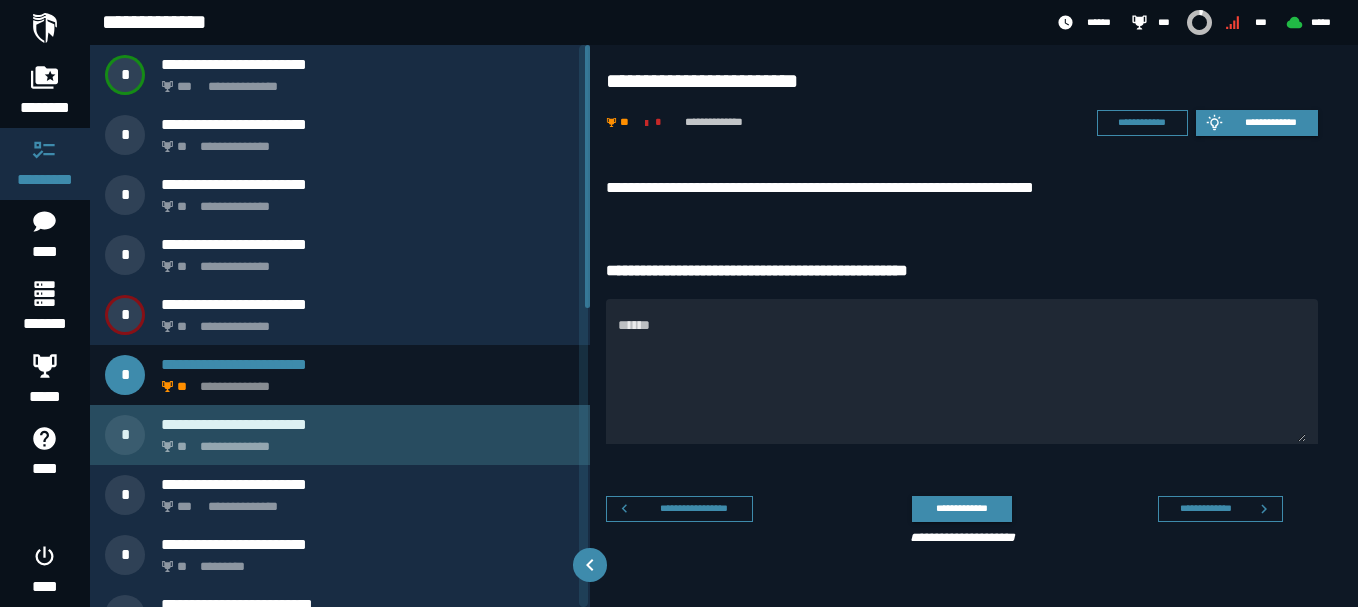 click on "**********" 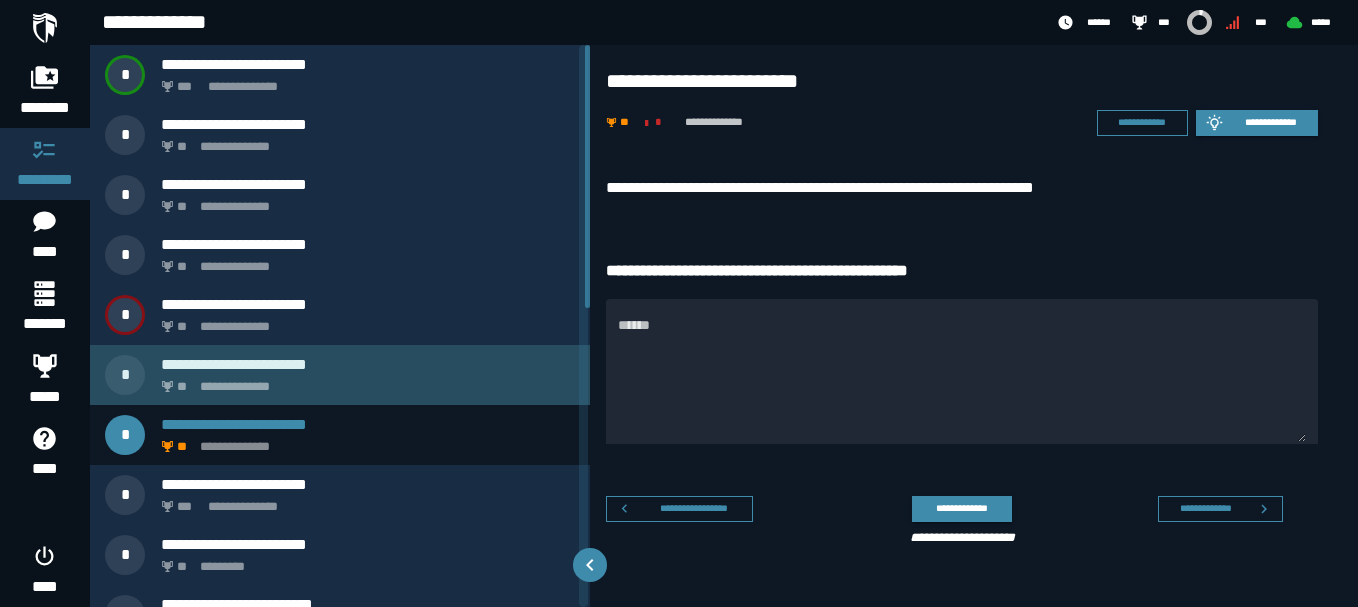 click on "**********" 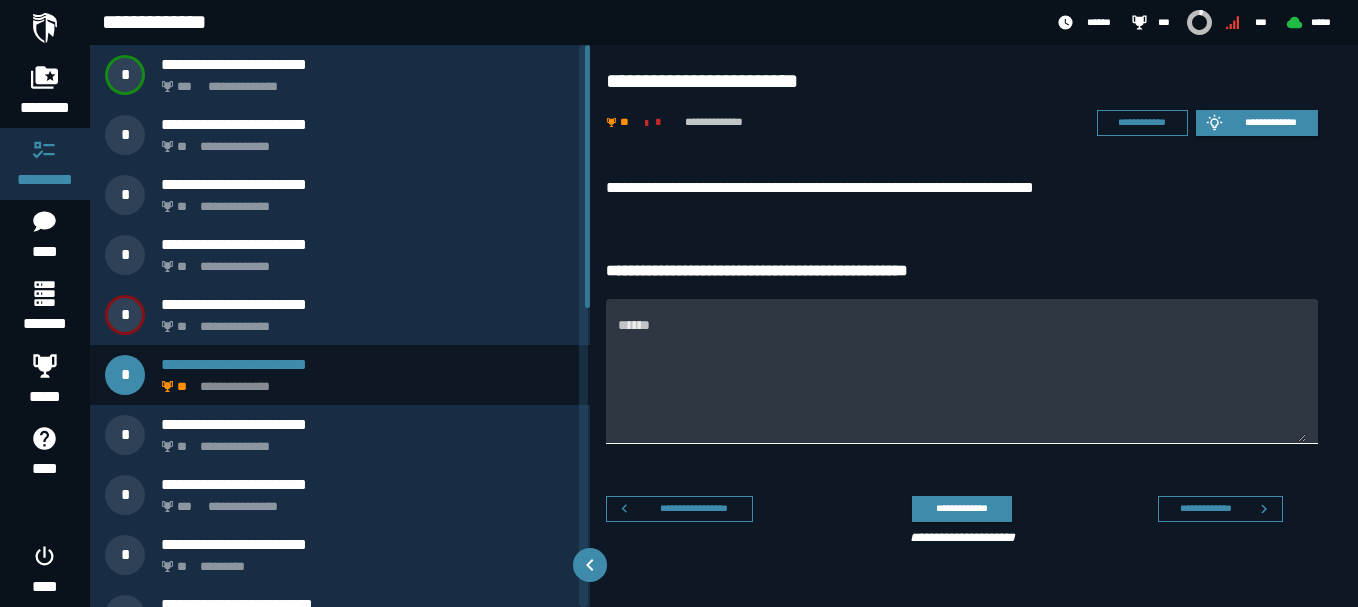 click on "******" at bounding box center (962, 383) 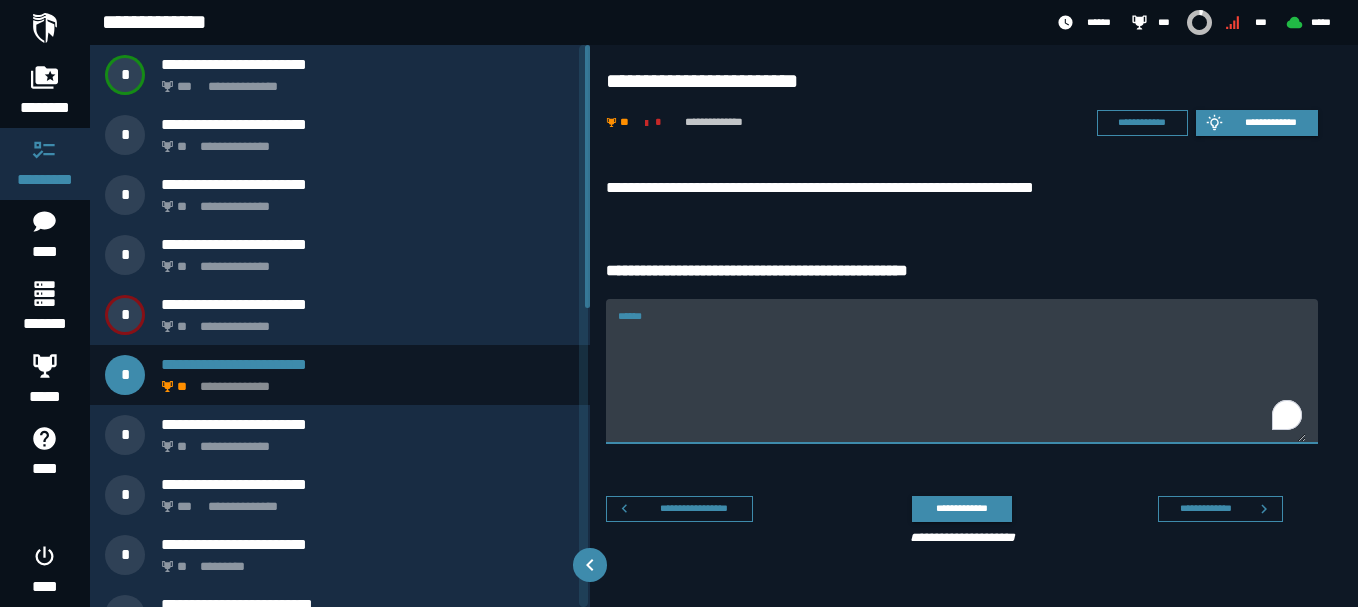 paste on "********" 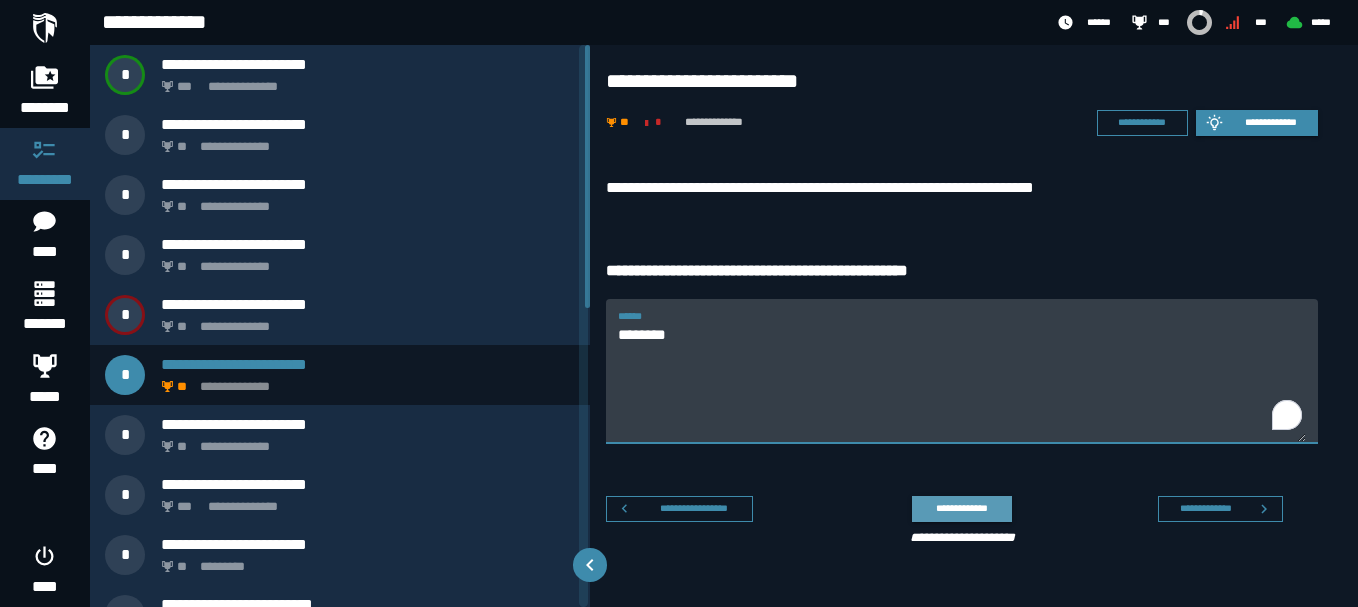 type on "********" 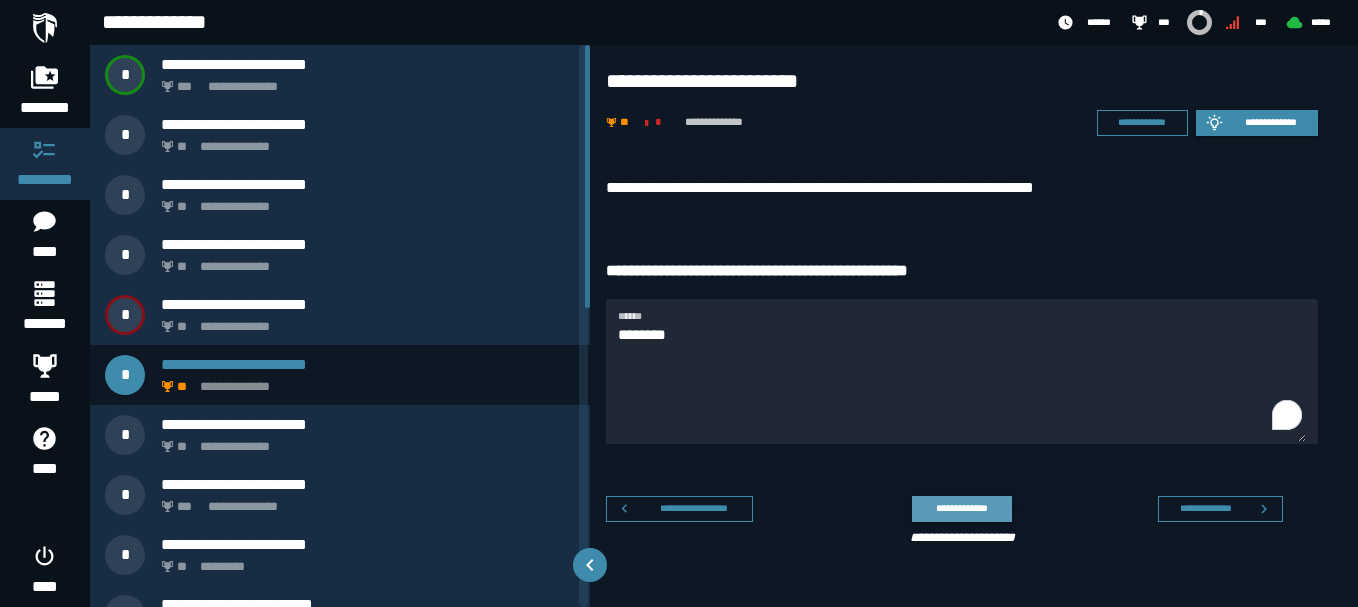 click on "**********" at bounding box center (961, 508) 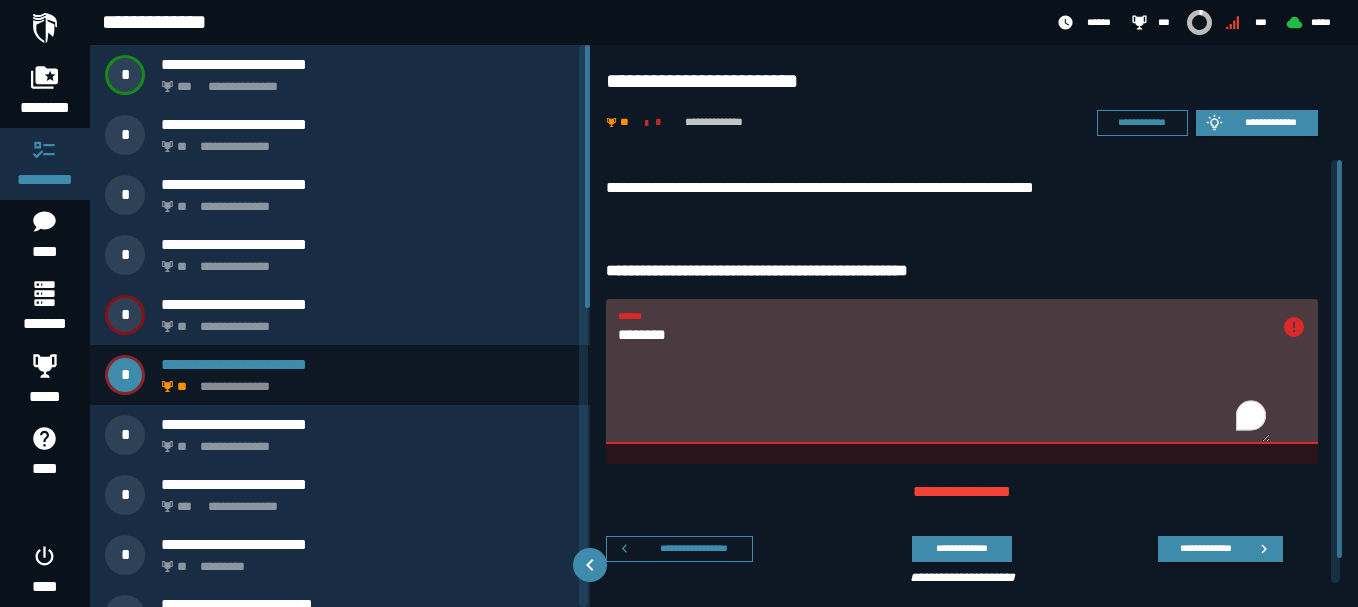 drag, startPoint x: 635, startPoint y: 335, endPoint x: 596, endPoint y: 334, distance: 39.012817 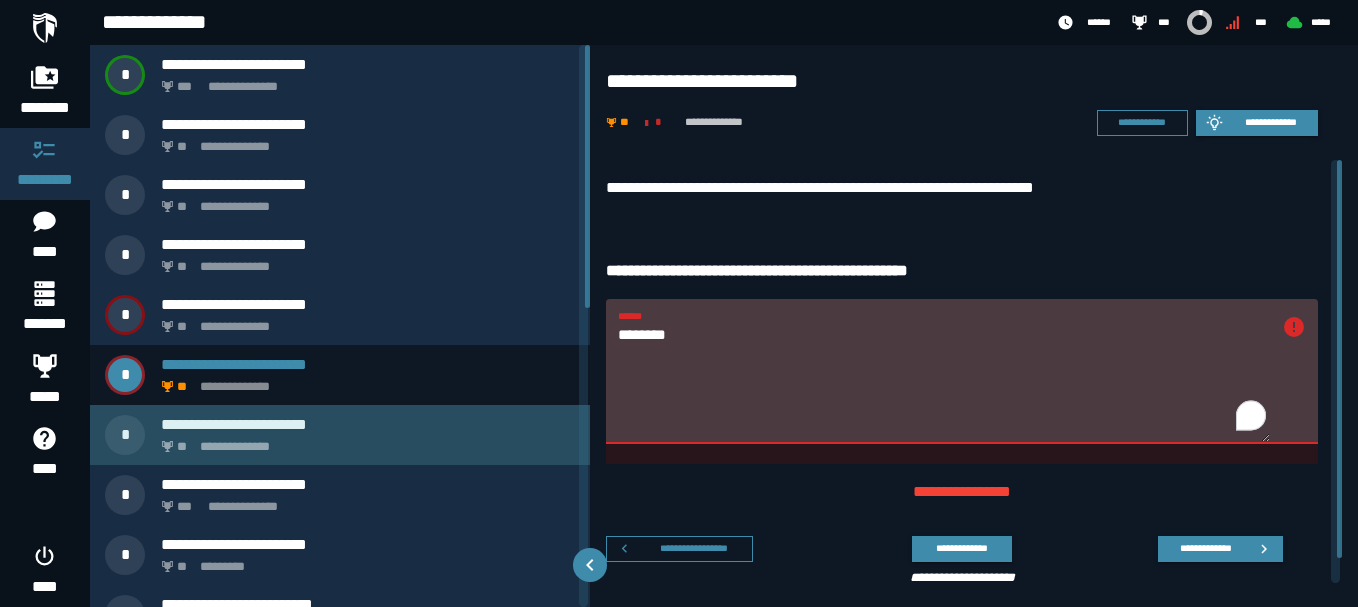 click on "**********" at bounding box center (364, 441) 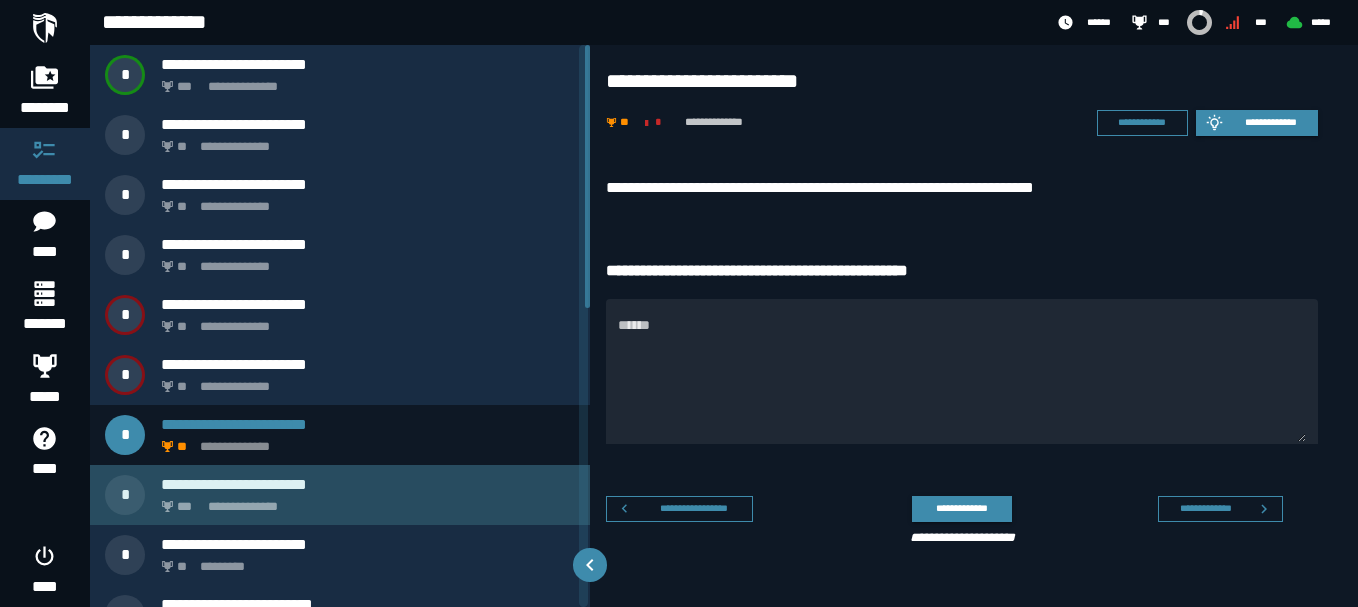 click on "**********" at bounding box center [368, 484] 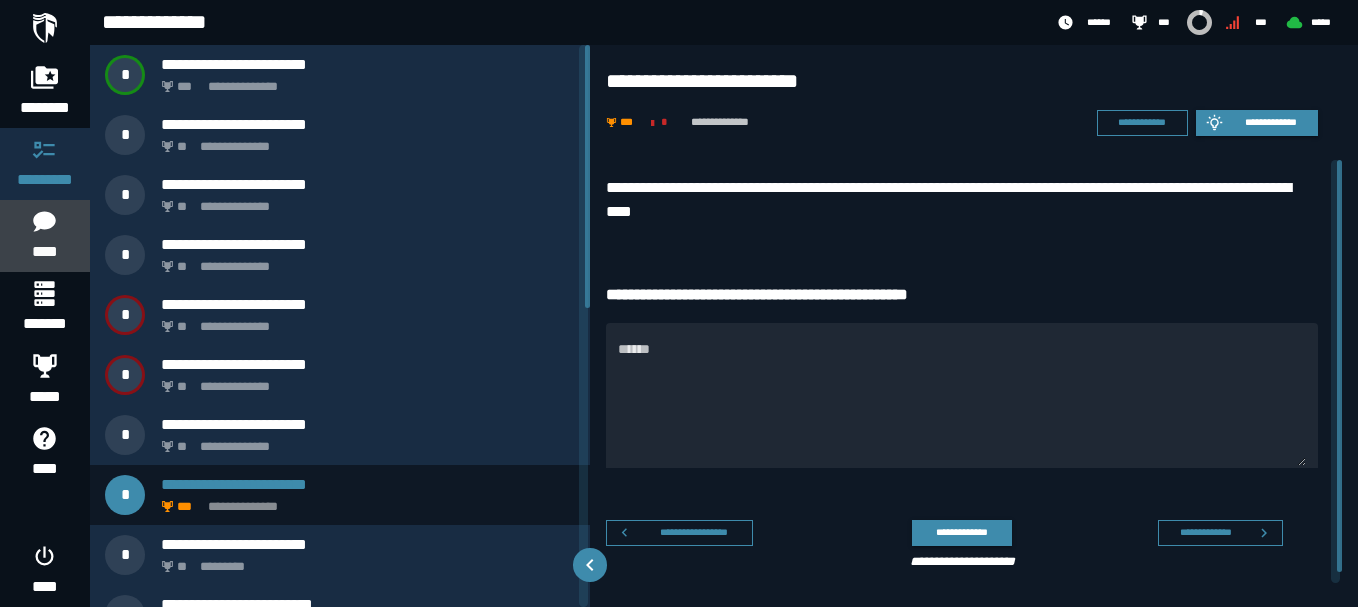 click 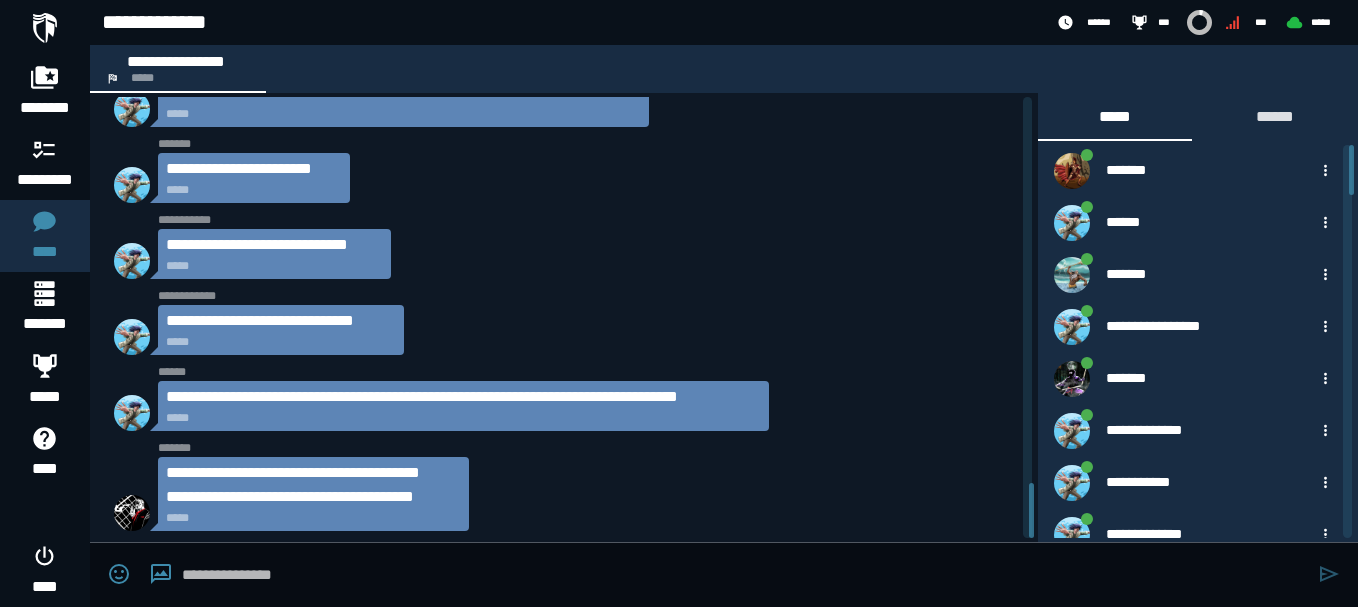 scroll, scrollTop: 3117, scrollLeft: 0, axis: vertical 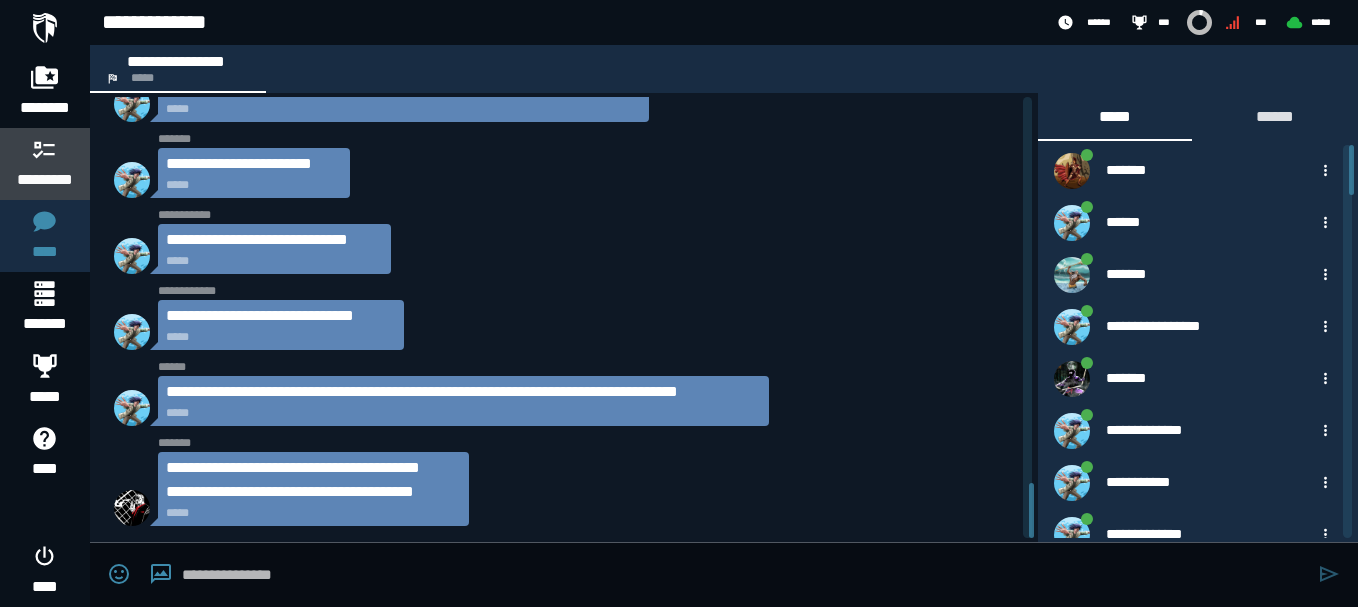 click 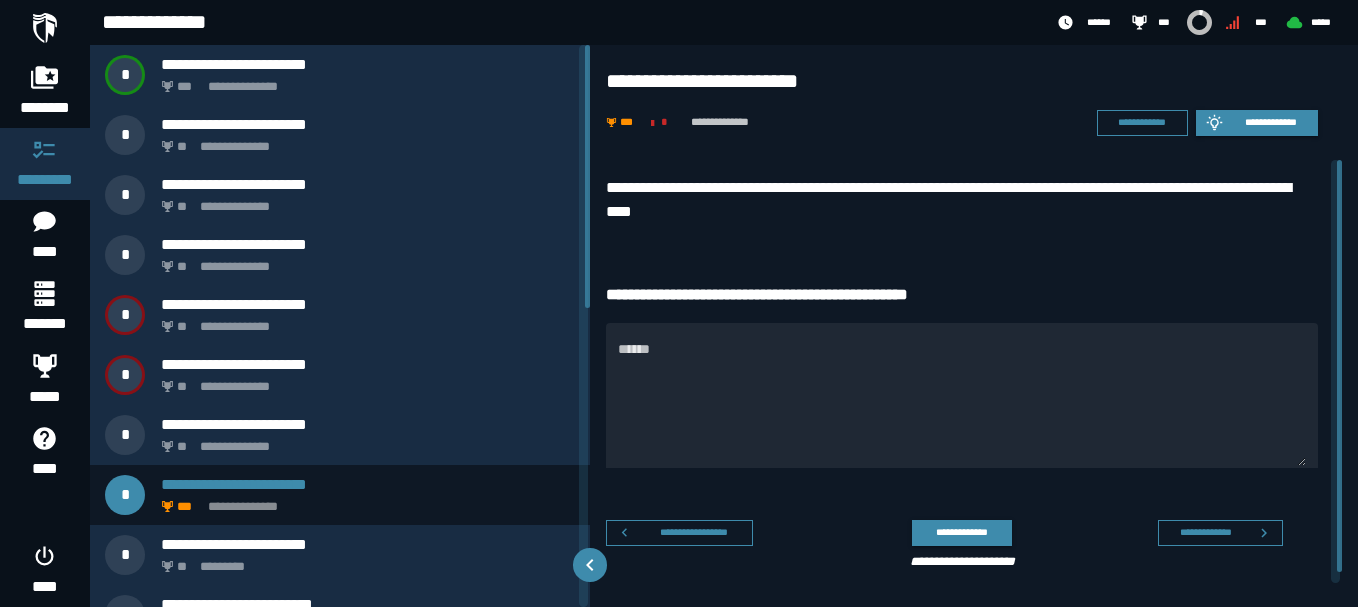 scroll, scrollTop: 0, scrollLeft: 0, axis: both 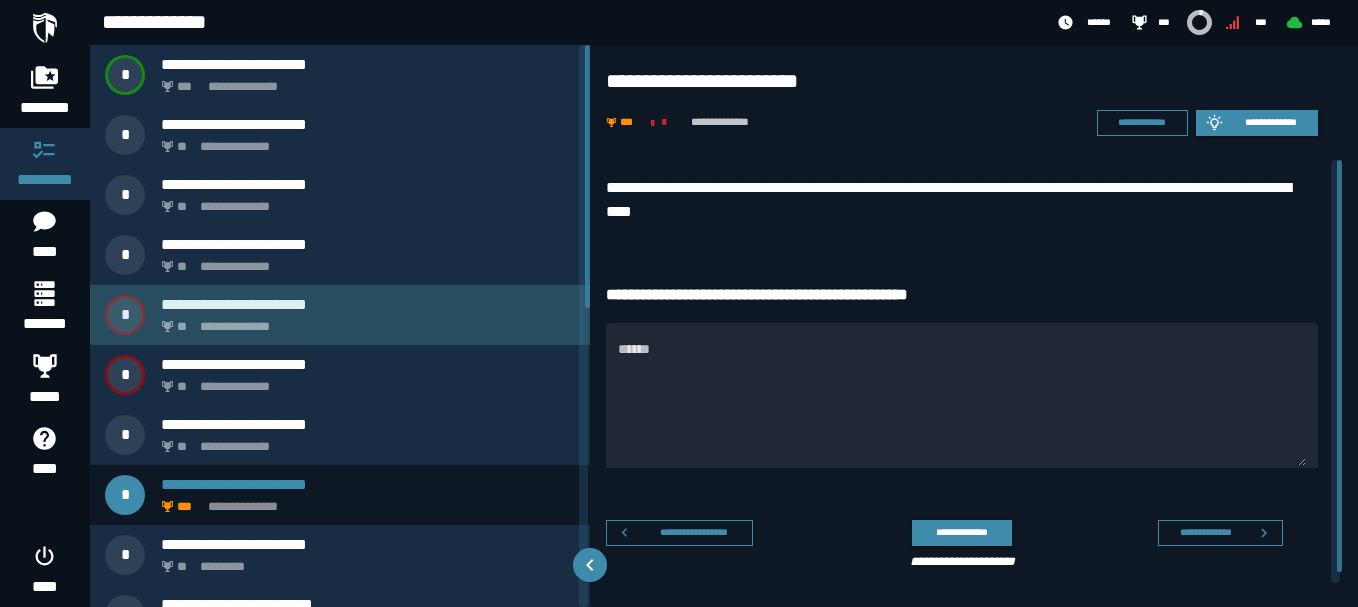 click on "**********" 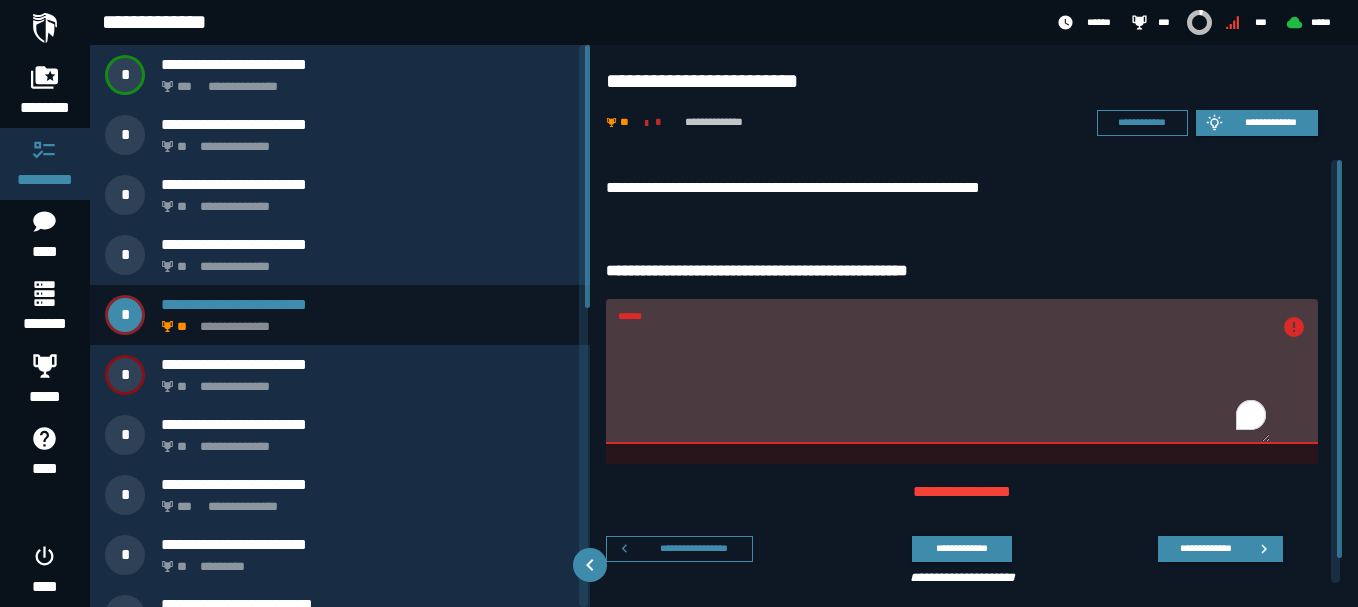 drag, startPoint x: 616, startPoint y: 340, endPoint x: 596, endPoint y: 339, distance: 20.024984 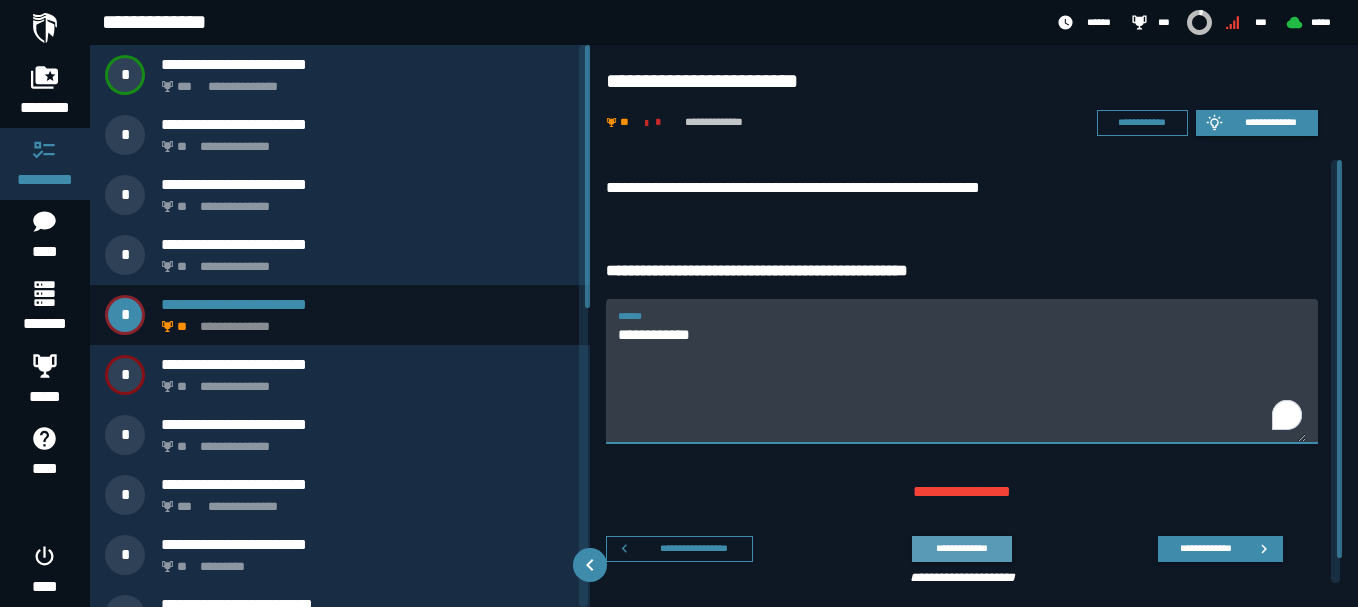type on "**********" 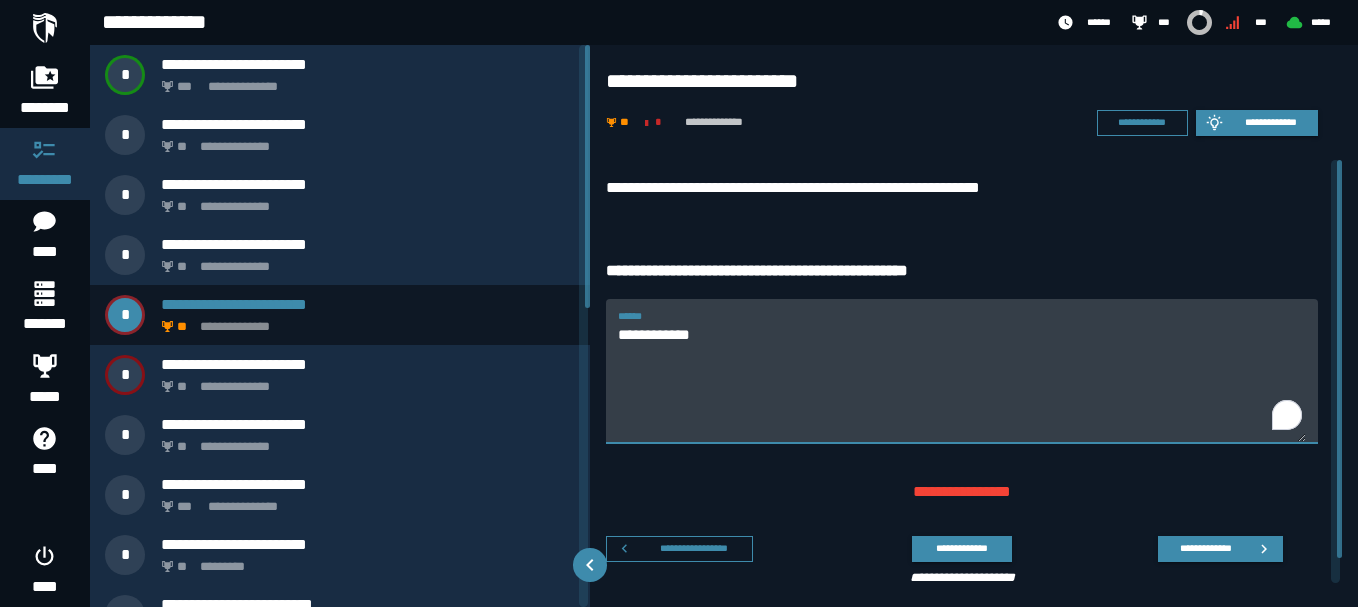 click on "**********" at bounding box center [961, 548] 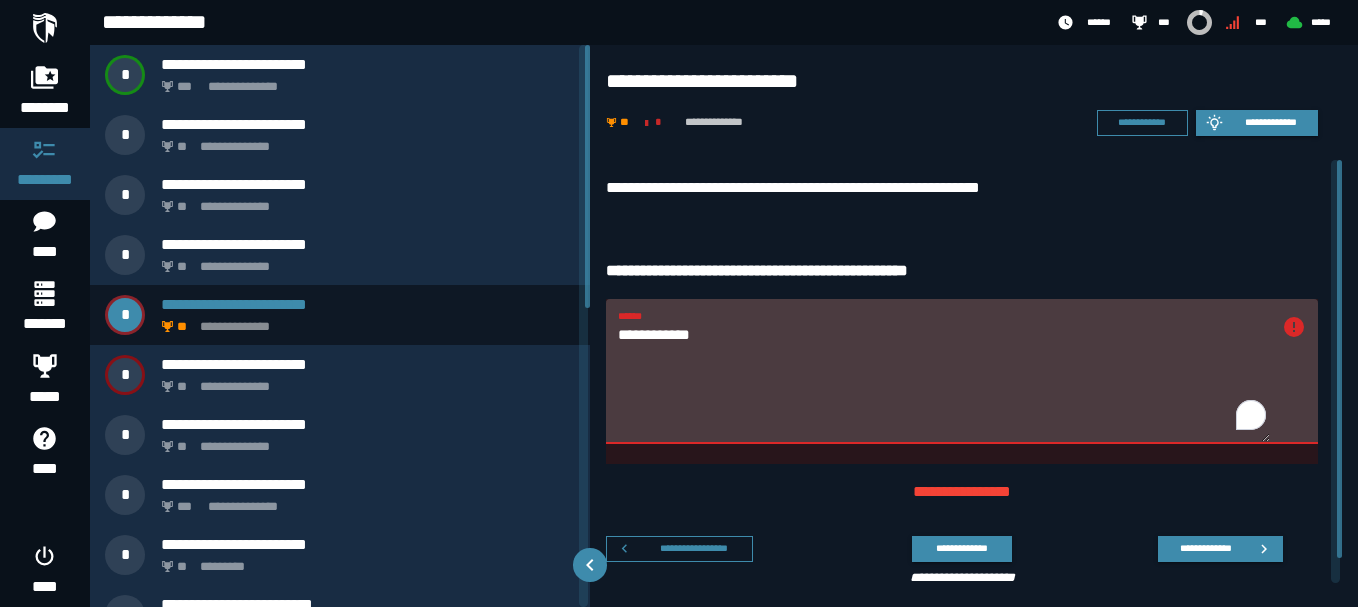 drag, startPoint x: 694, startPoint y: 334, endPoint x: 620, endPoint y: 333, distance: 74.00676 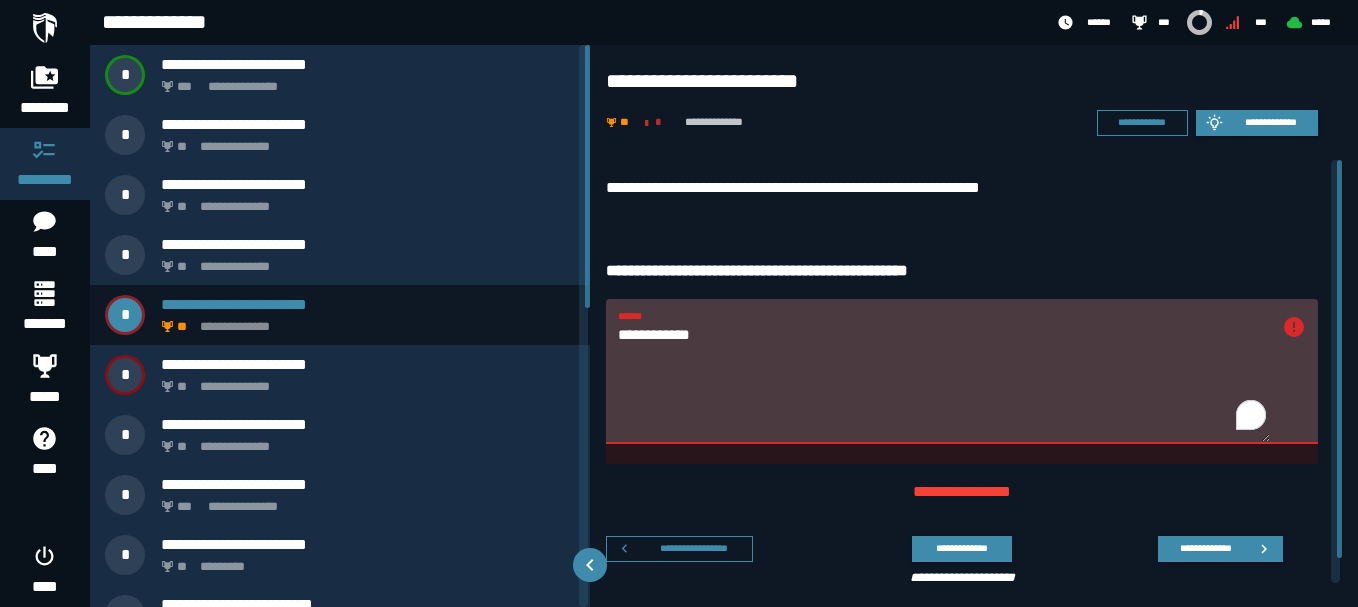 click on "**********" at bounding box center (944, 383) 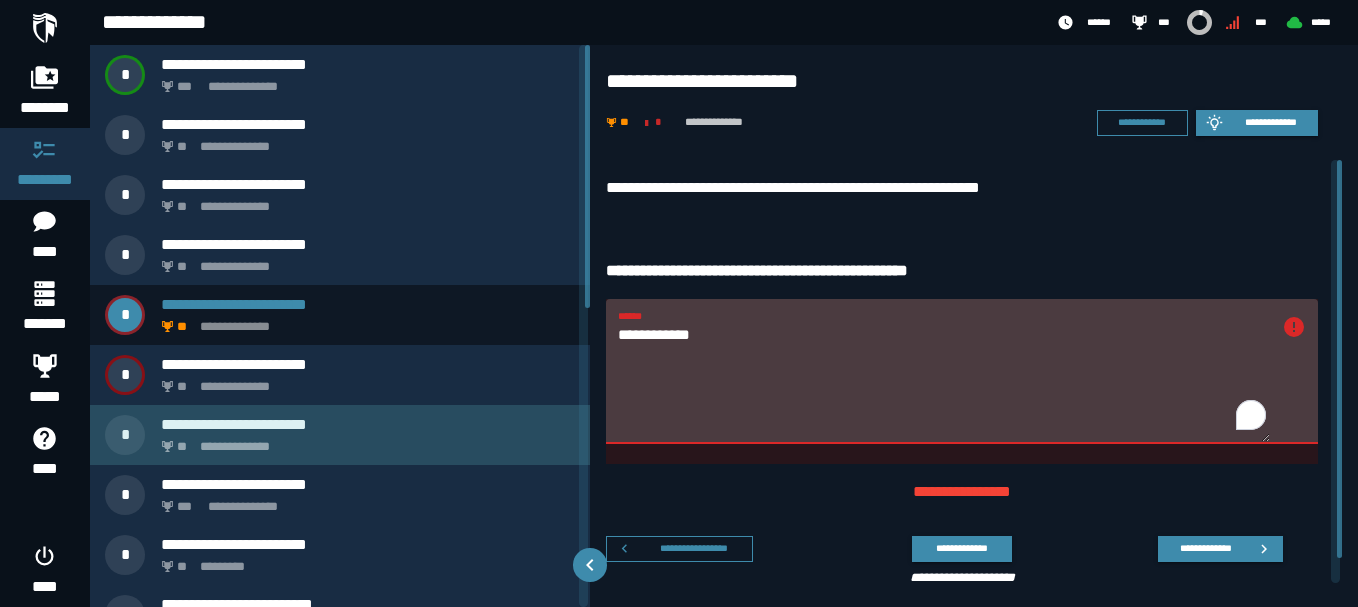 click on "**********" at bounding box center [364, 441] 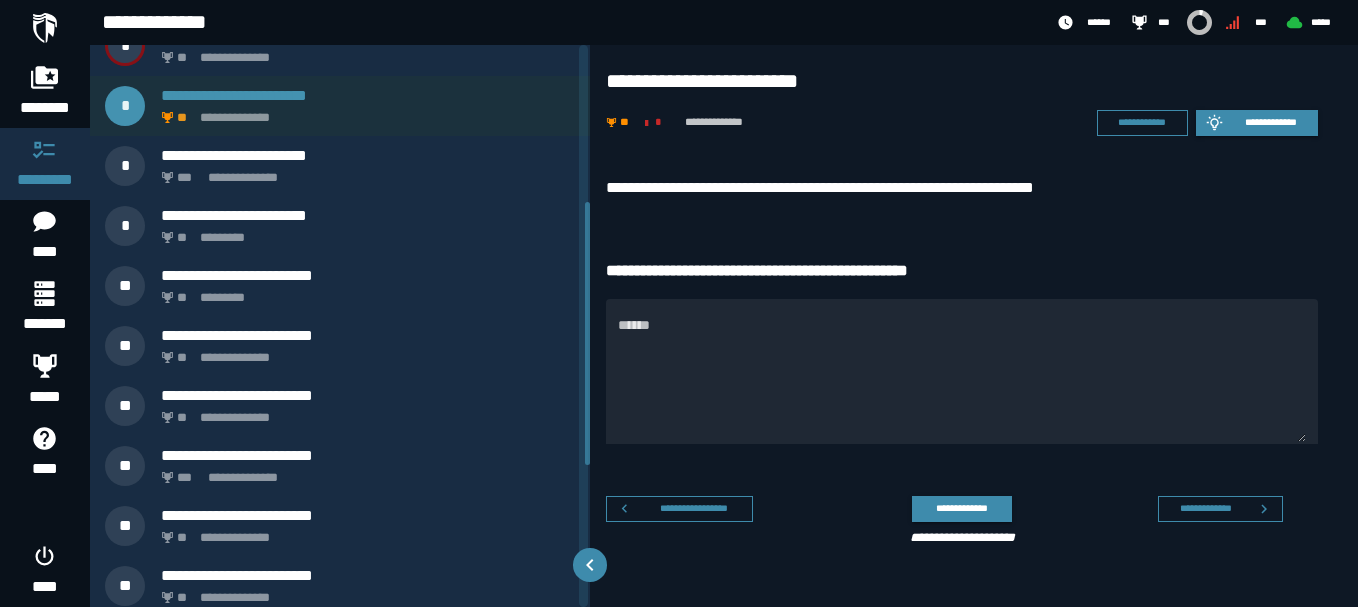 scroll, scrollTop: 339, scrollLeft: 0, axis: vertical 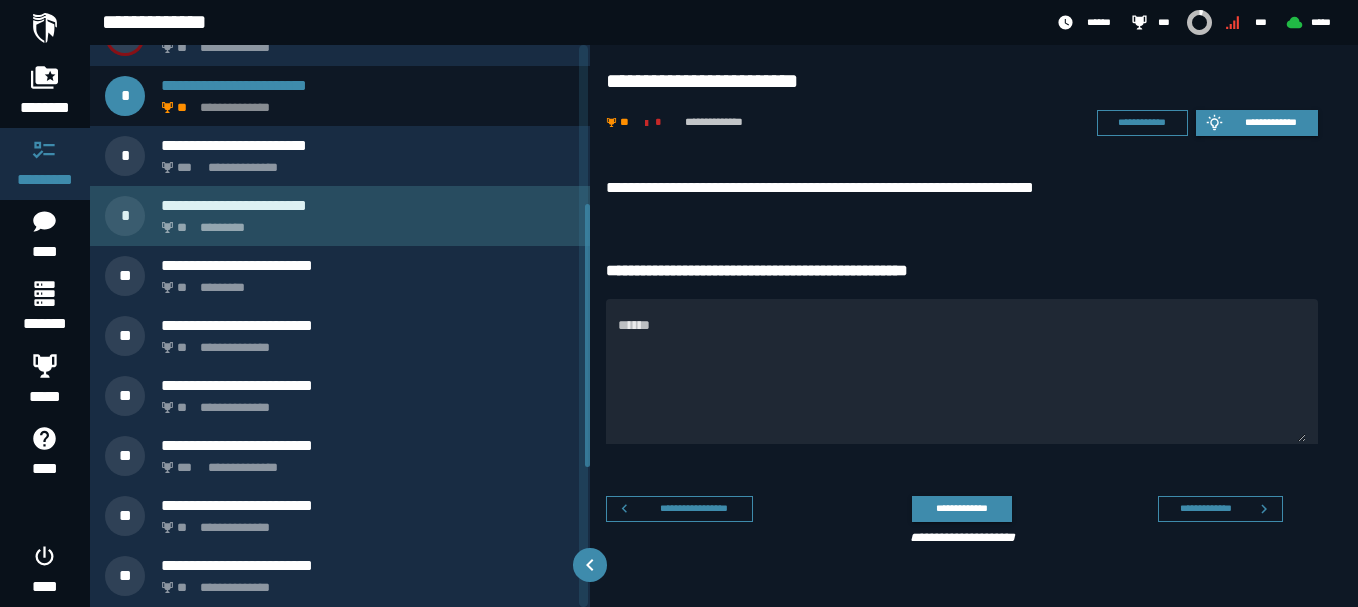 click on "**********" at bounding box center [340, 216] 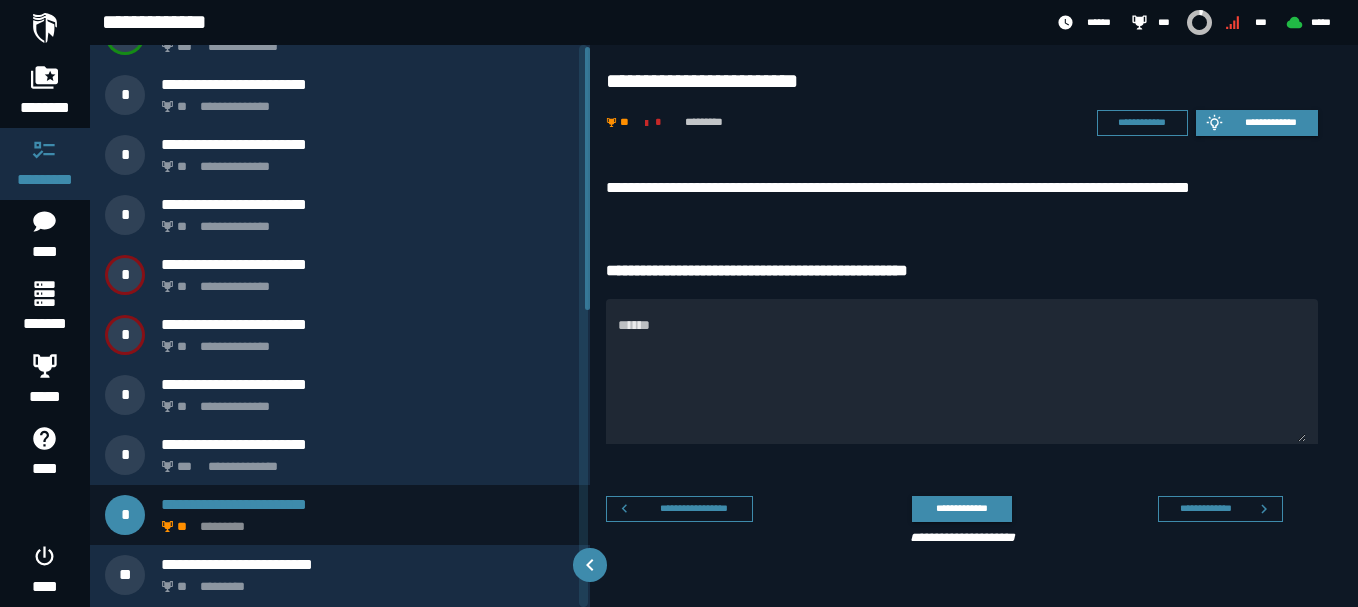 scroll, scrollTop: 0, scrollLeft: 0, axis: both 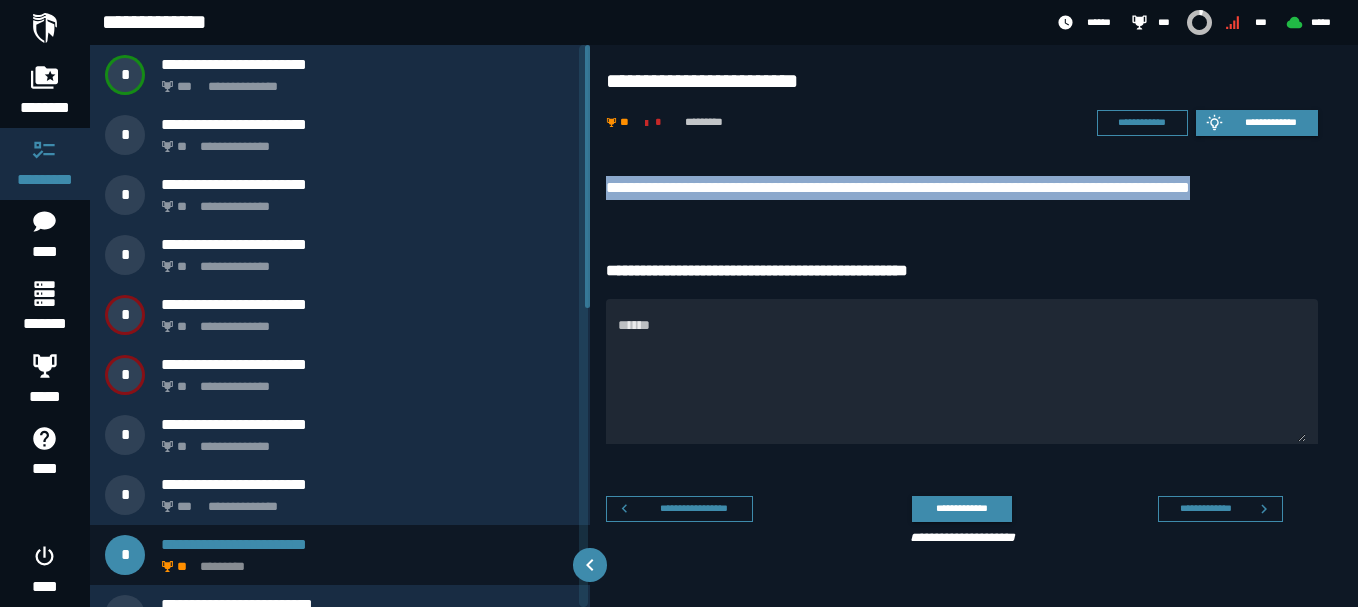 drag, startPoint x: 1296, startPoint y: 185, endPoint x: 604, endPoint y: 176, distance: 692.05853 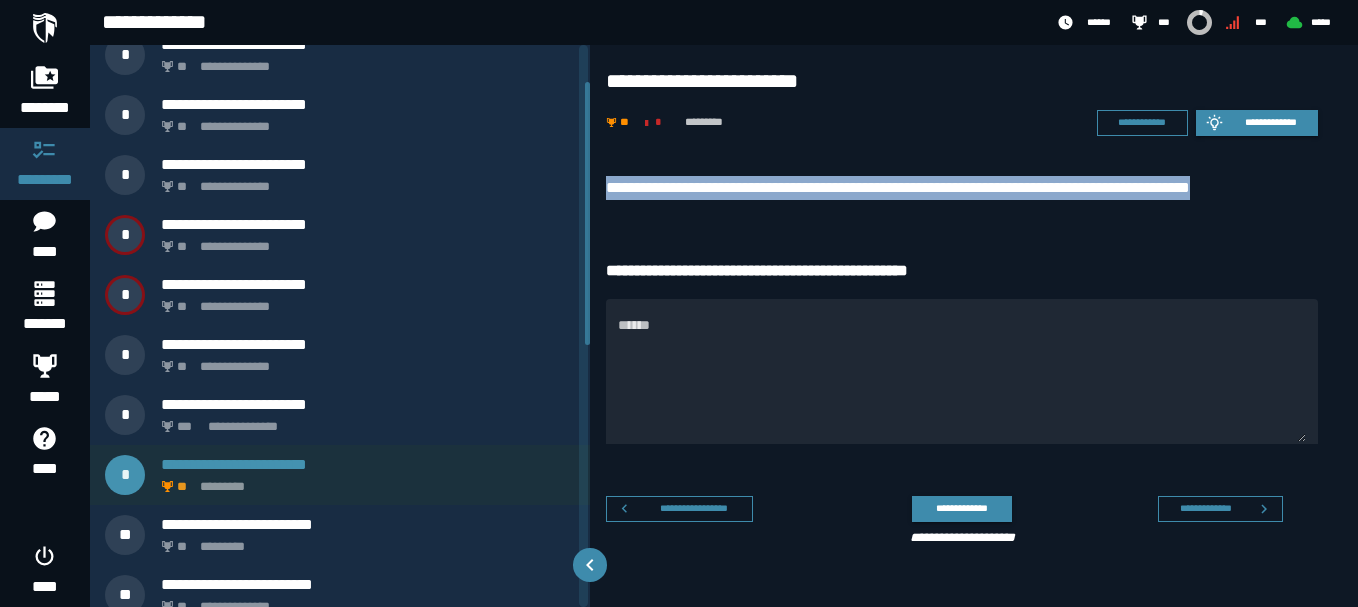 scroll, scrollTop: 82, scrollLeft: 0, axis: vertical 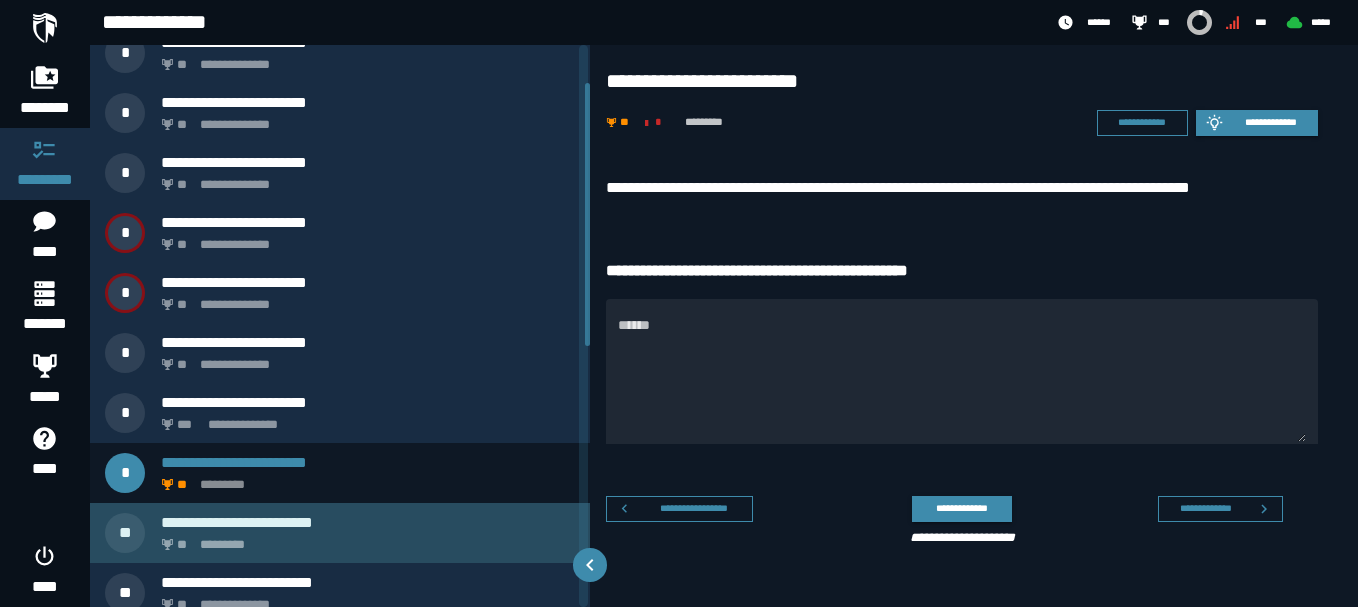 click on "** *********" at bounding box center (364, 539) 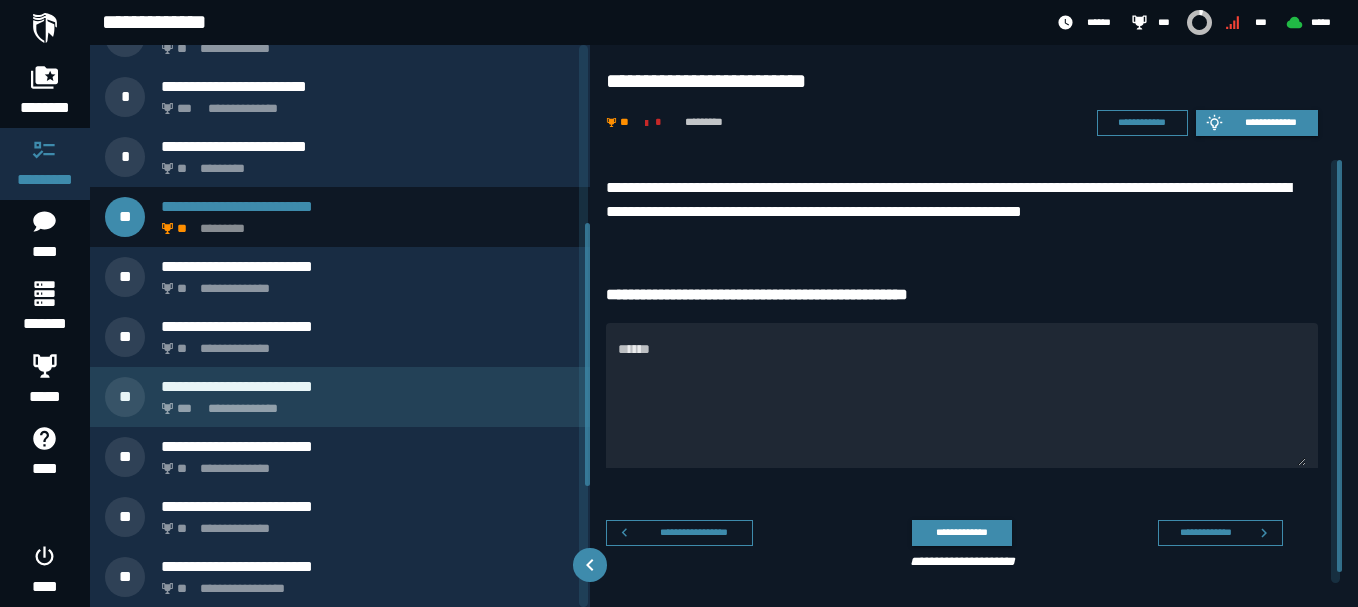scroll, scrollTop: 411, scrollLeft: 0, axis: vertical 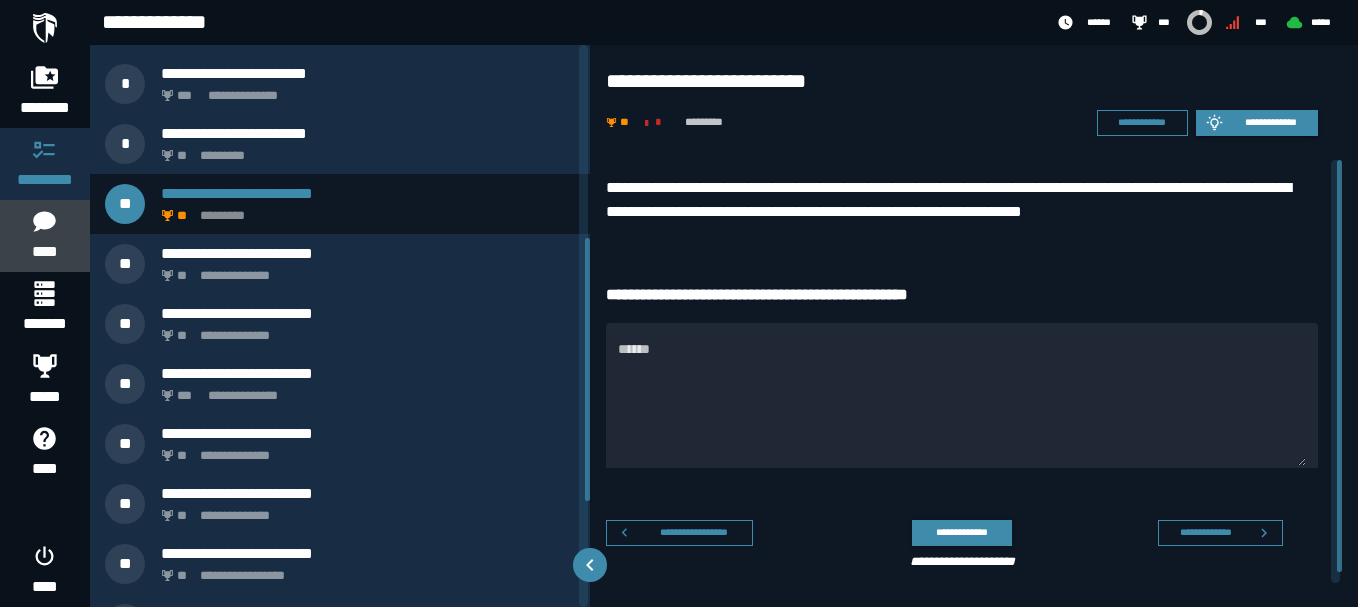 click on "****" at bounding box center [44, 252] 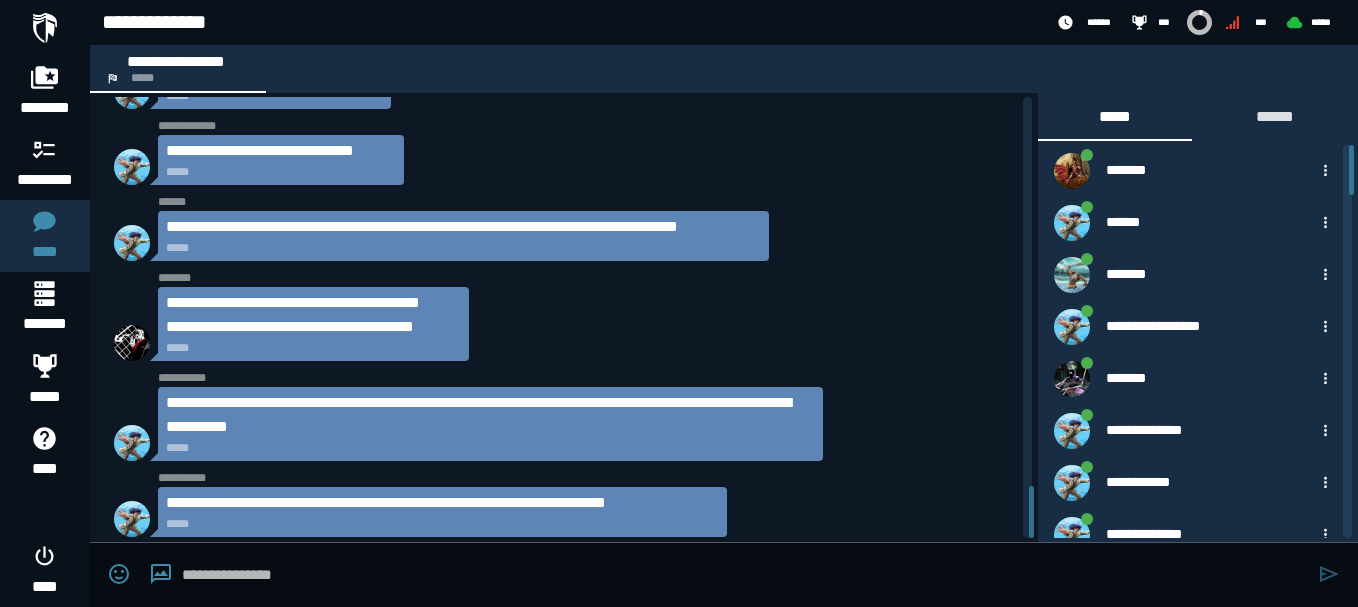 scroll, scrollTop: 3293, scrollLeft: 0, axis: vertical 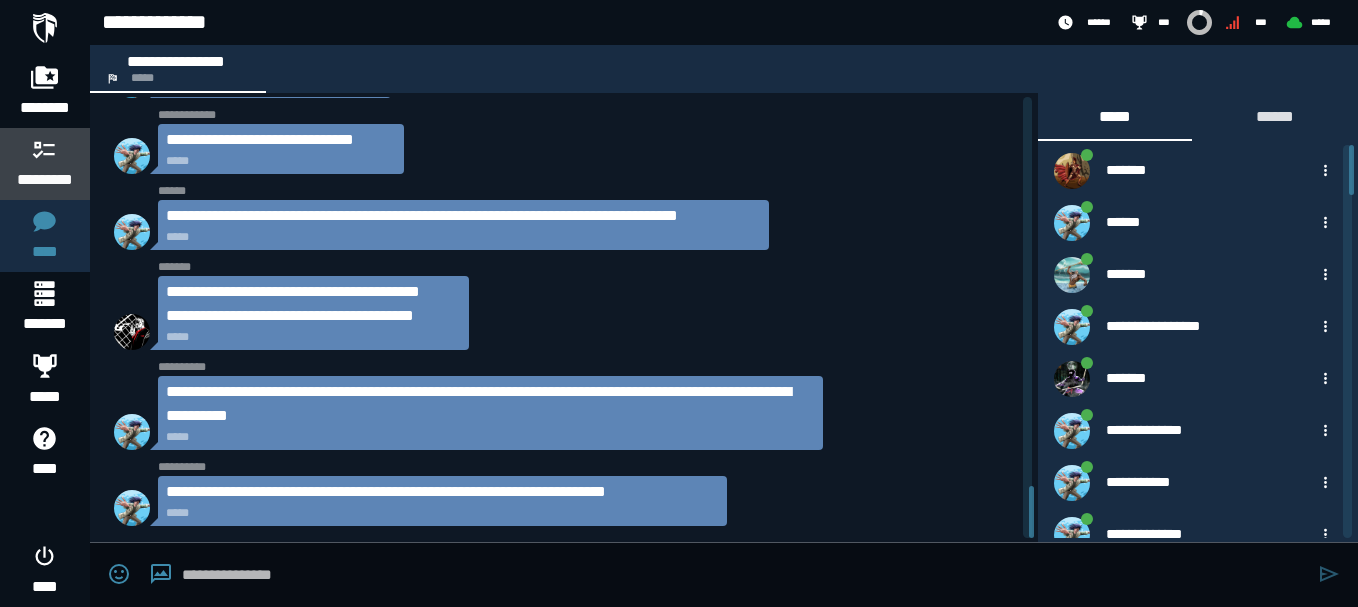 click on "*********" at bounding box center [45, 180] 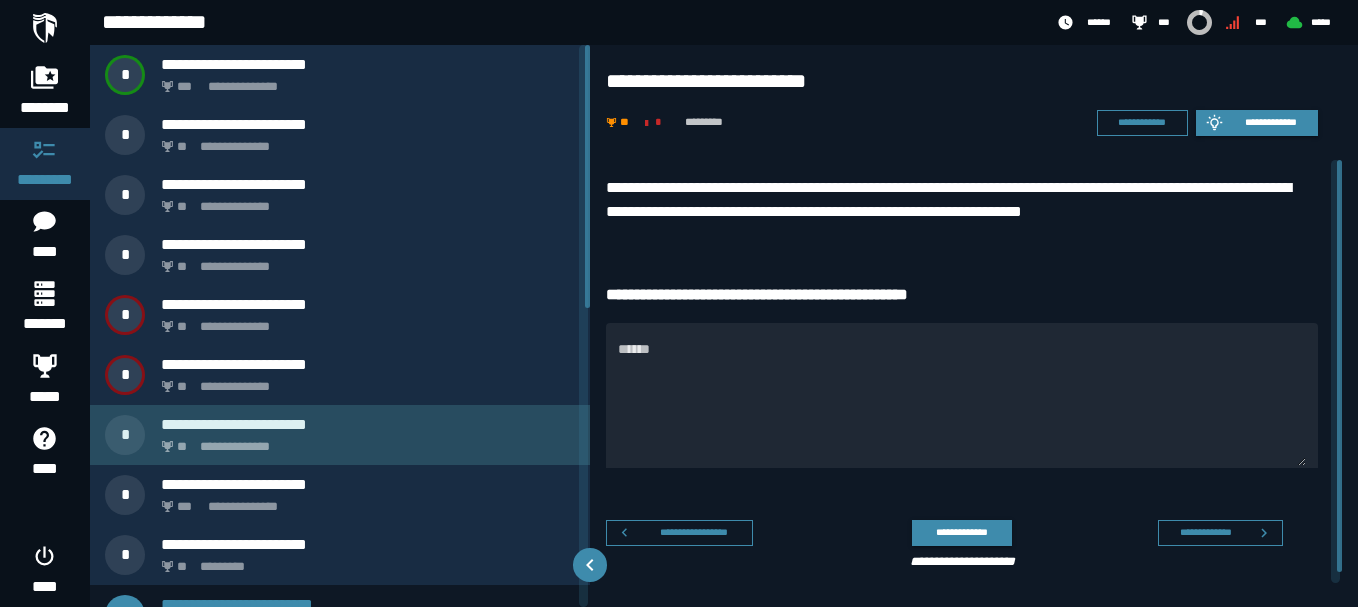 click on "**********" at bounding box center [368, 424] 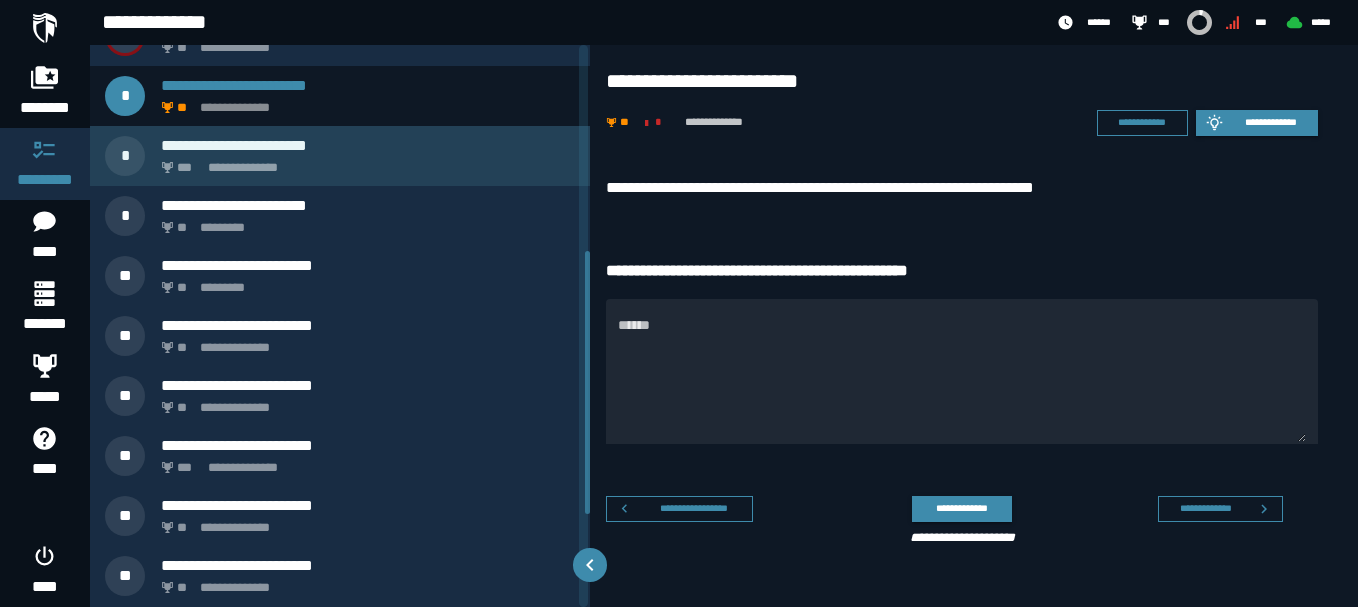 scroll, scrollTop: 638, scrollLeft: 0, axis: vertical 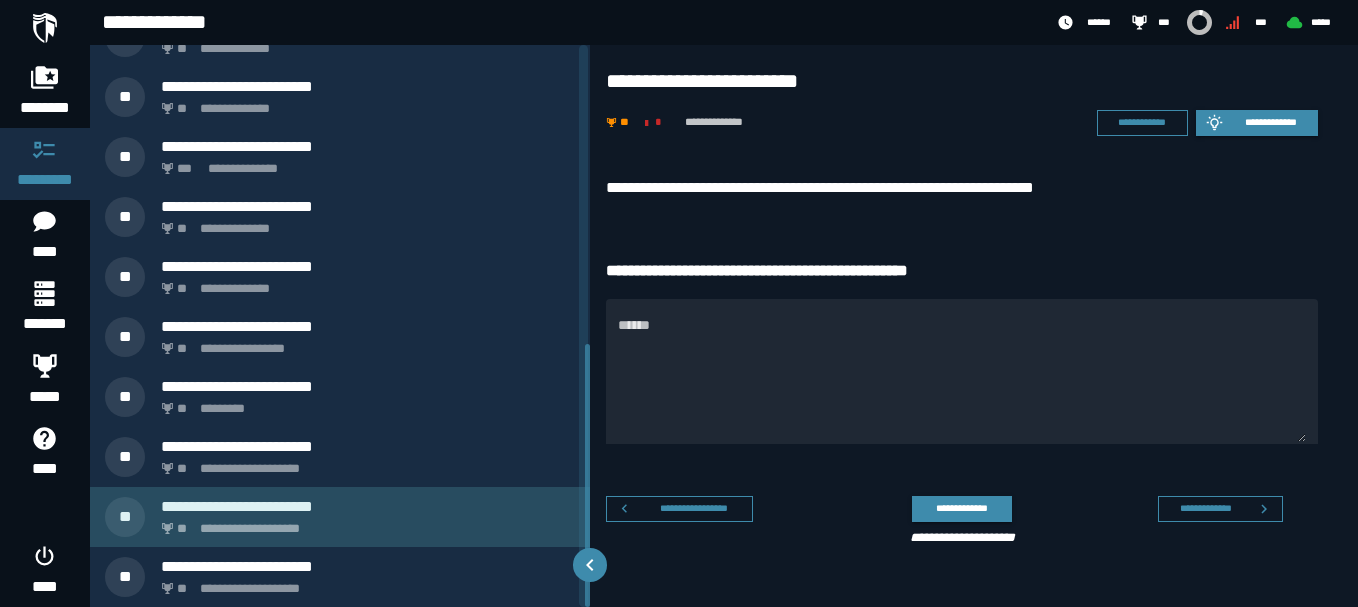 click on "**********" at bounding box center [368, 506] 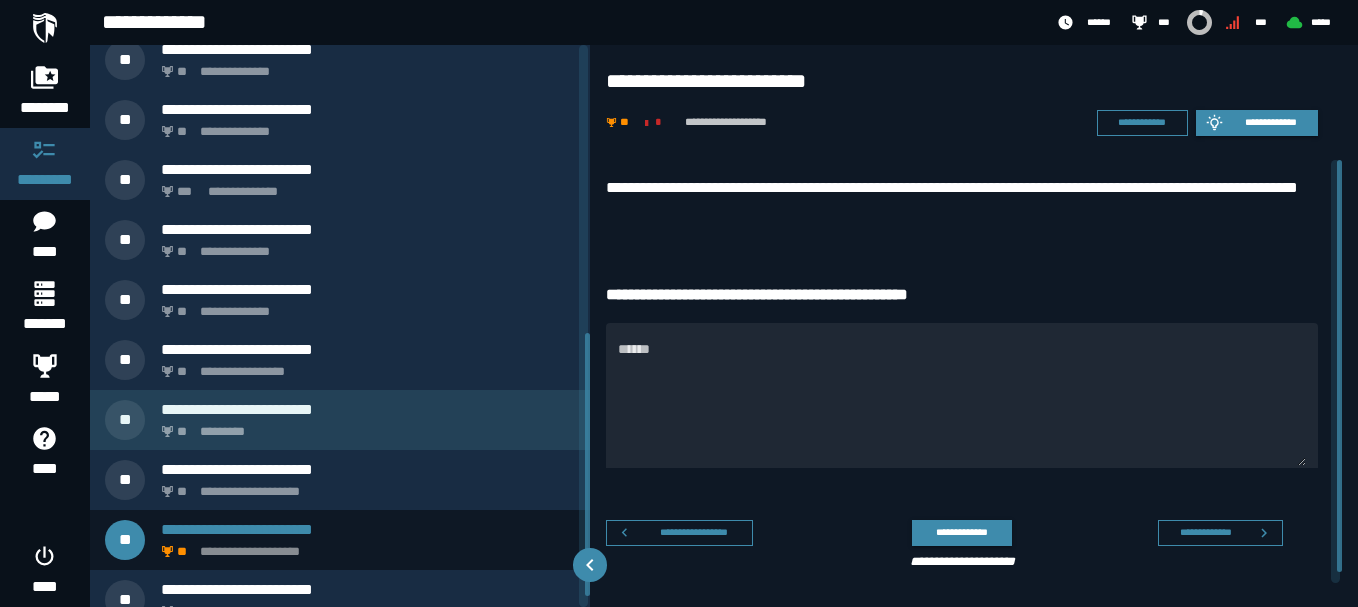 scroll, scrollTop: 638, scrollLeft: 0, axis: vertical 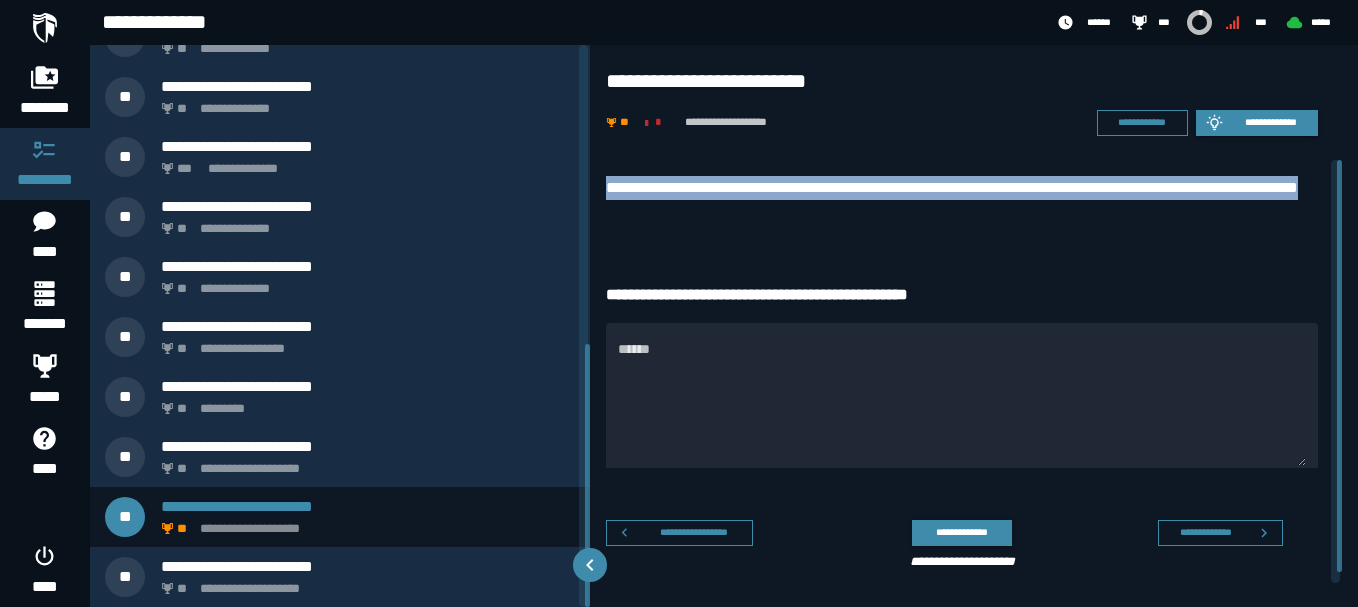 drag, startPoint x: 728, startPoint y: 225, endPoint x: 600, endPoint y: 187, distance: 133.52153 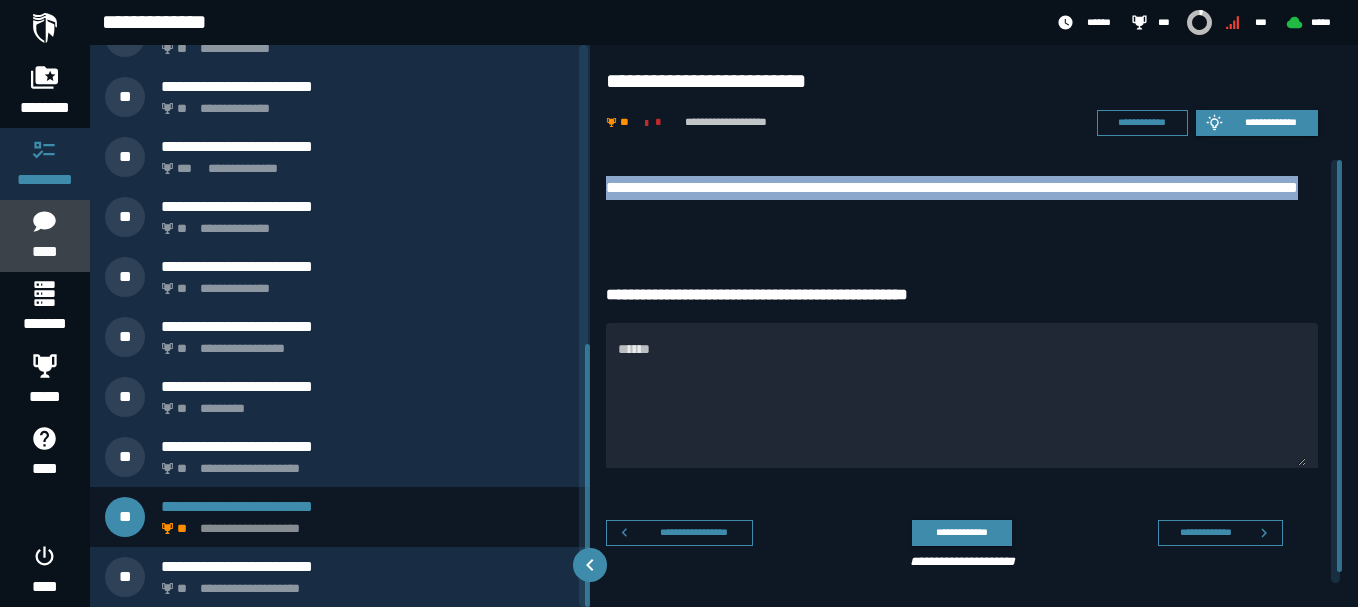 click 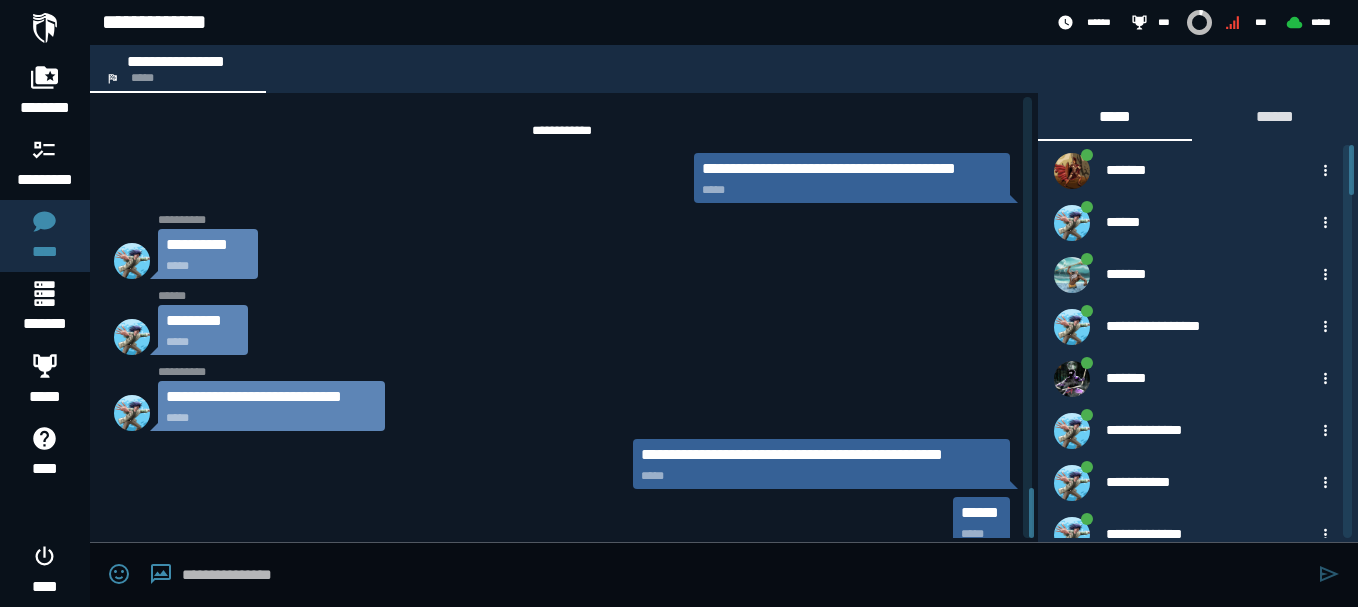 scroll, scrollTop: 3569, scrollLeft: 0, axis: vertical 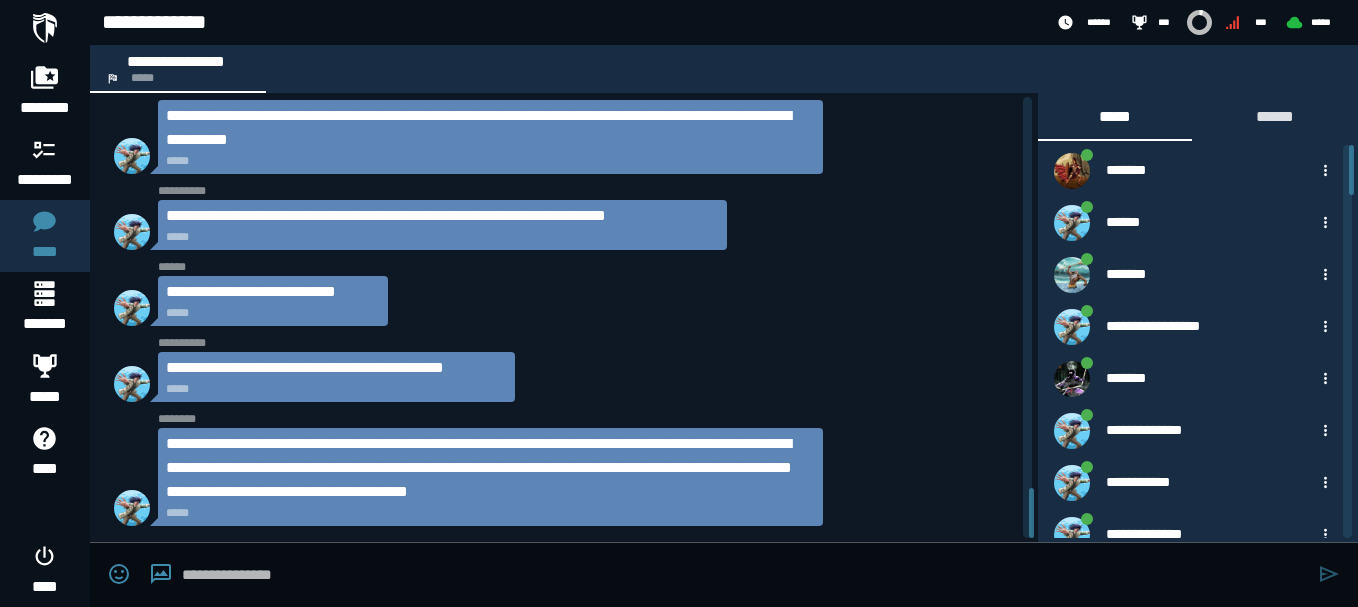 click at bounding box center (745, 575) 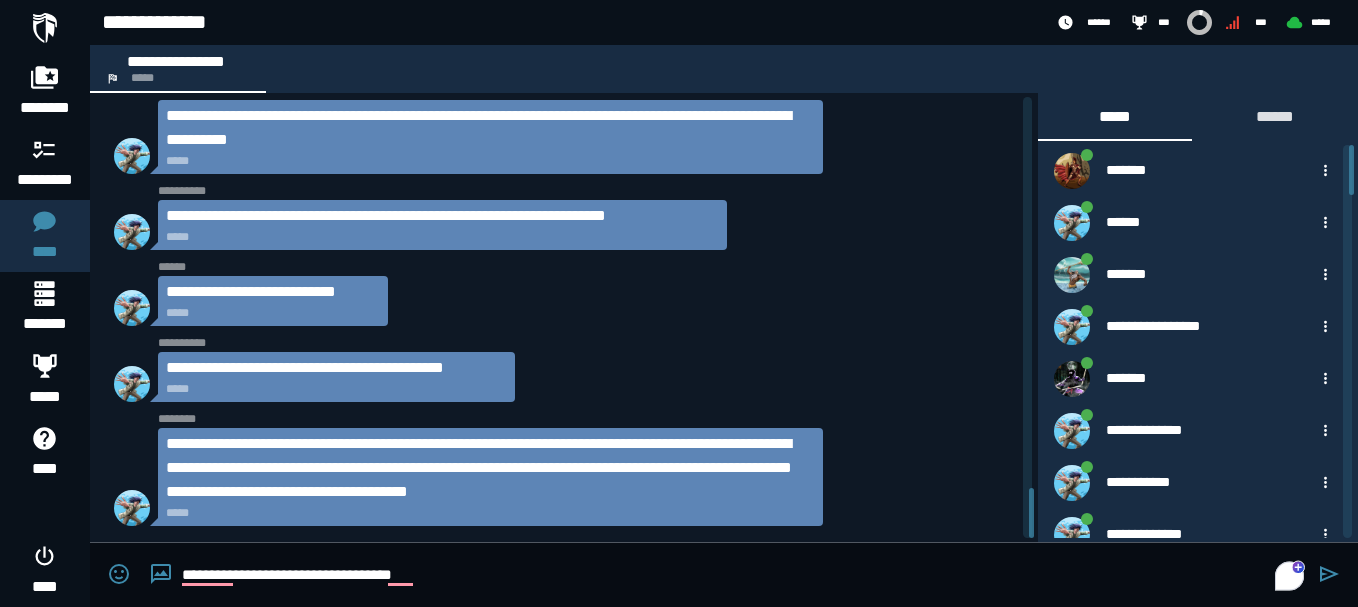 type on "**********" 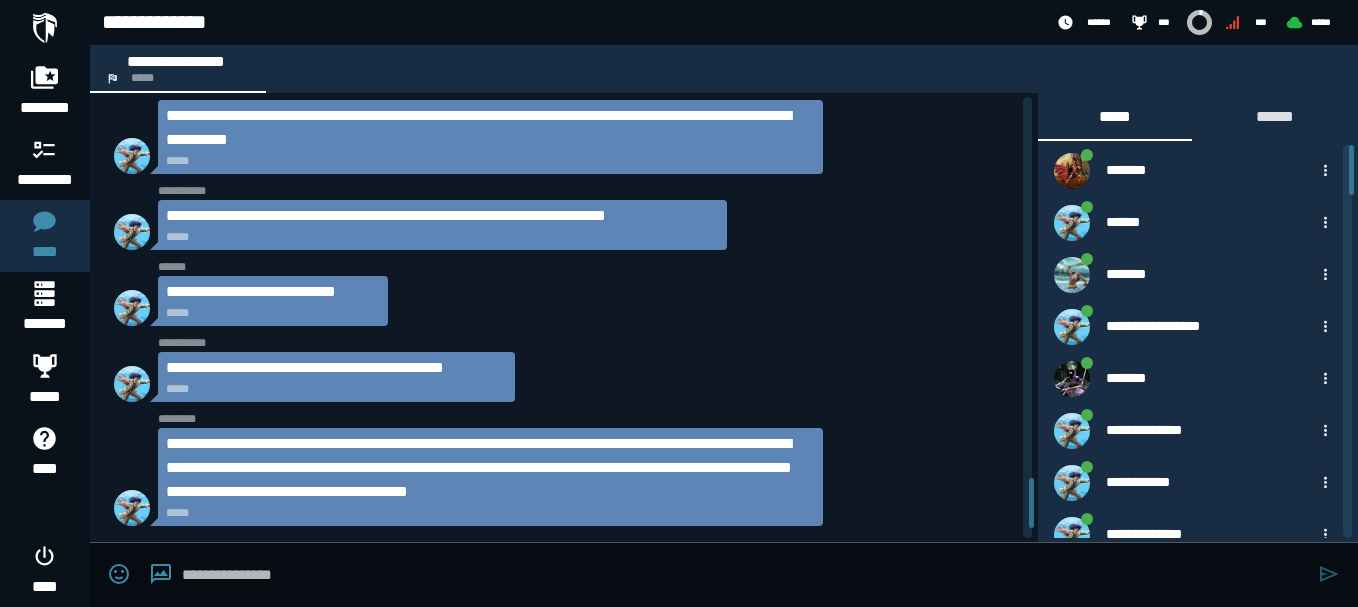 scroll, scrollTop: 3438, scrollLeft: 0, axis: vertical 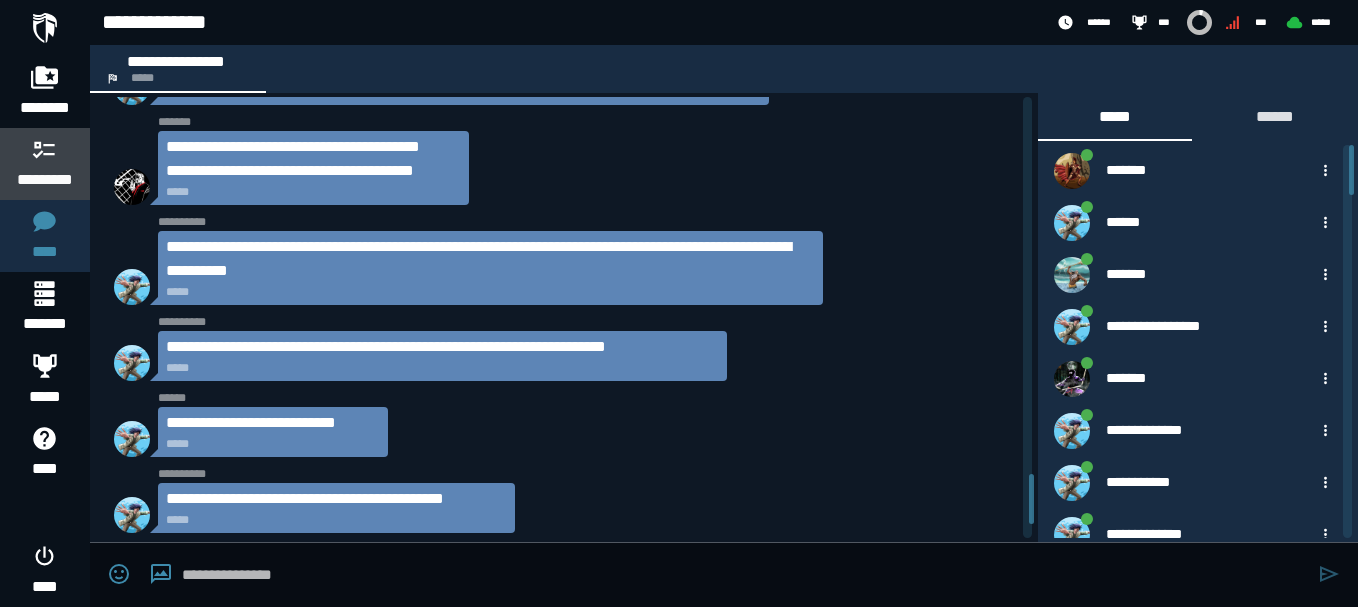 click on "*********" at bounding box center (45, 180) 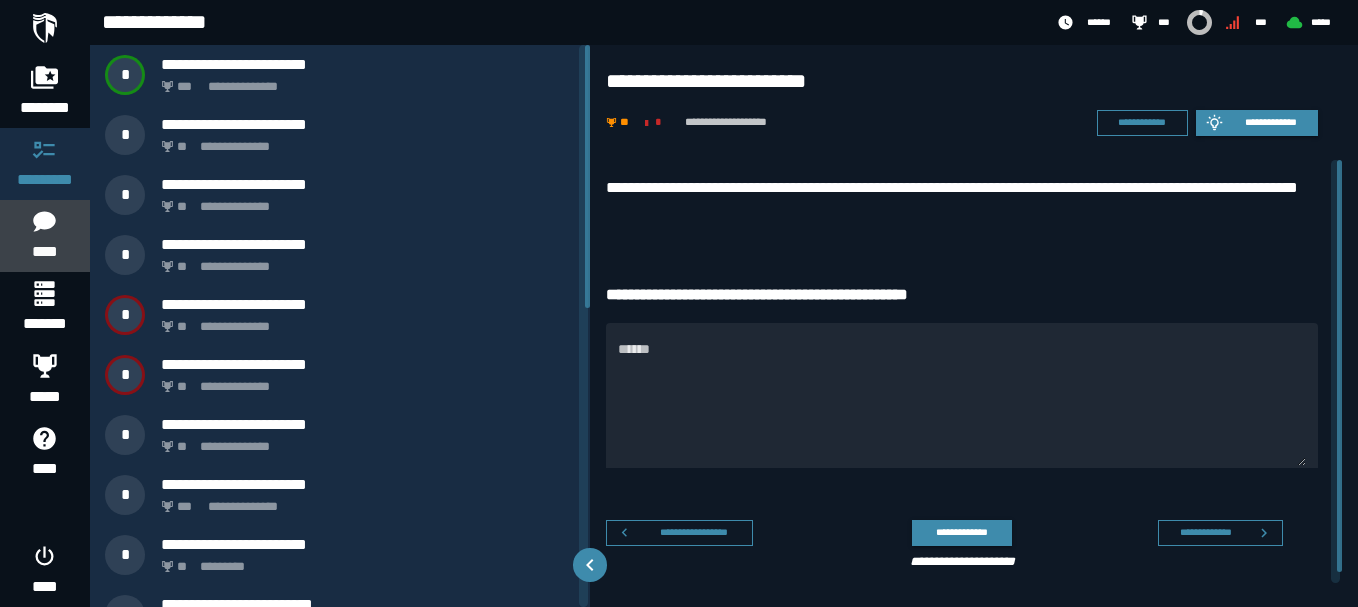 drag, startPoint x: 48, startPoint y: 230, endPoint x: 72, endPoint y: 235, distance: 24.5153 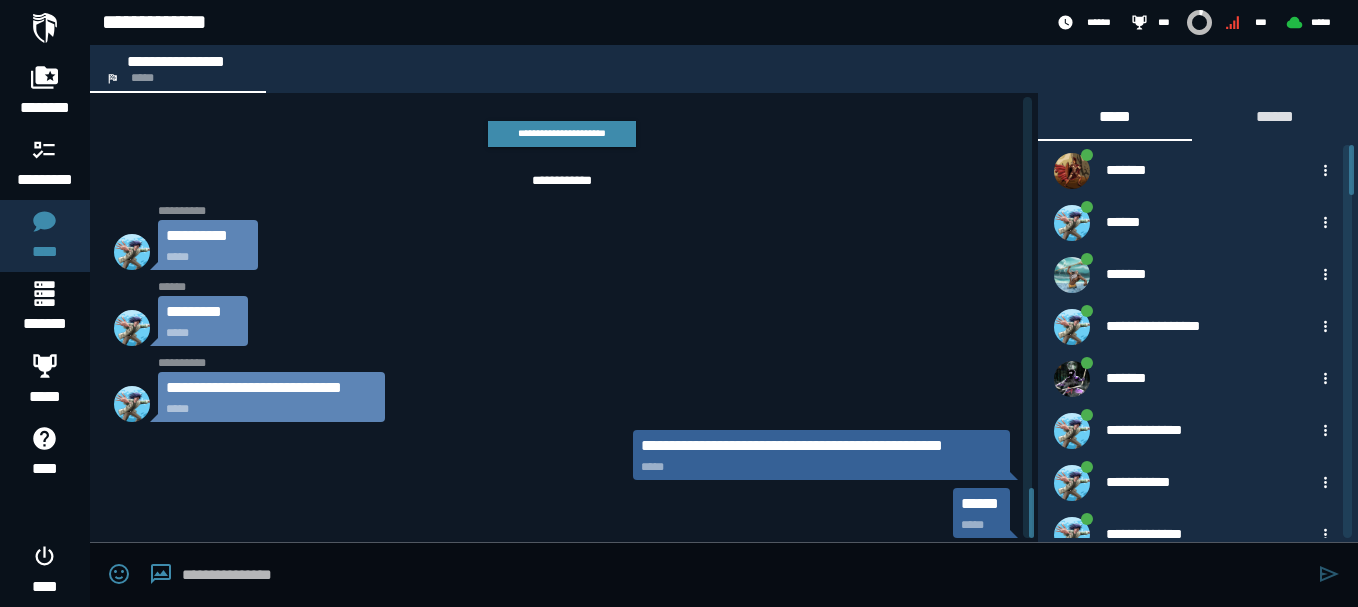 scroll, scrollTop: 3618, scrollLeft: 0, axis: vertical 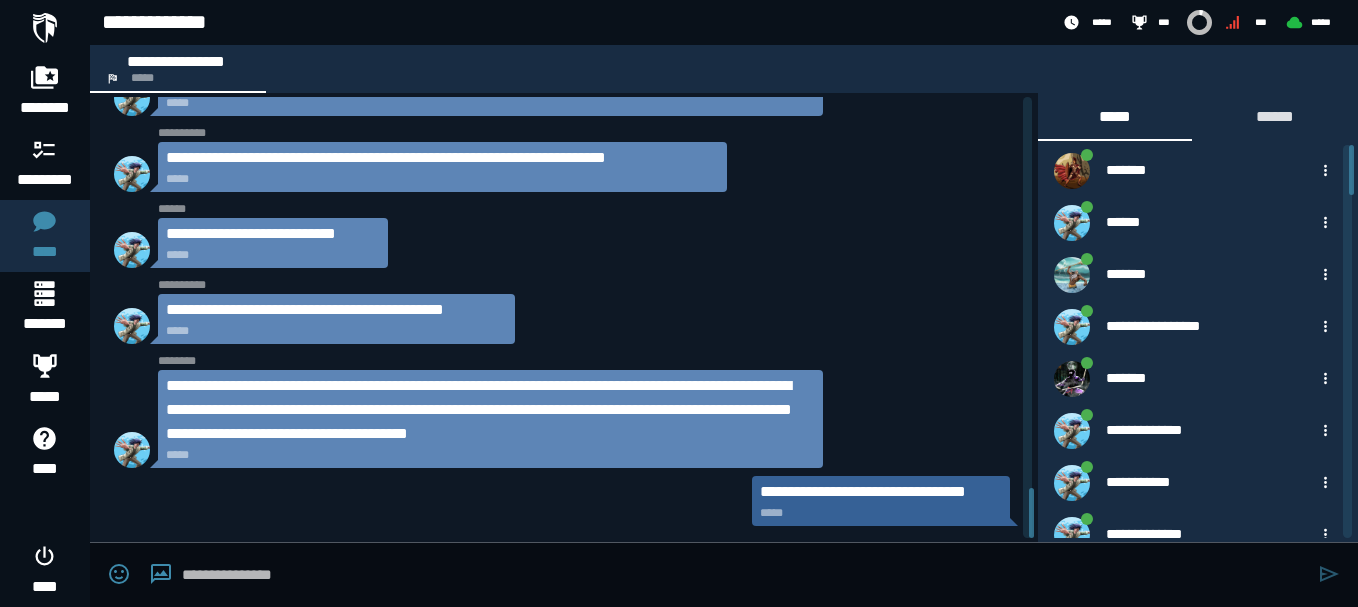 click at bounding box center [745, 575] 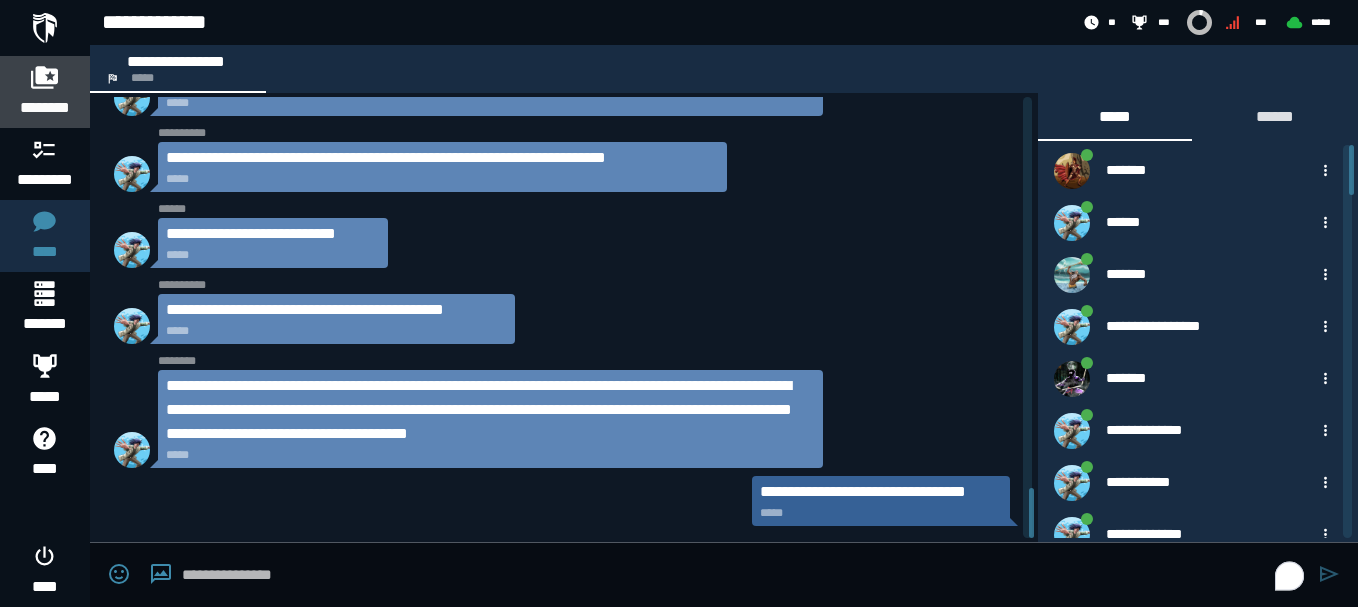 click on "********" at bounding box center [45, 108] 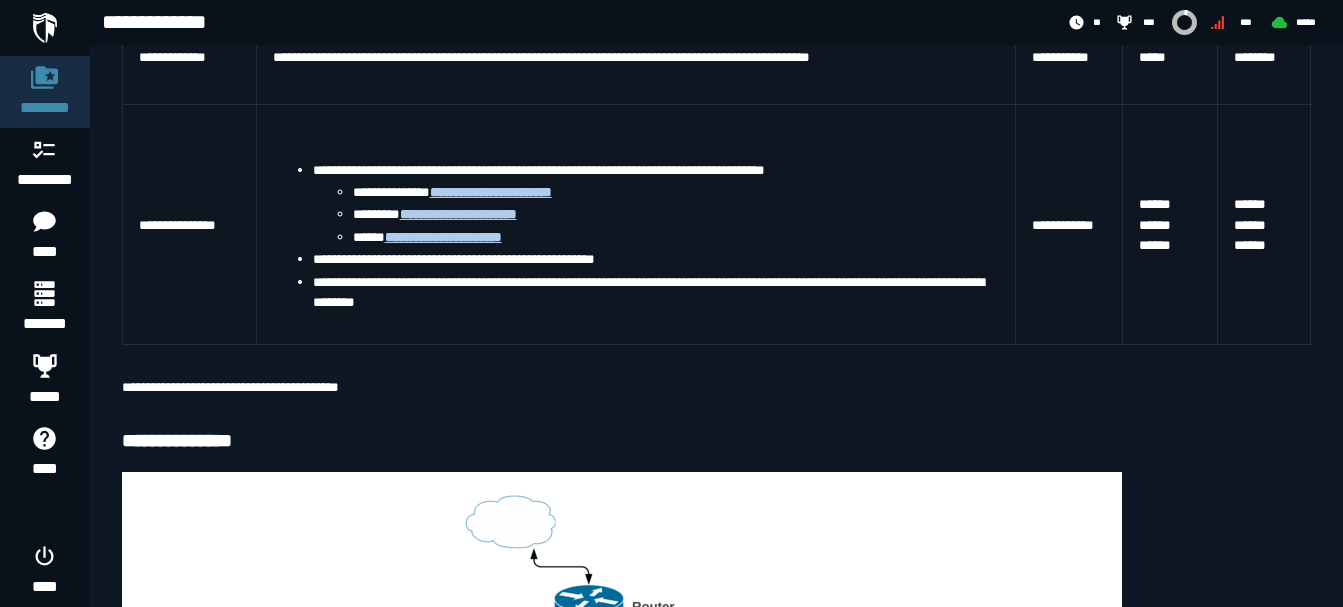 scroll, scrollTop: 554, scrollLeft: 0, axis: vertical 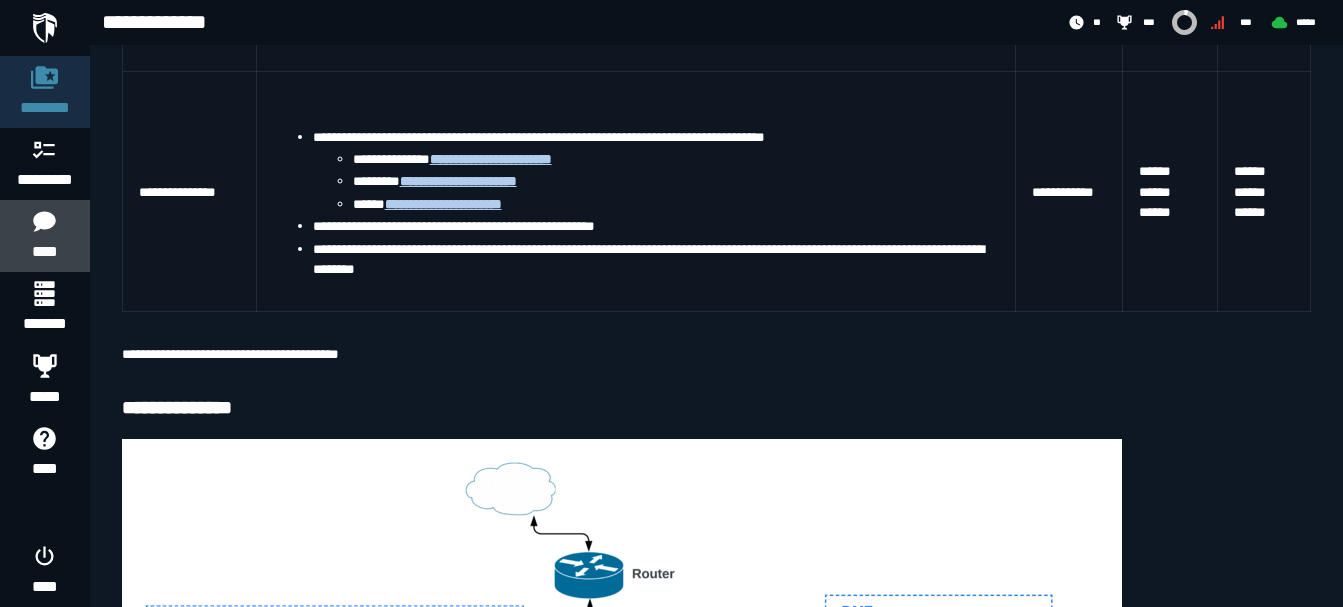 click 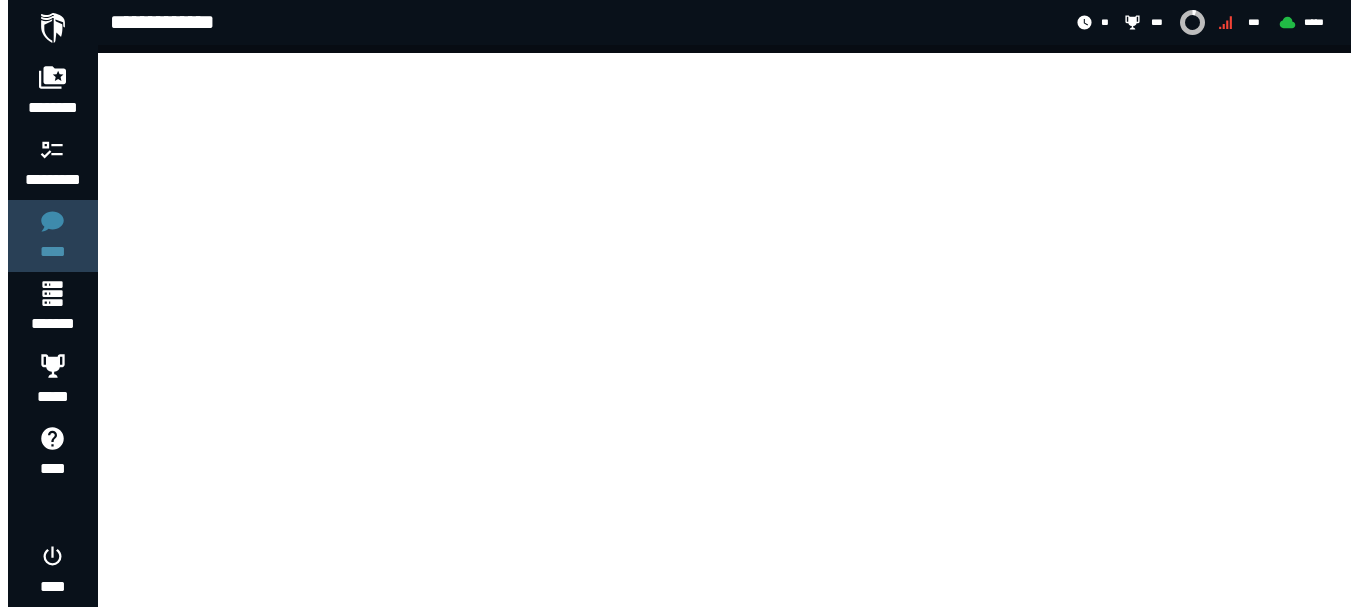 scroll, scrollTop: 0, scrollLeft: 0, axis: both 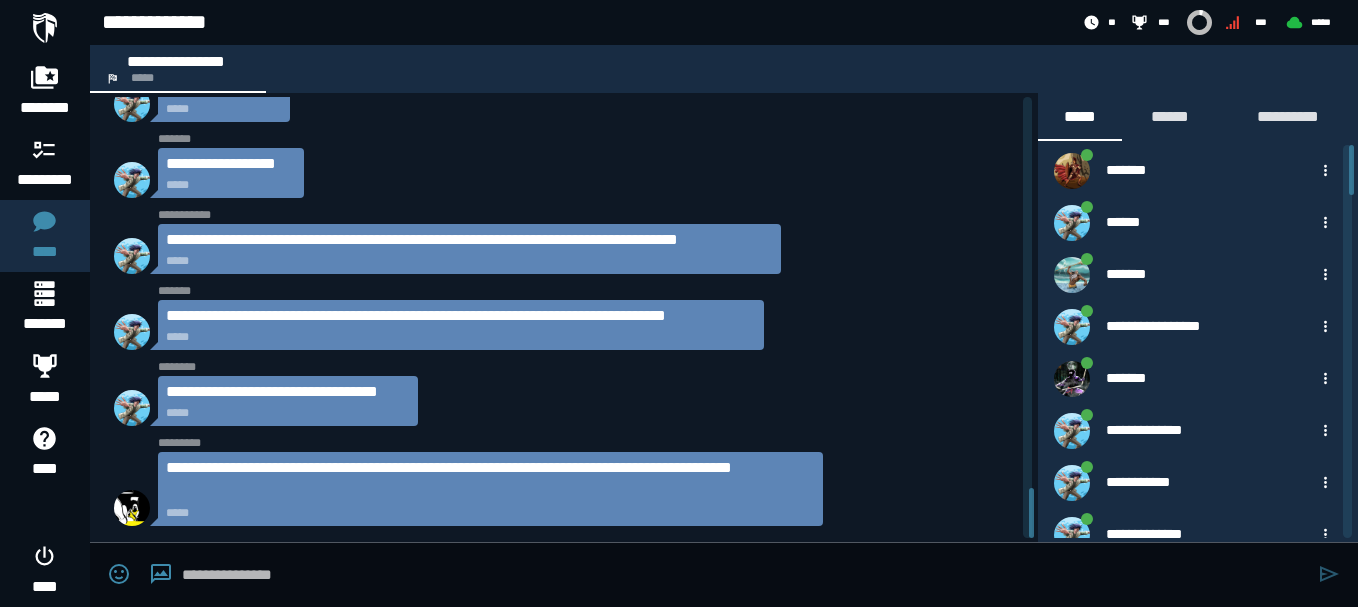 click at bounding box center [745, 575] 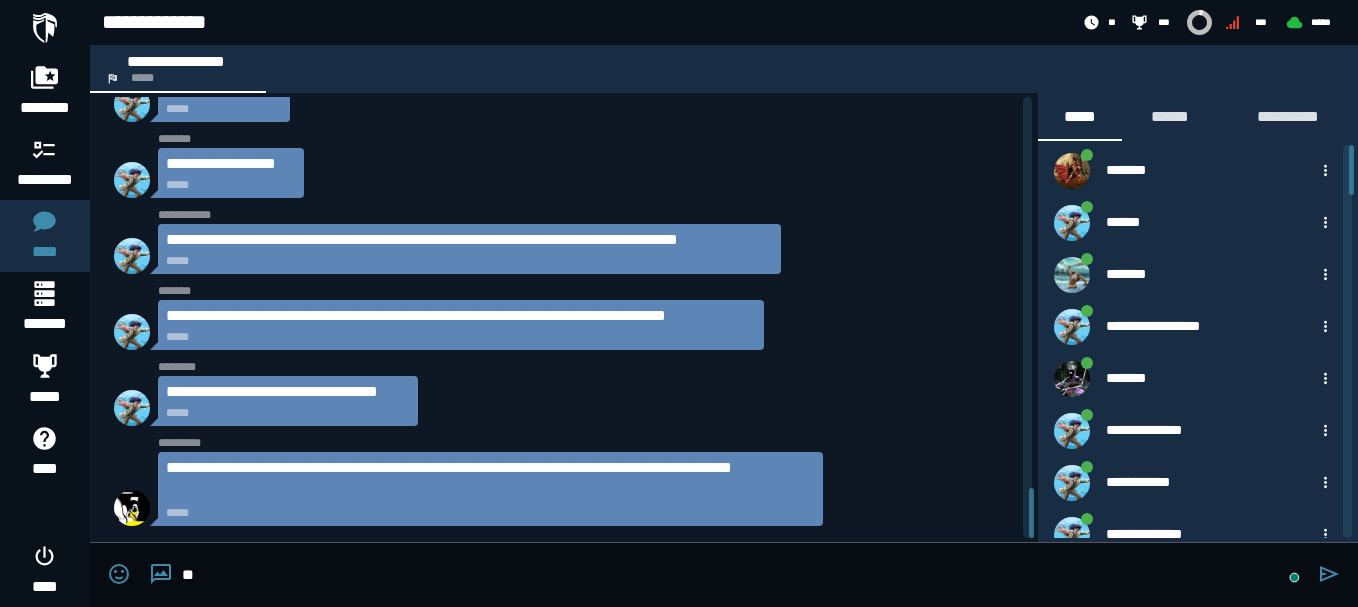 type on "*" 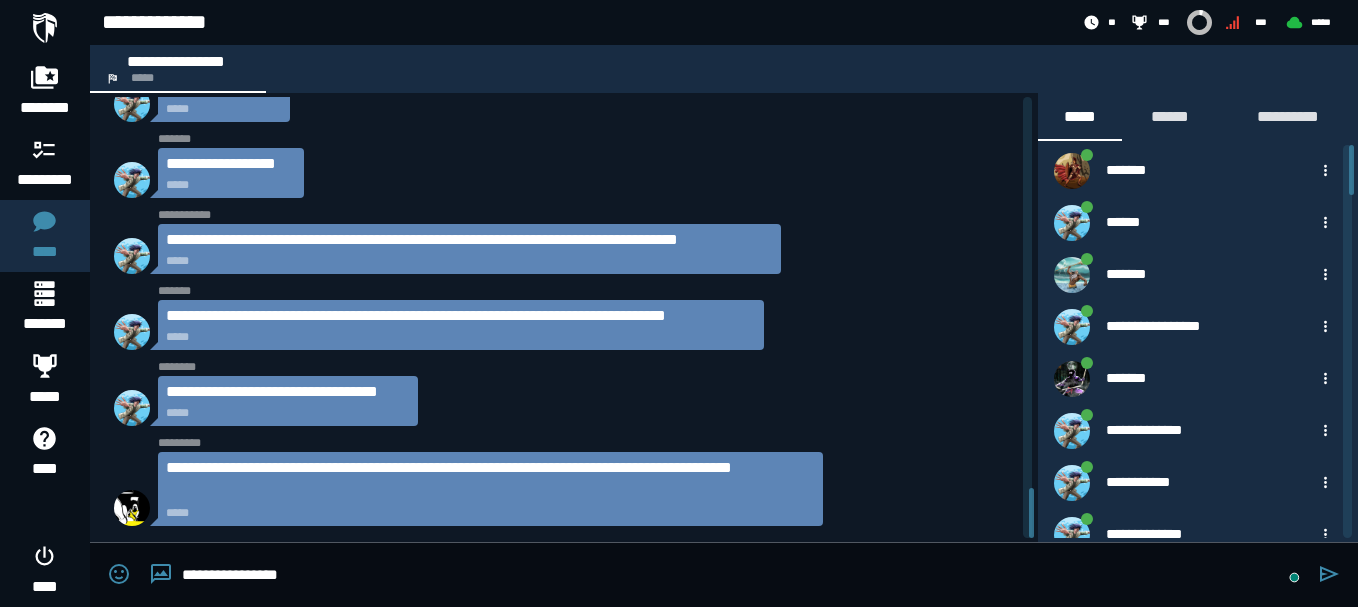 type on "**********" 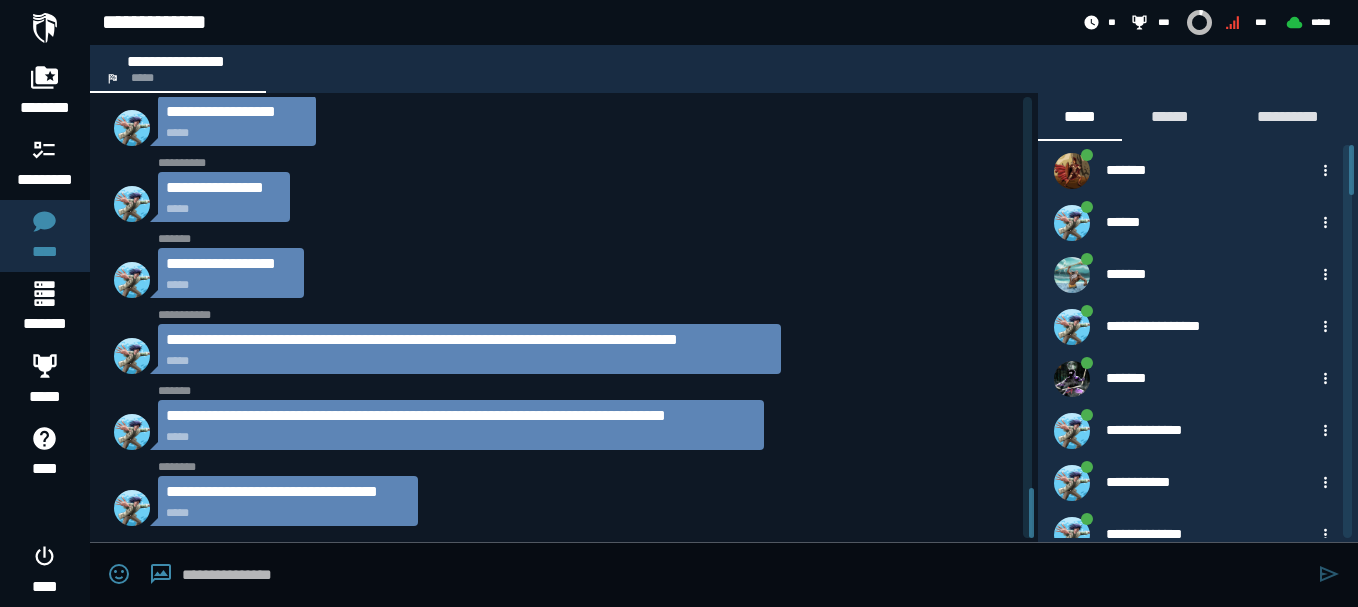 scroll, scrollTop: 3750, scrollLeft: 0, axis: vertical 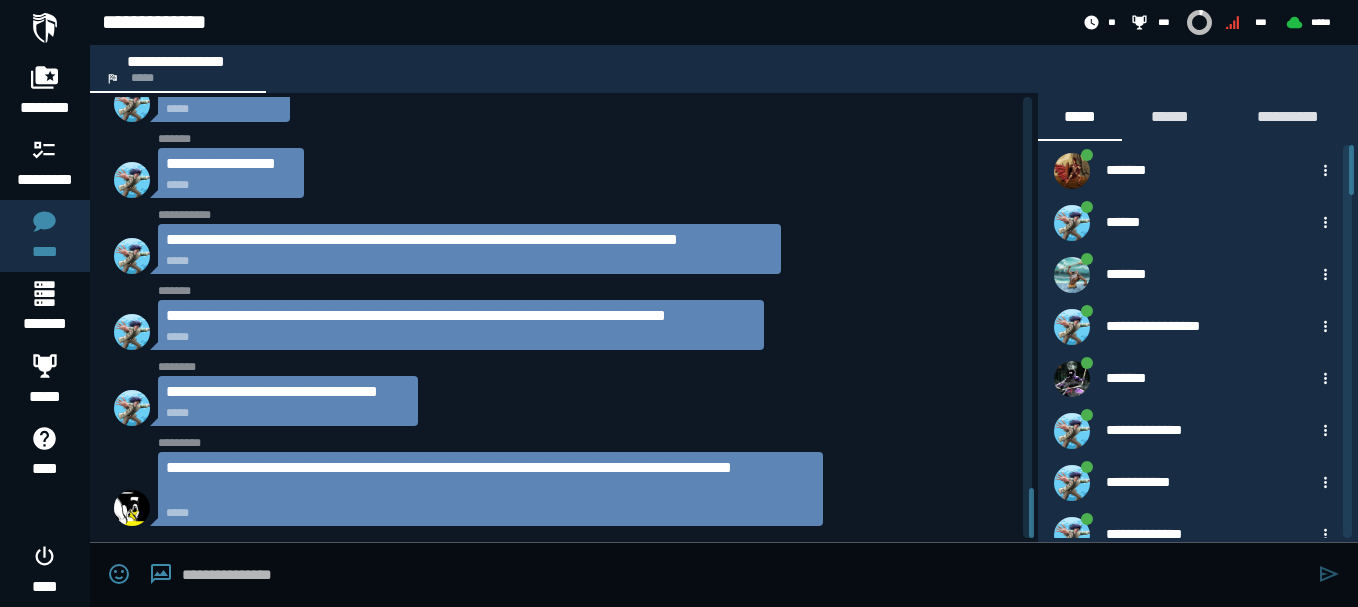 click at bounding box center (745, 575) 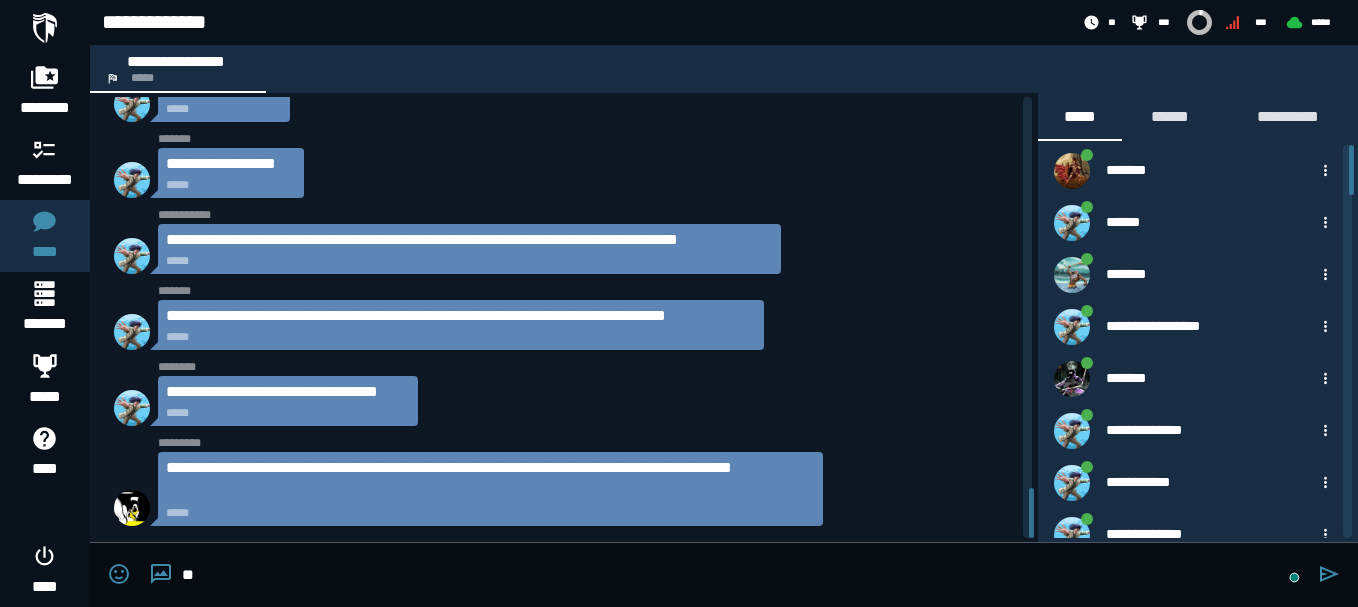 type on "*" 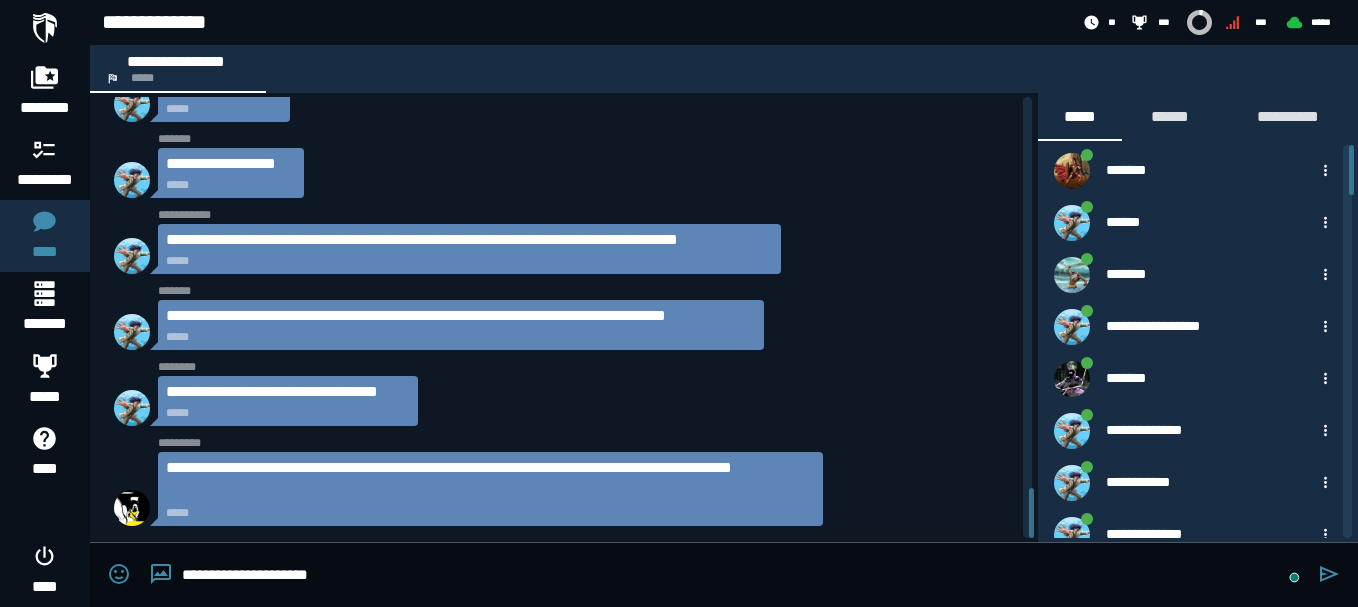 type on "**********" 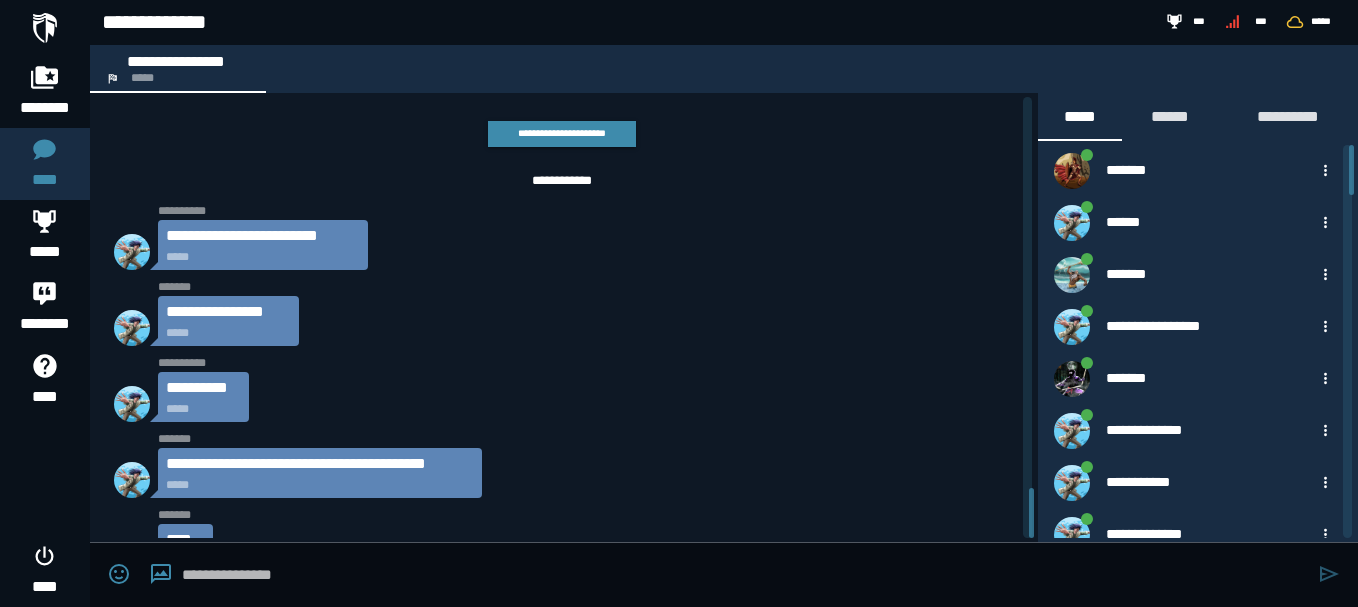 scroll, scrollTop: 0, scrollLeft: 0, axis: both 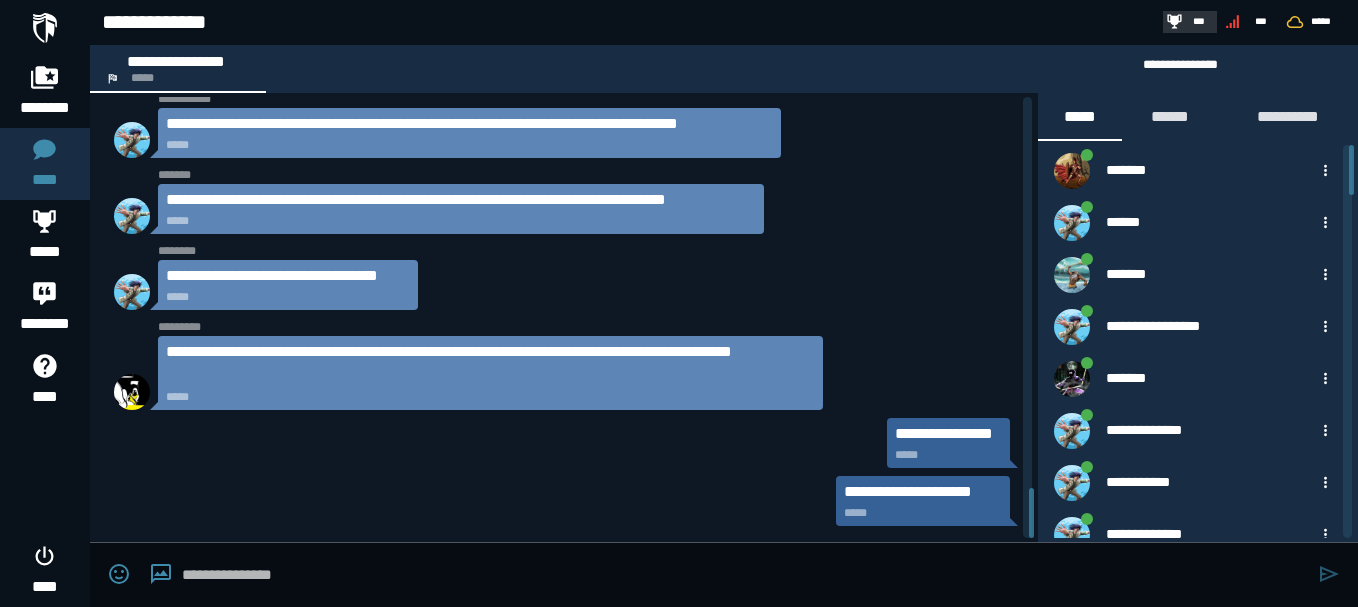 click 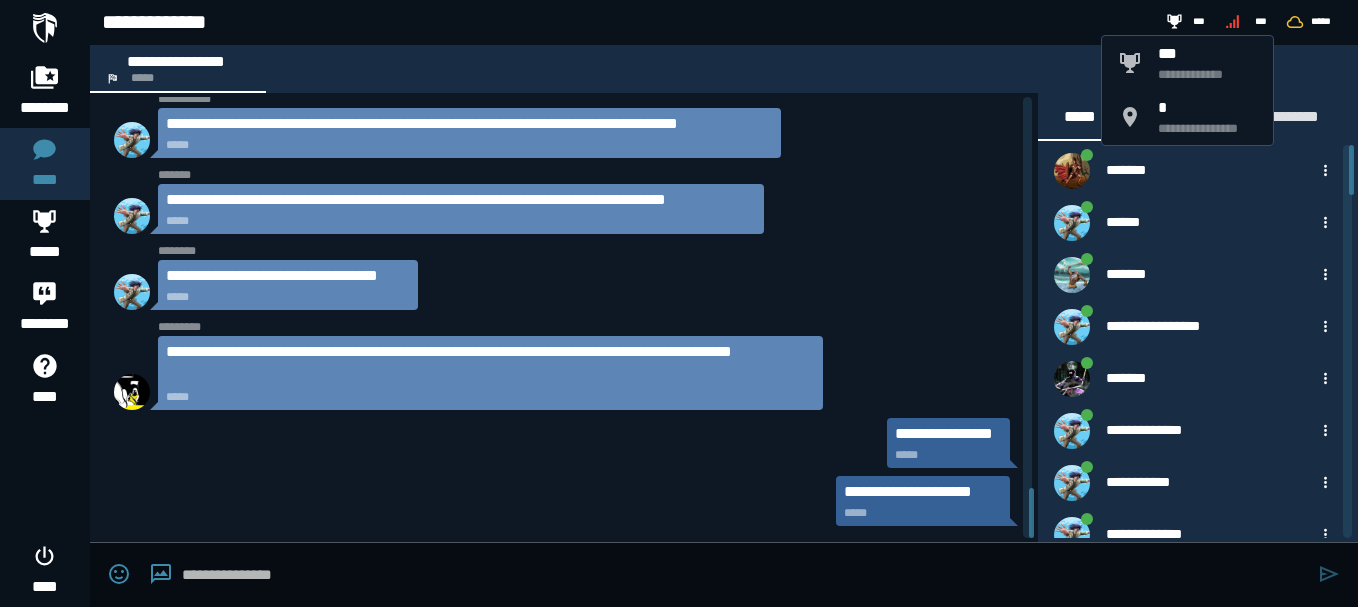 click on "**********" at bounding box center (564, 317) 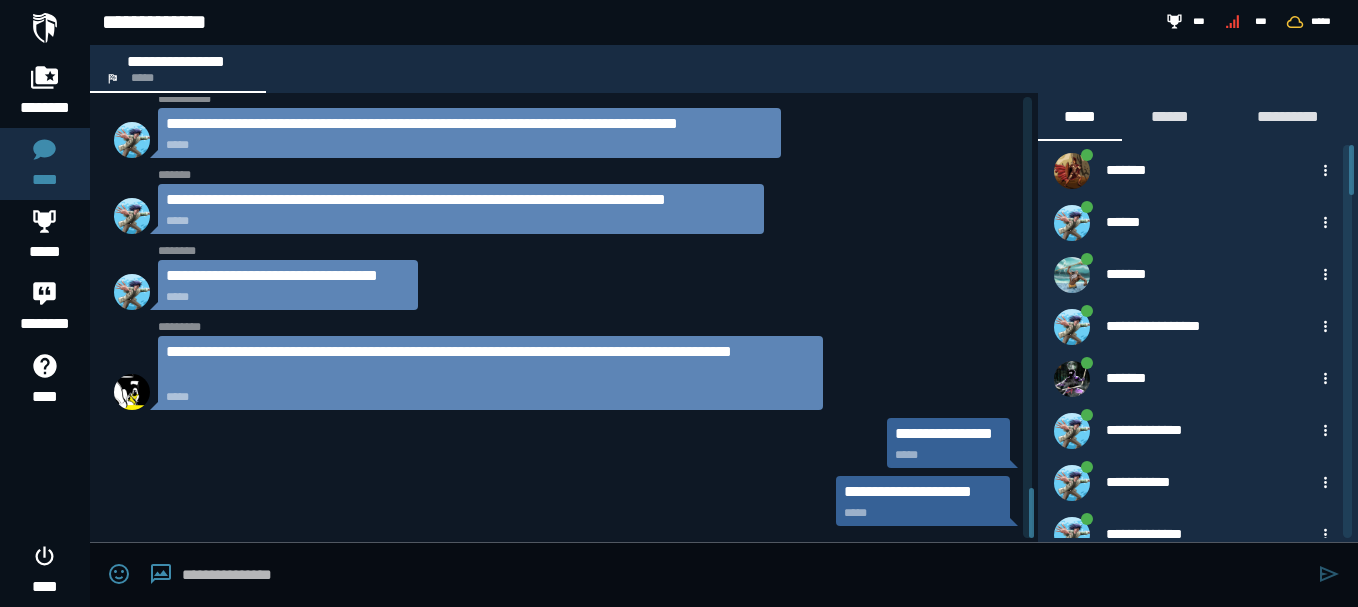 click at bounding box center [745, 575] 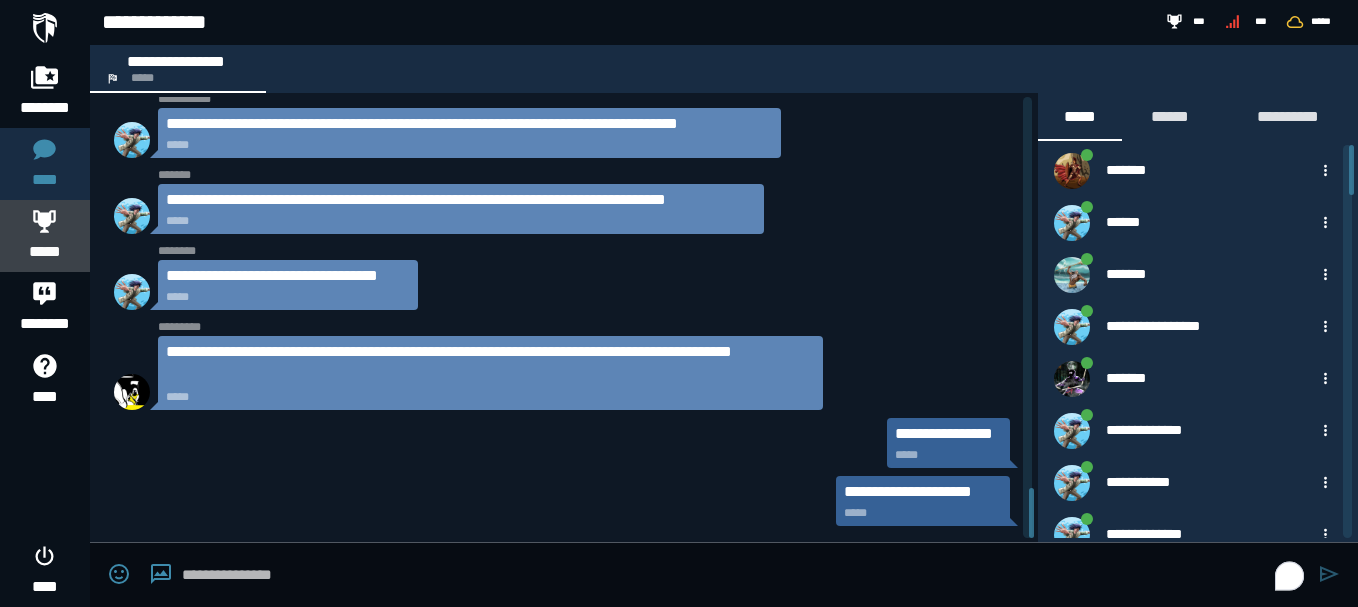 click on "*****" at bounding box center [45, 236] 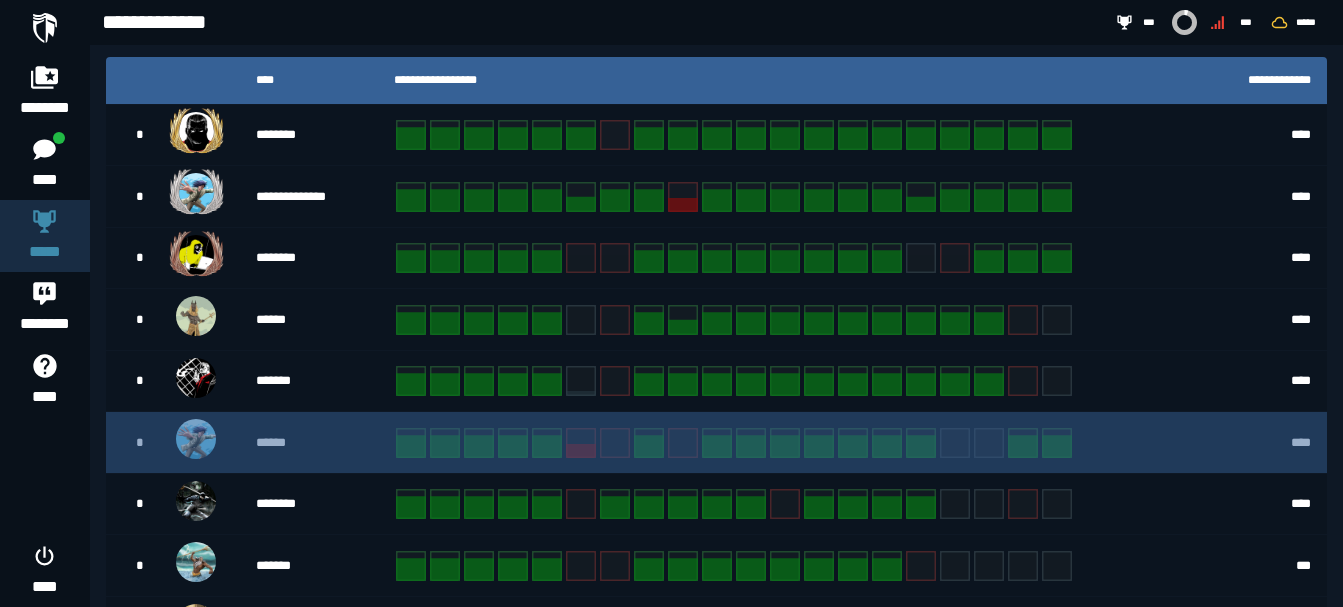 scroll, scrollTop: 420, scrollLeft: 0, axis: vertical 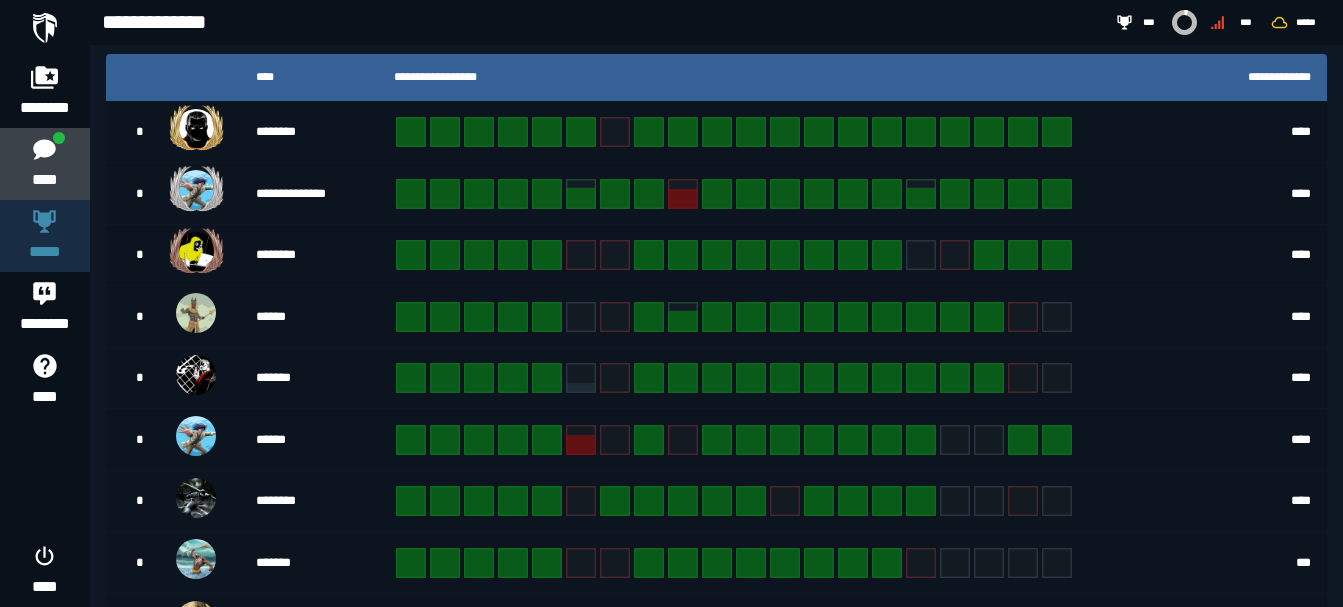 click on "****" at bounding box center [44, 180] 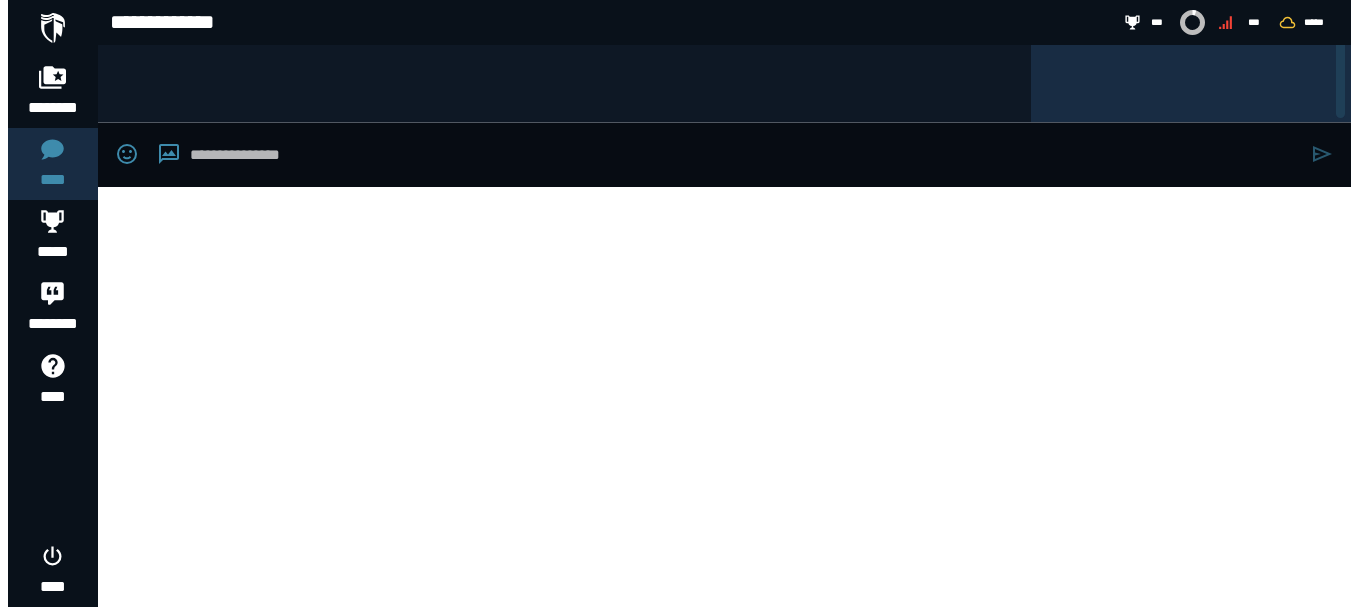 scroll, scrollTop: 0, scrollLeft: 0, axis: both 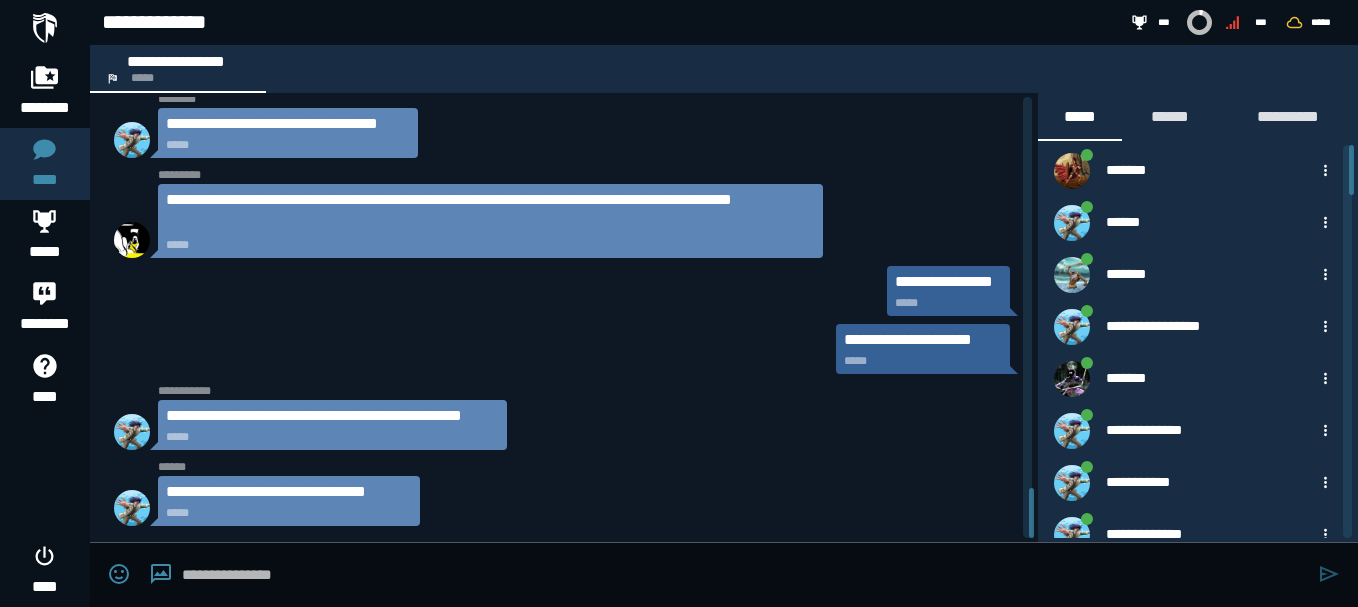 click at bounding box center (745, 575) 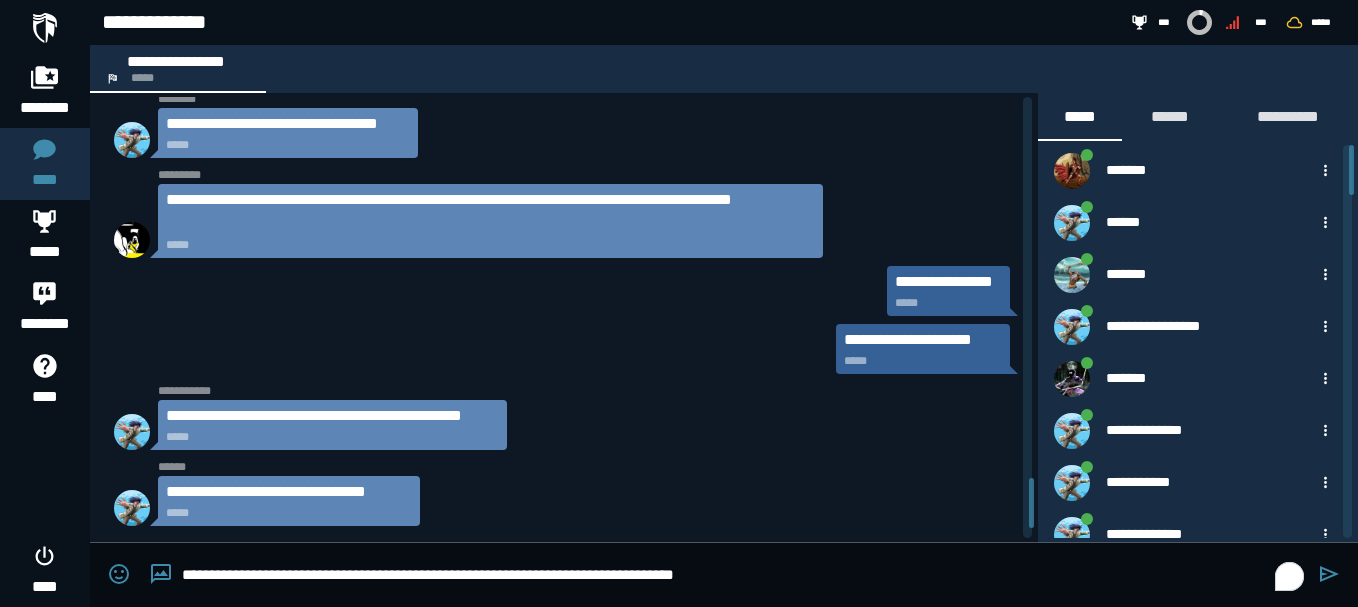 click on "**********" at bounding box center (745, 575) 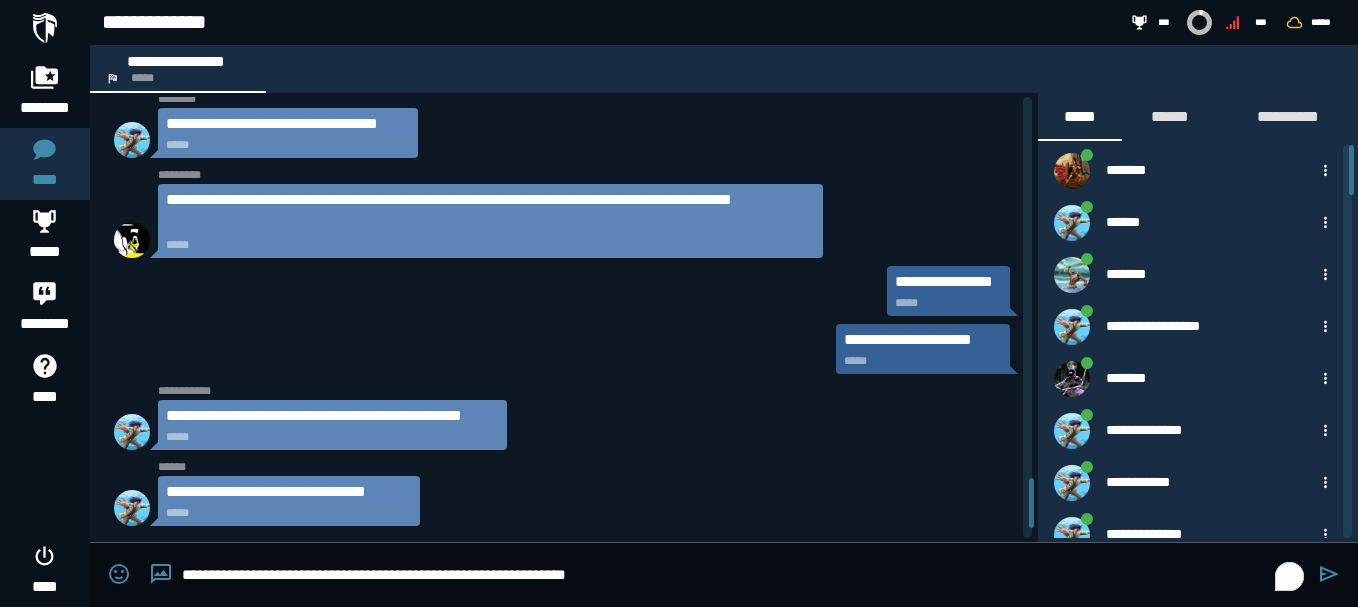 click on "**********" at bounding box center [745, 575] 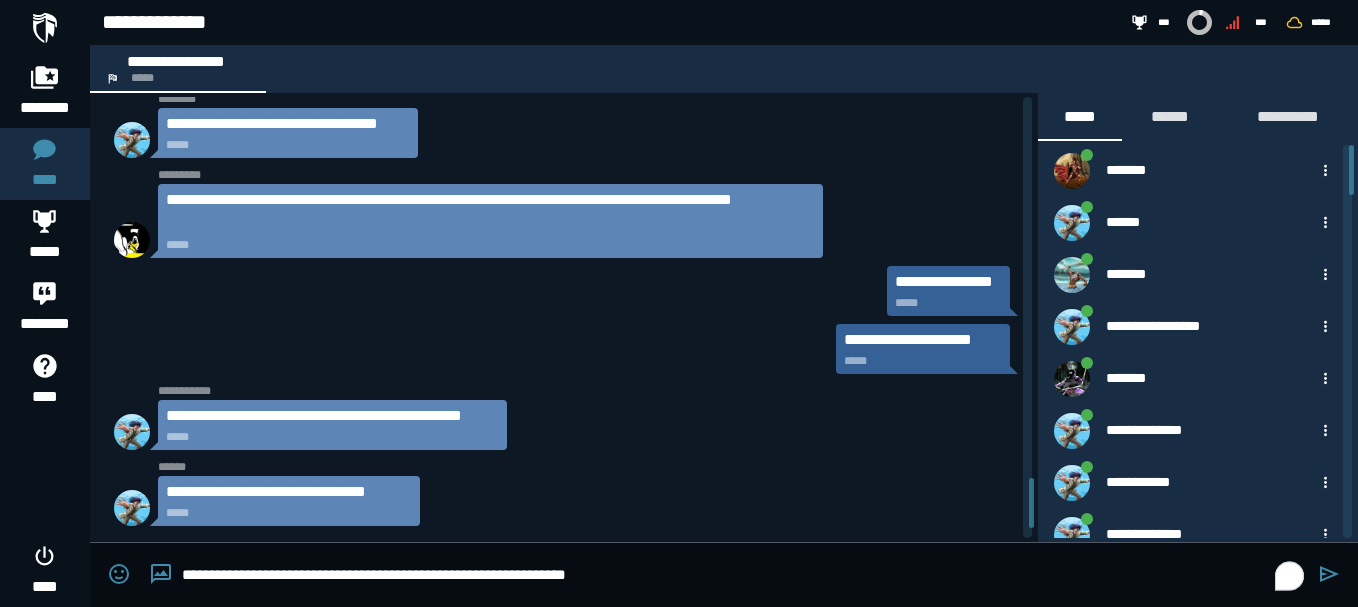 type on "**********" 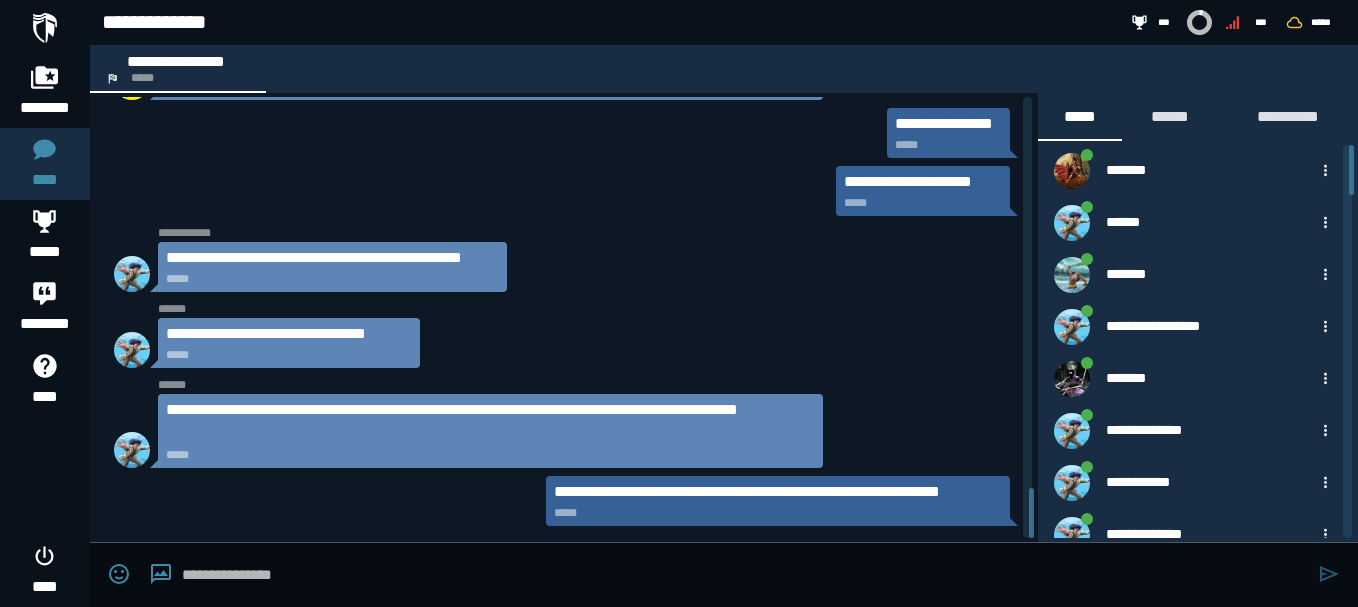 scroll, scrollTop: 3924, scrollLeft: 0, axis: vertical 